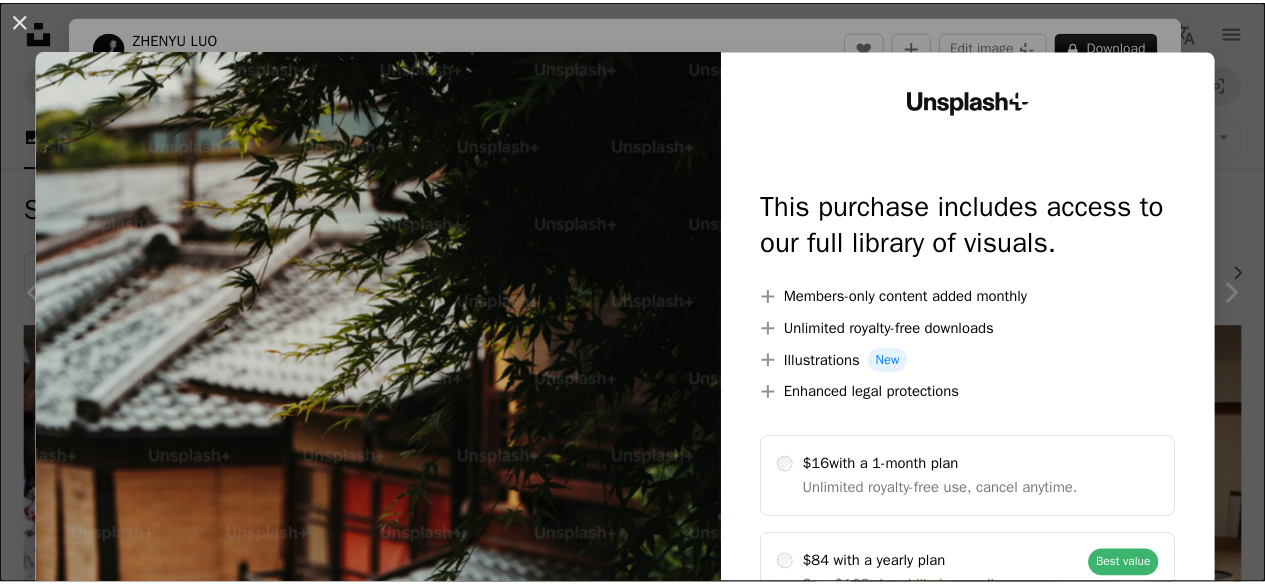 scroll, scrollTop: 1782, scrollLeft: 0, axis: vertical 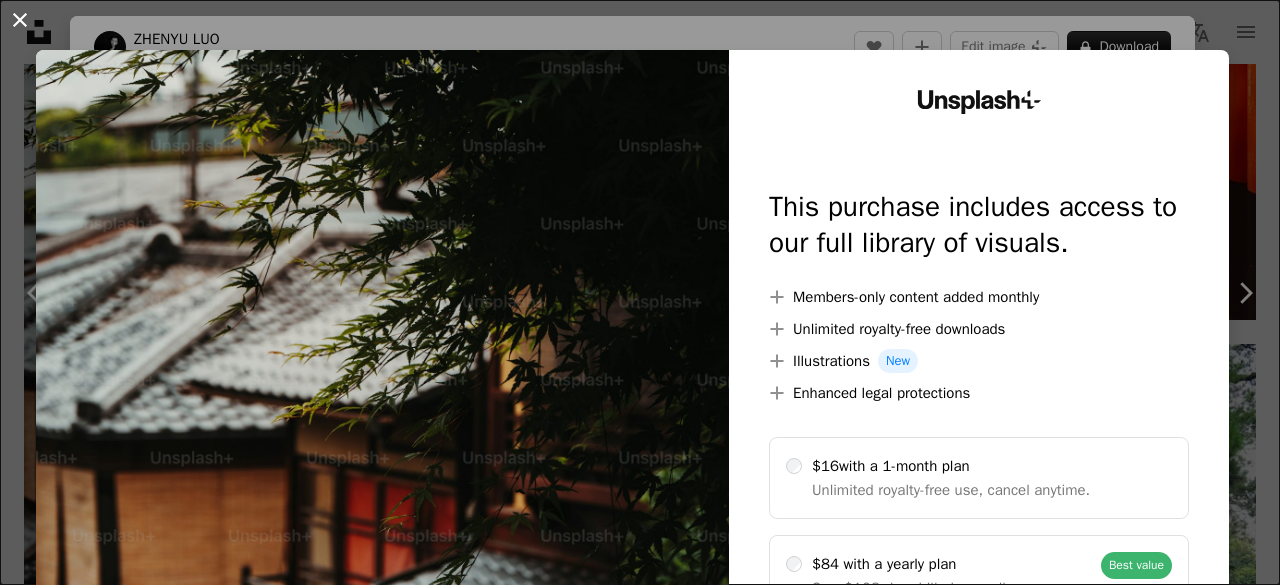 click on "An X shape" at bounding box center [20, 20] 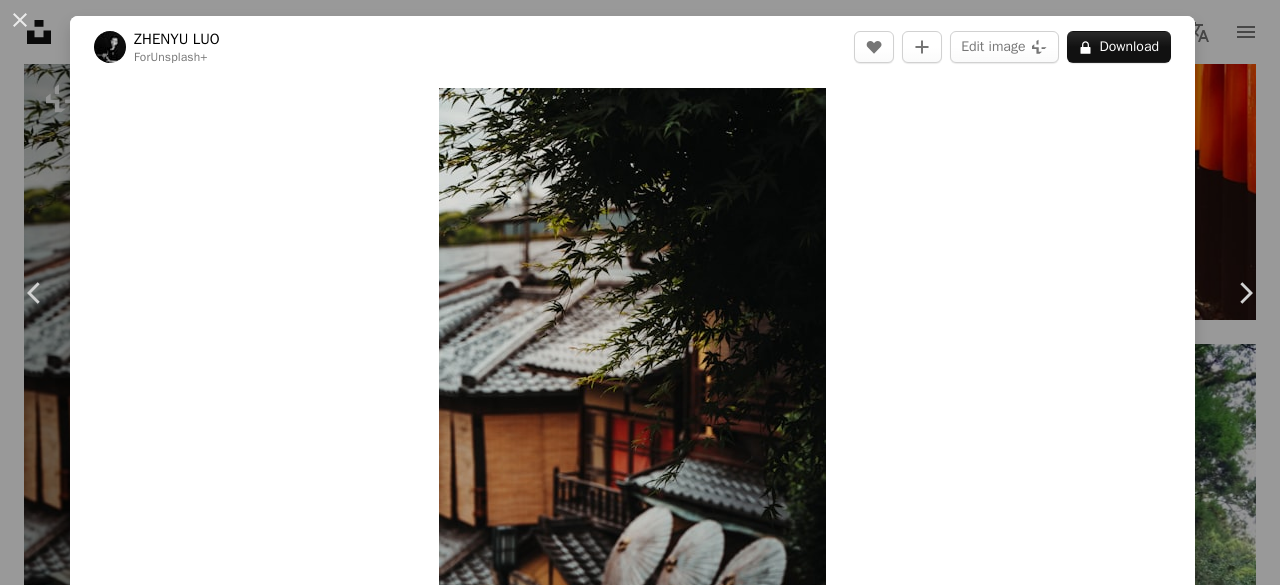 click on "An X shape Chevron left Chevron right [FIRST] [LAST] For  Unsplash+ A heart A plus sign Edit image   Plus sign for Unsplash+ Download Zoom in A forward-right arrow Share More Actions Calendar outlined Published on  [MONTH] [DAY], [YEAR] Camera [BRAND], [MODEL] Safety Licensed under the  Unsplash+ License japan japanese houses japanese culture far east japanese experience HD Wallpapers From this series Plus sign for Unsplash+ Related images Plus sign for Unsplash+ A heart A plus sign [FIRST] [LAST] For  Unsplash+ A lock   Download Plus sign for Unsplash+ A heart A plus sign [FIRST] [LAST] For  Unsplash+ A lock   Download Plus sign for Unsplash+ A heart A plus sign [FIRST] [LAST] For  Unsplash+ A lock   Download Plus sign for Unsplash+ A heart A plus sign [FIRST] [LAST] For  Unsplash+ A lock   Download Plus sign for Unsplash+ A heart A plus sign [FIRST] [LAST] For  Unsplash+ A lock   Download Plus sign for Unsplash+ A heart A plus sign [FIRST] [LAST] For  Unsplash+ A lock   Download Plus sign for Unsplash+ A heart For" at bounding box center (640, 292) 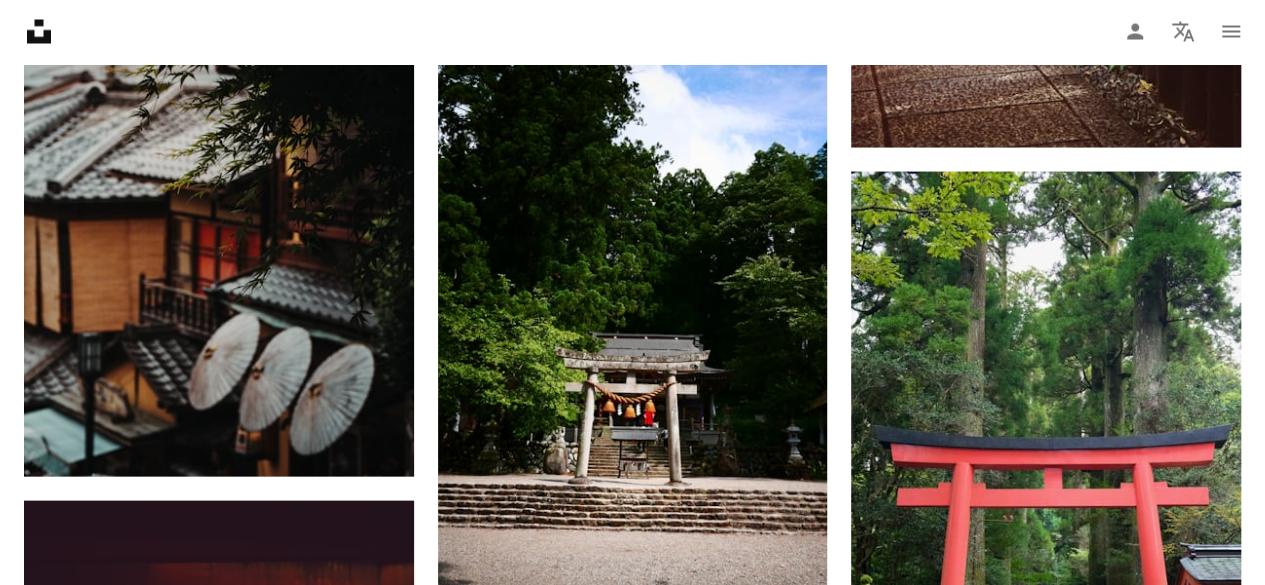 scroll, scrollTop: 1922, scrollLeft: 0, axis: vertical 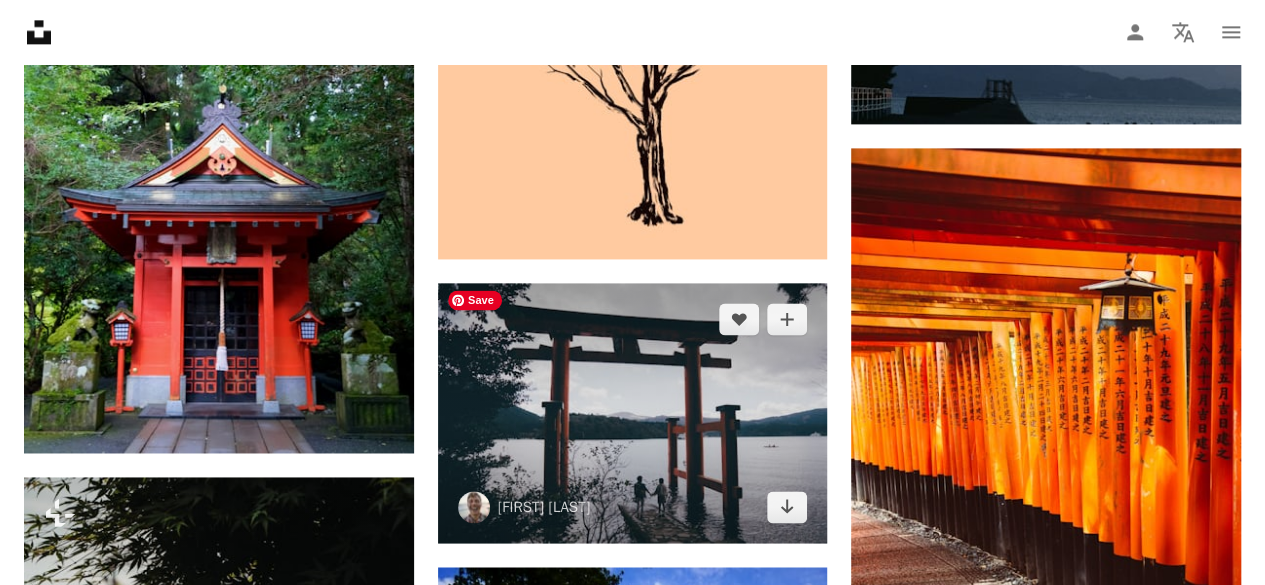 click at bounding box center [633, 413] 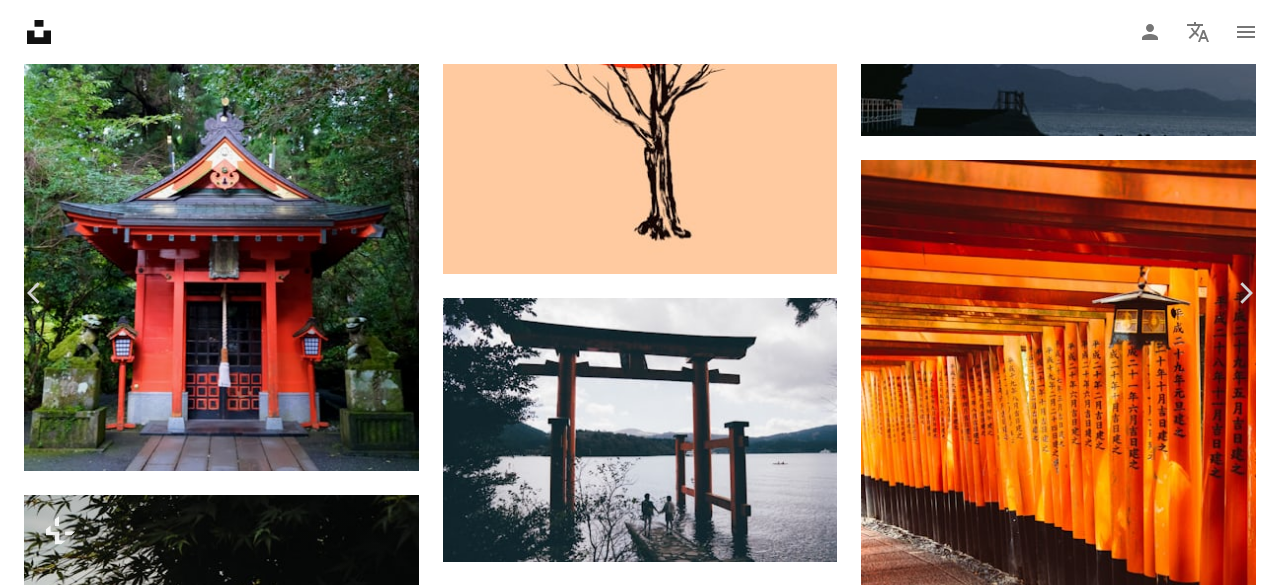 click on "Download free" at bounding box center [1081, 3464] 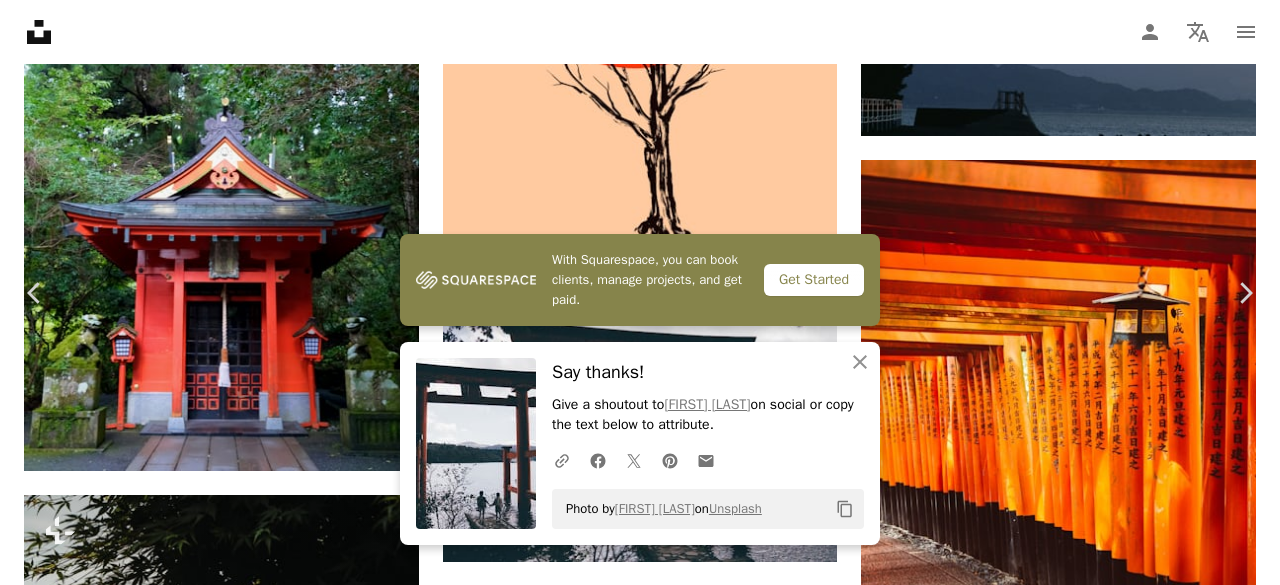 click on "An X shape" at bounding box center (20, 20) 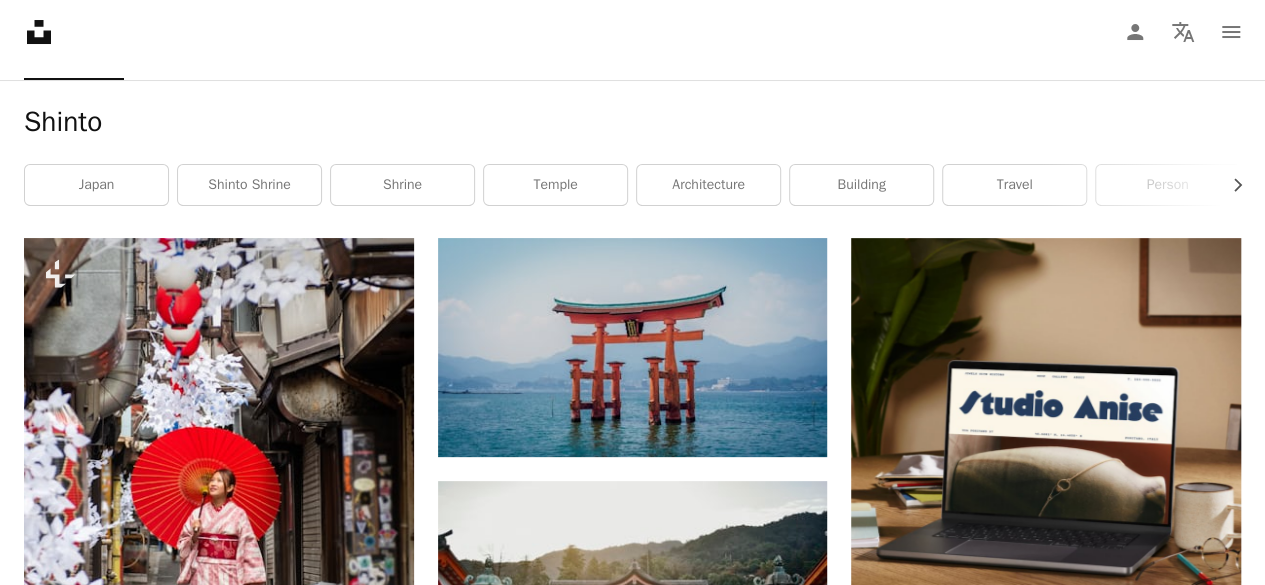 scroll, scrollTop: 0, scrollLeft: 0, axis: both 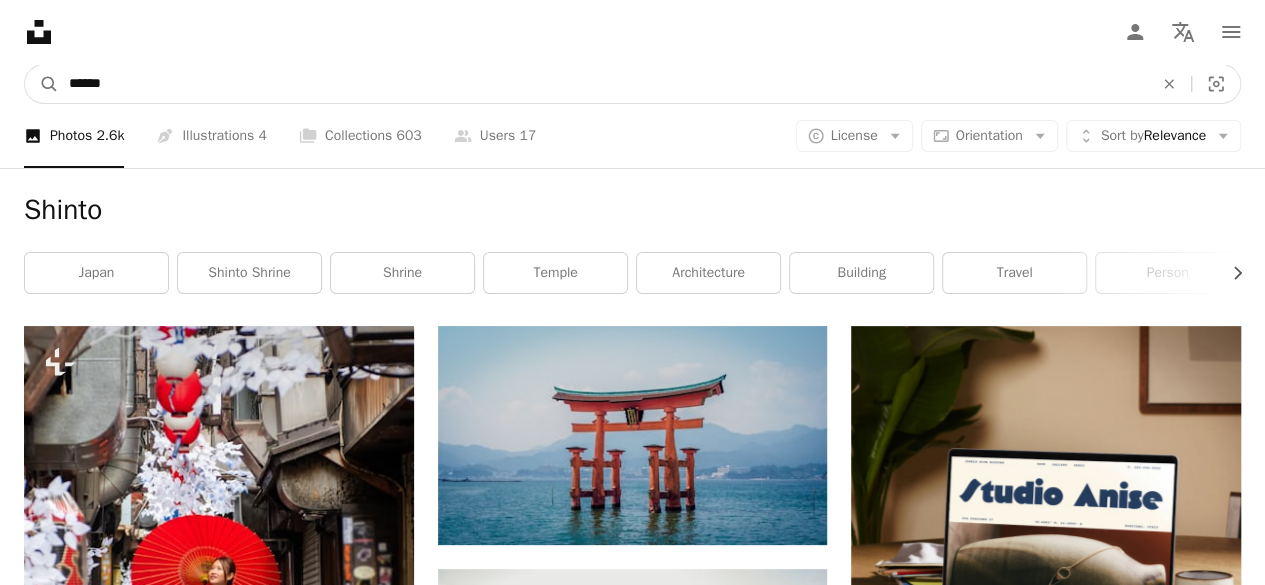 click on "******" at bounding box center (603, 84) 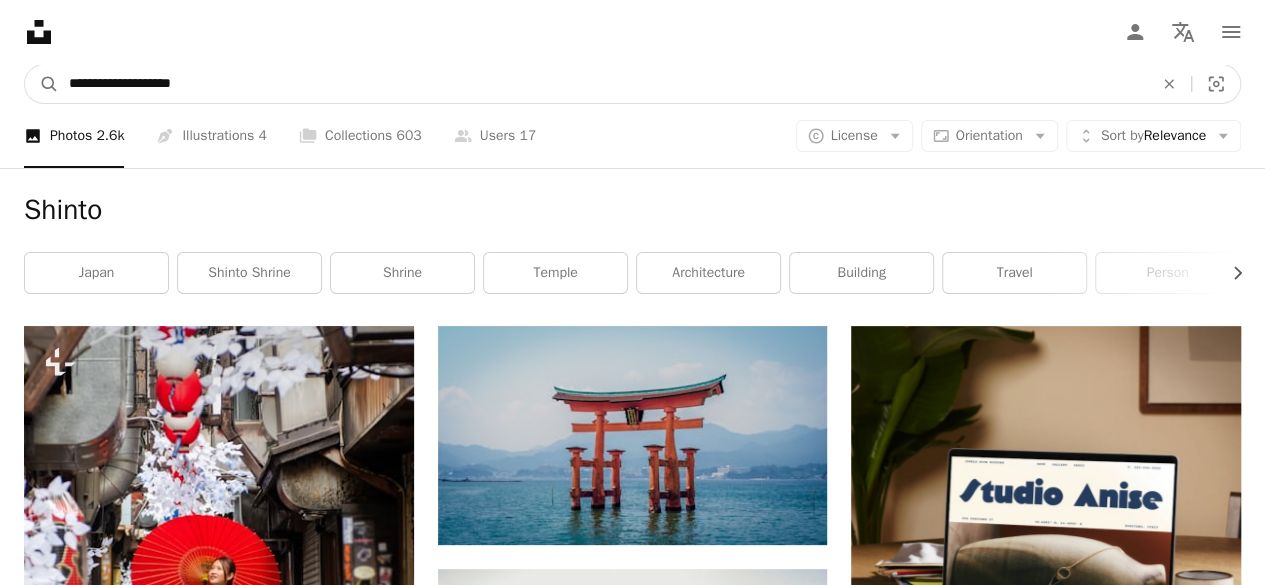 type on "**********" 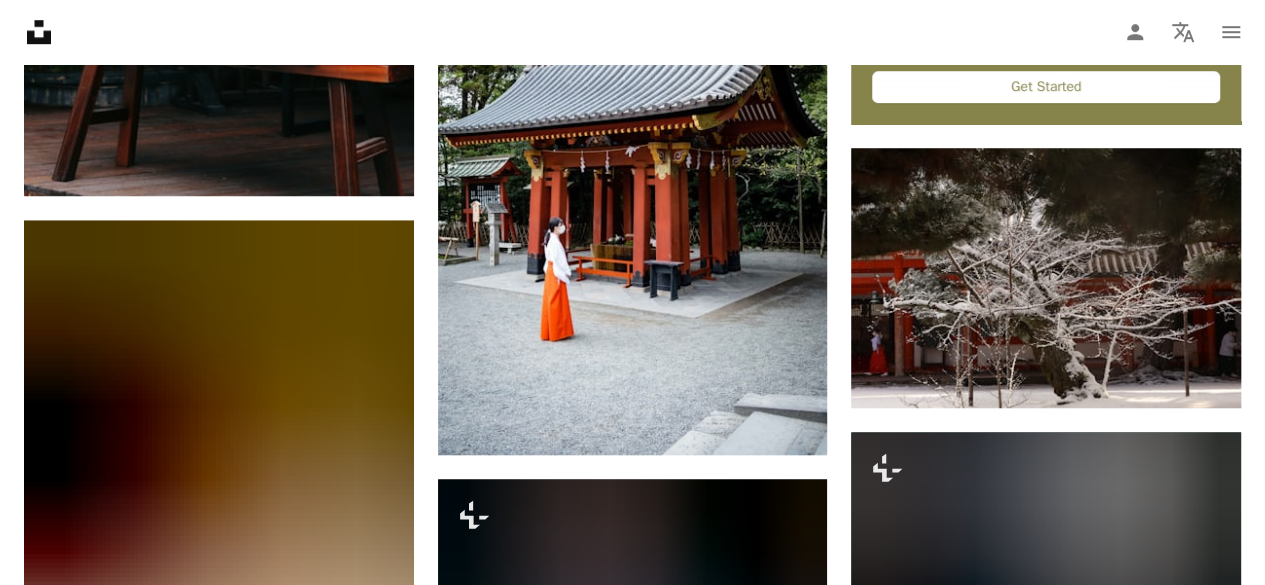 scroll, scrollTop: 702, scrollLeft: 0, axis: vertical 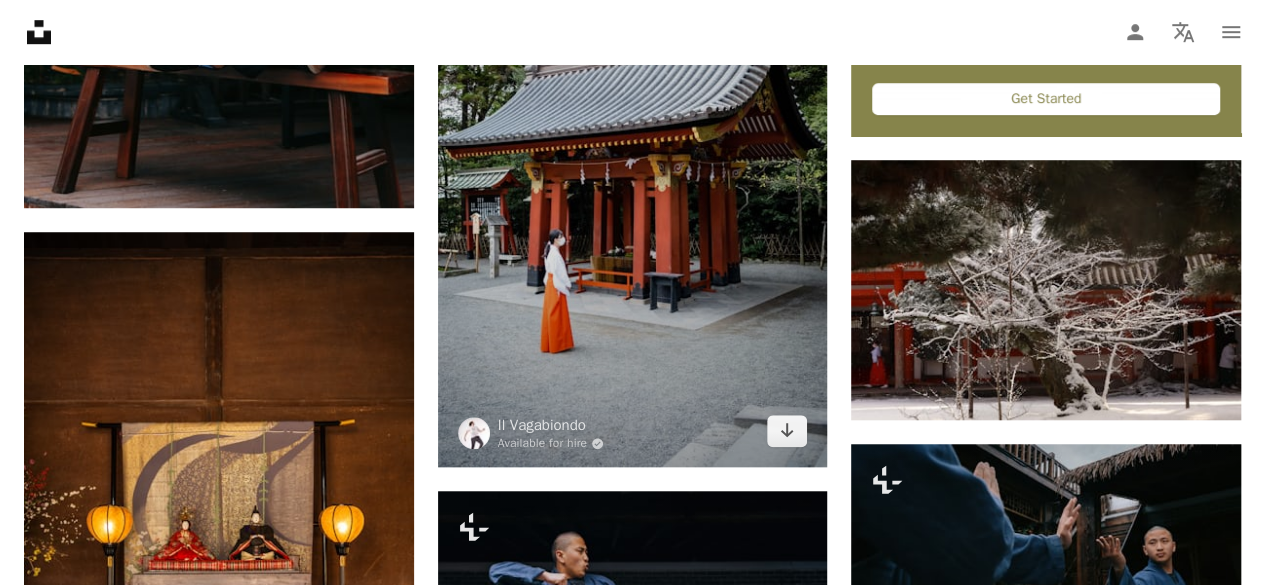 click at bounding box center [633, 175] 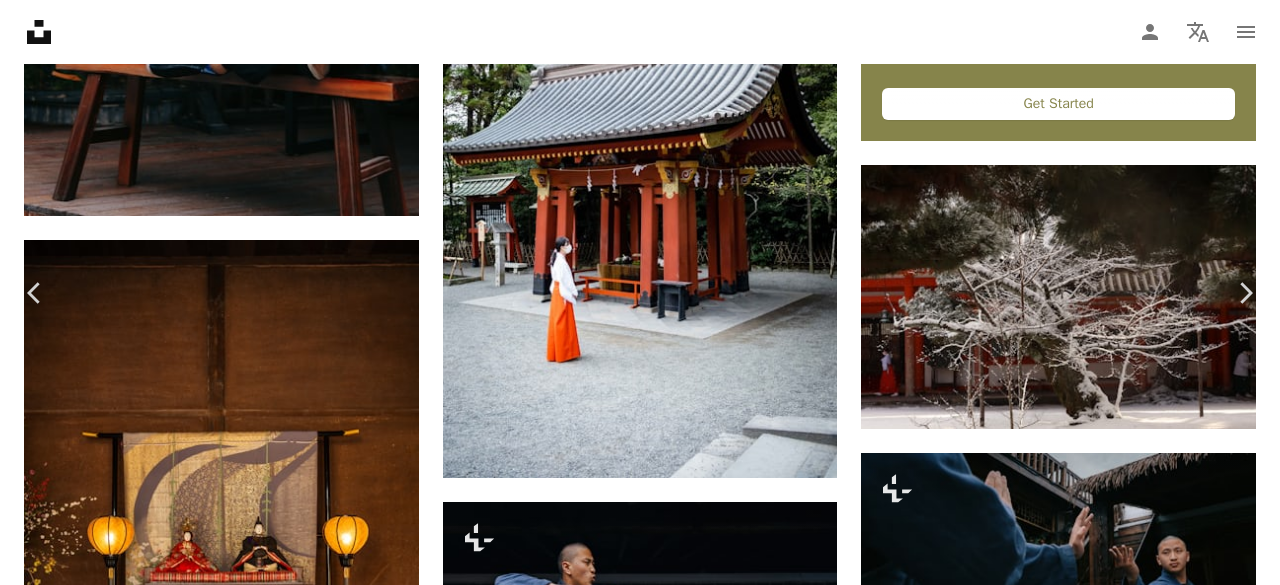 click on "Download free" at bounding box center [1081, 4082] 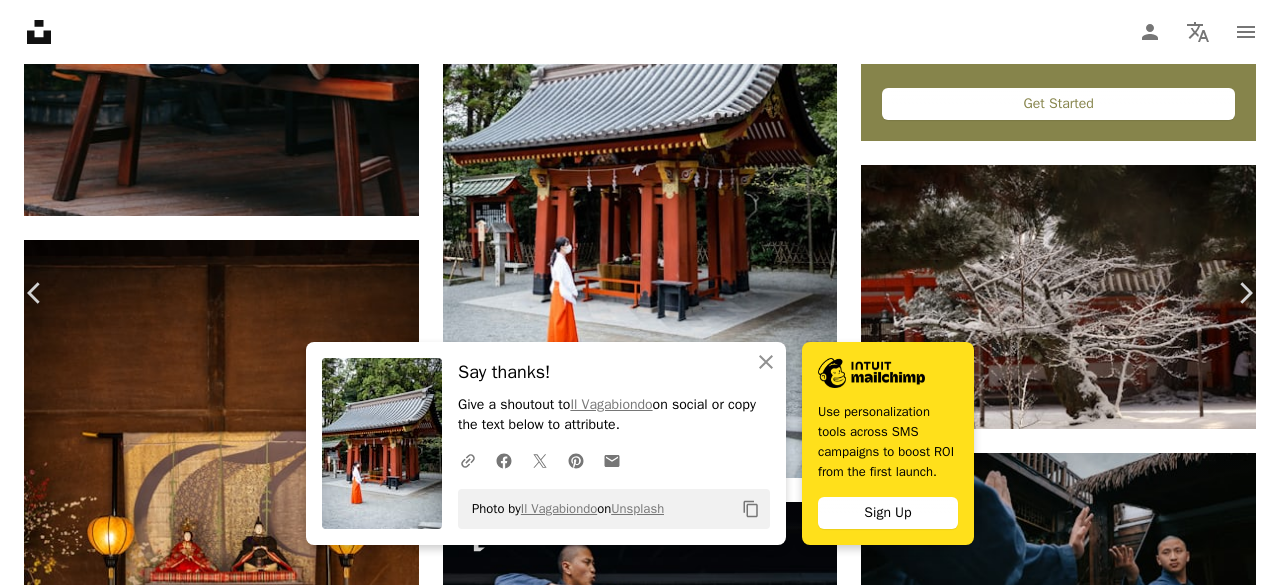 click on "An X shape" at bounding box center (20, 20) 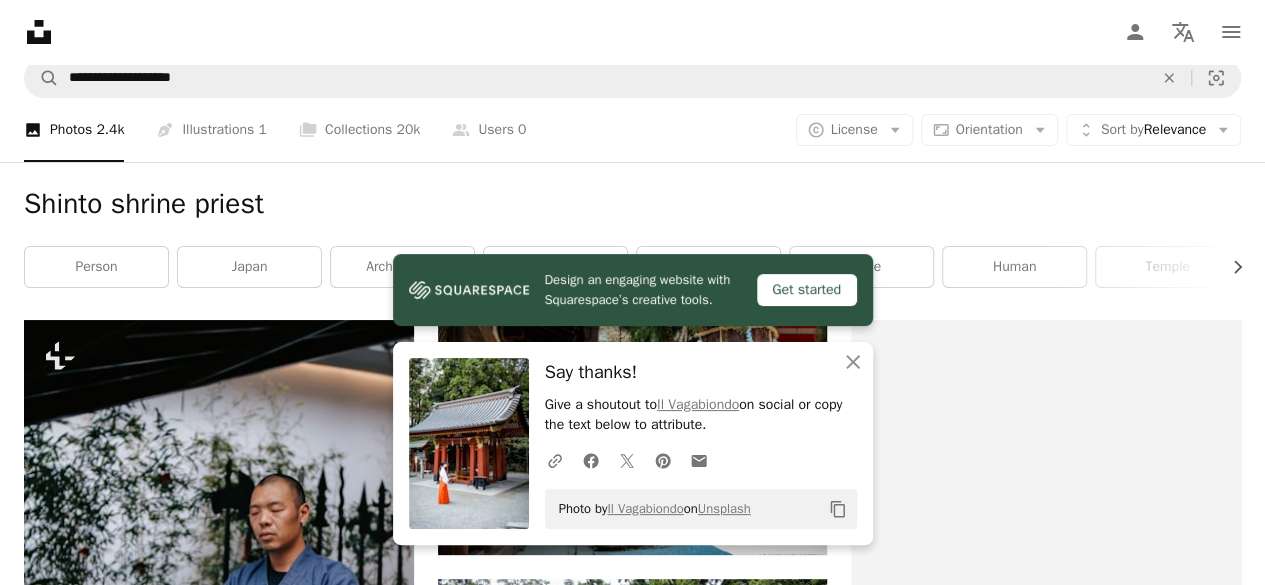 scroll, scrollTop: 0, scrollLeft: 0, axis: both 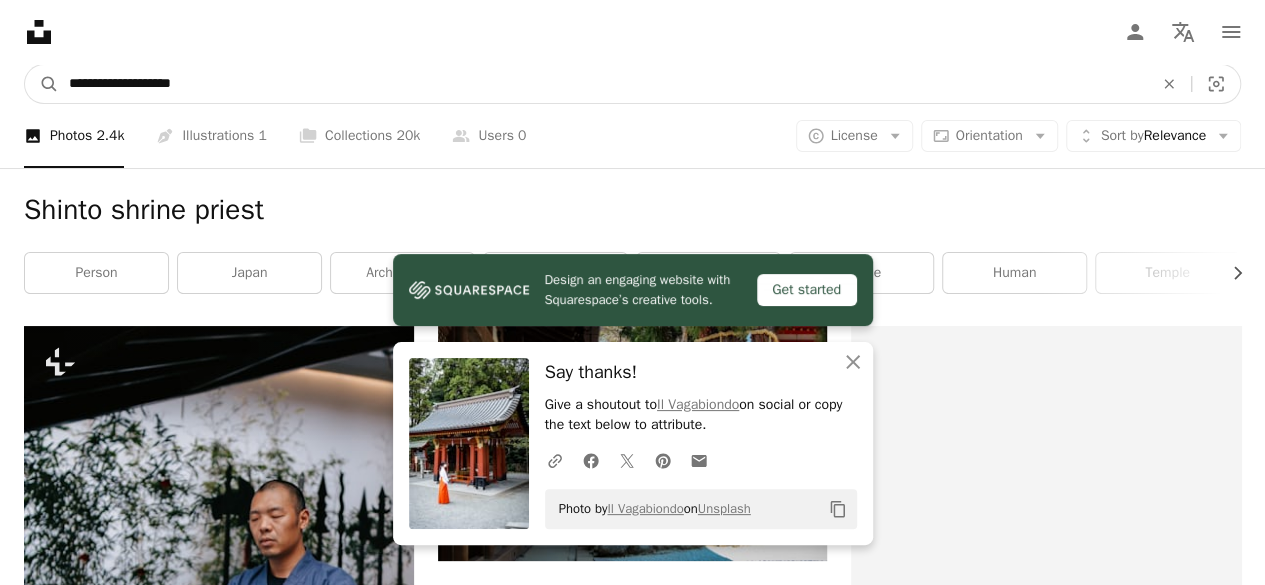 click on "**********" at bounding box center [603, 84] 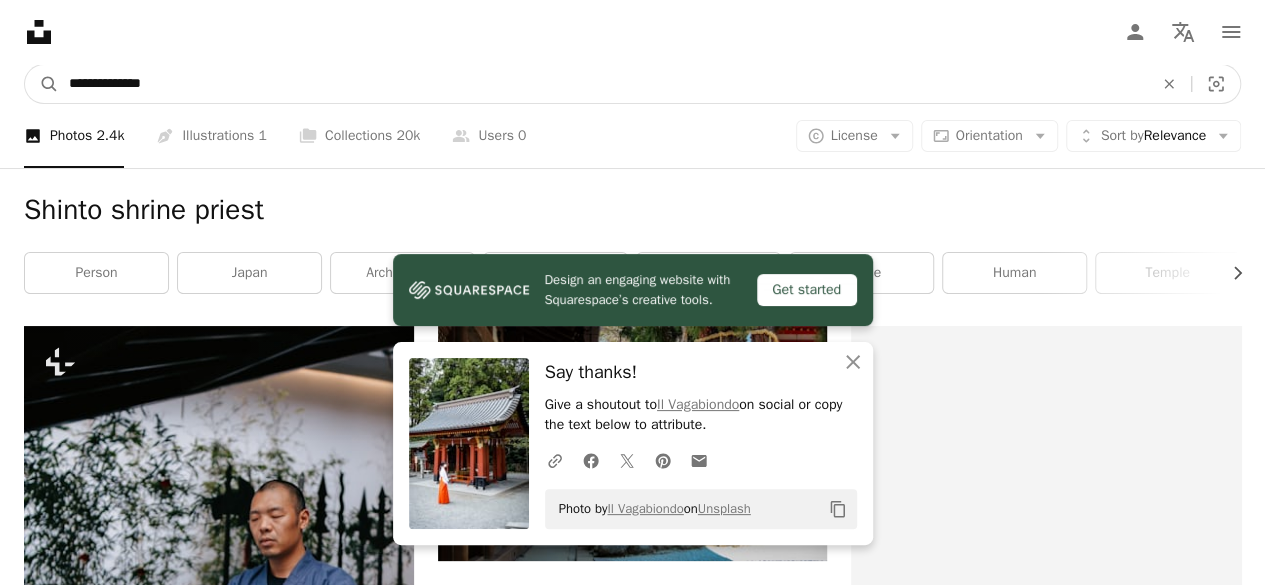 type on "**********" 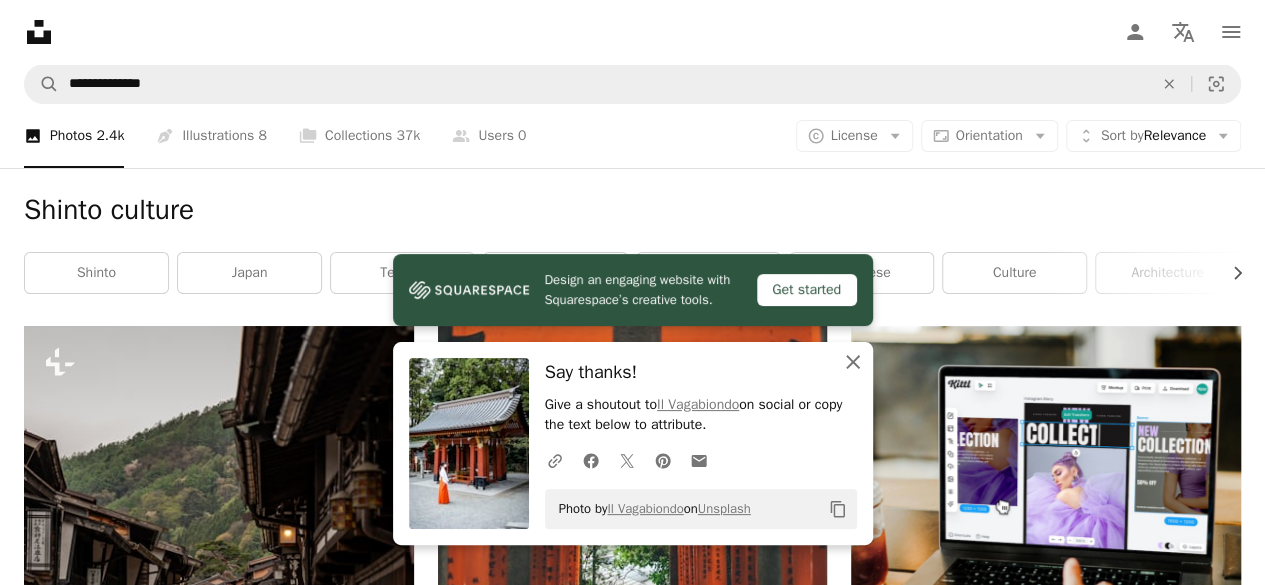 click on "An X shape" 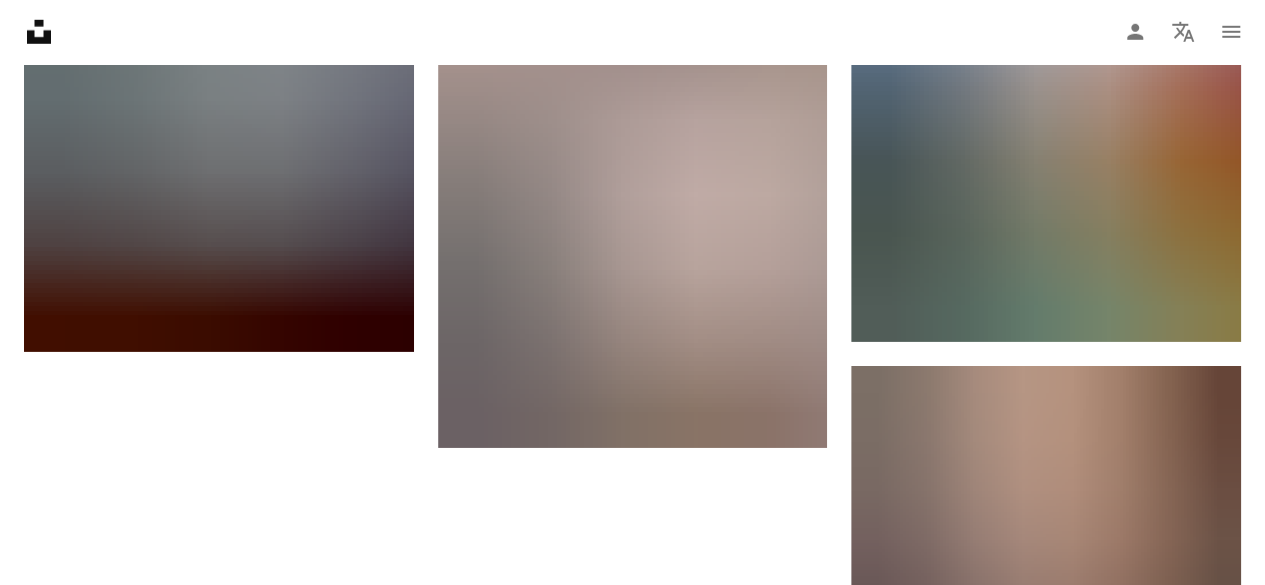 scroll, scrollTop: 3151, scrollLeft: 0, axis: vertical 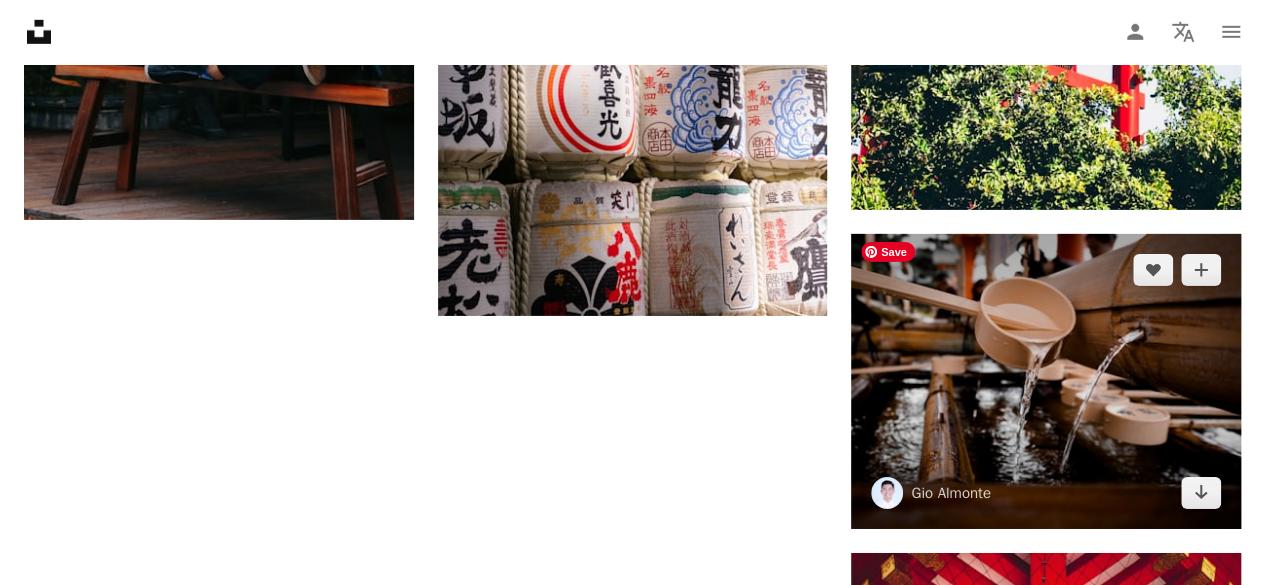 click at bounding box center (1046, 381) 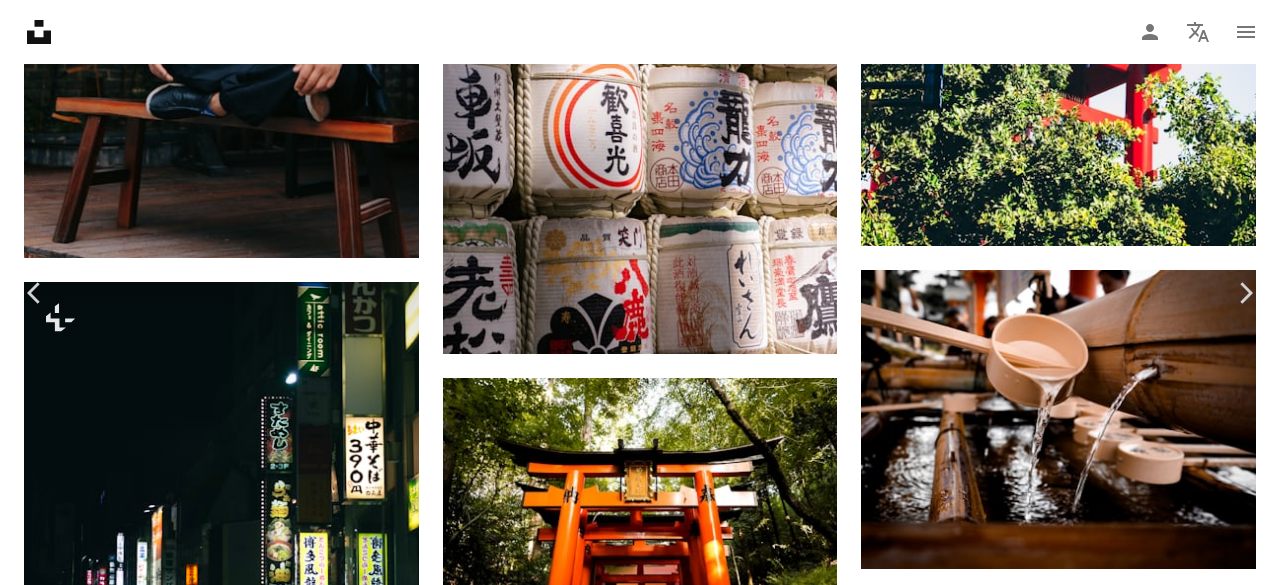 click on "Download free" at bounding box center (1081, 4830) 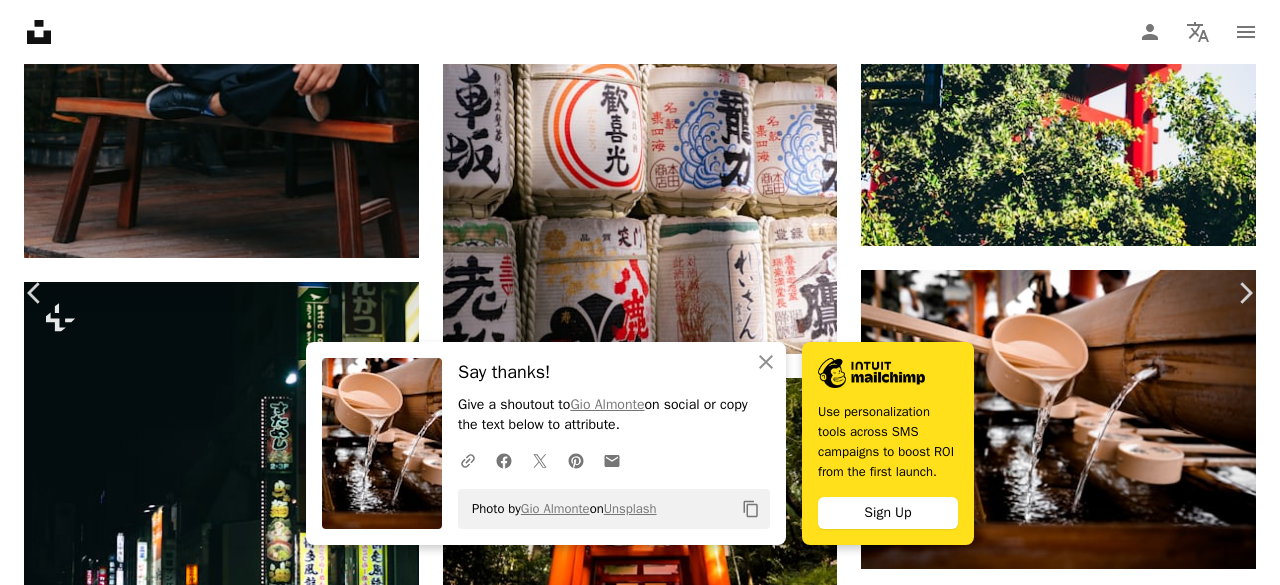 click on "An X shape" at bounding box center (20, 20) 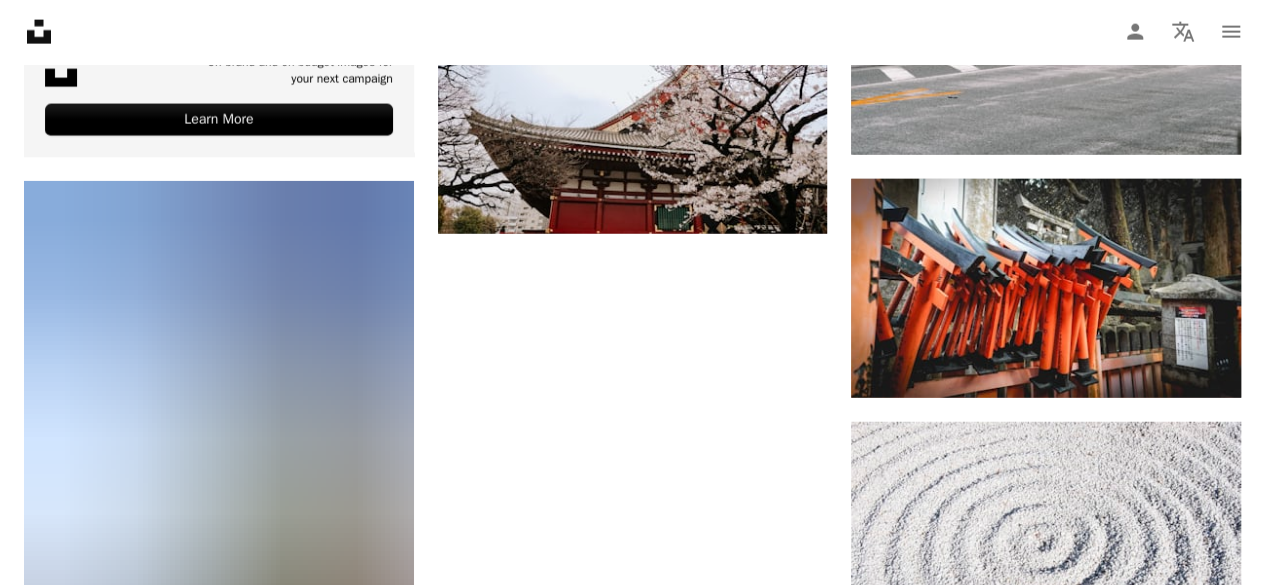 scroll, scrollTop: 6220, scrollLeft: 0, axis: vertical 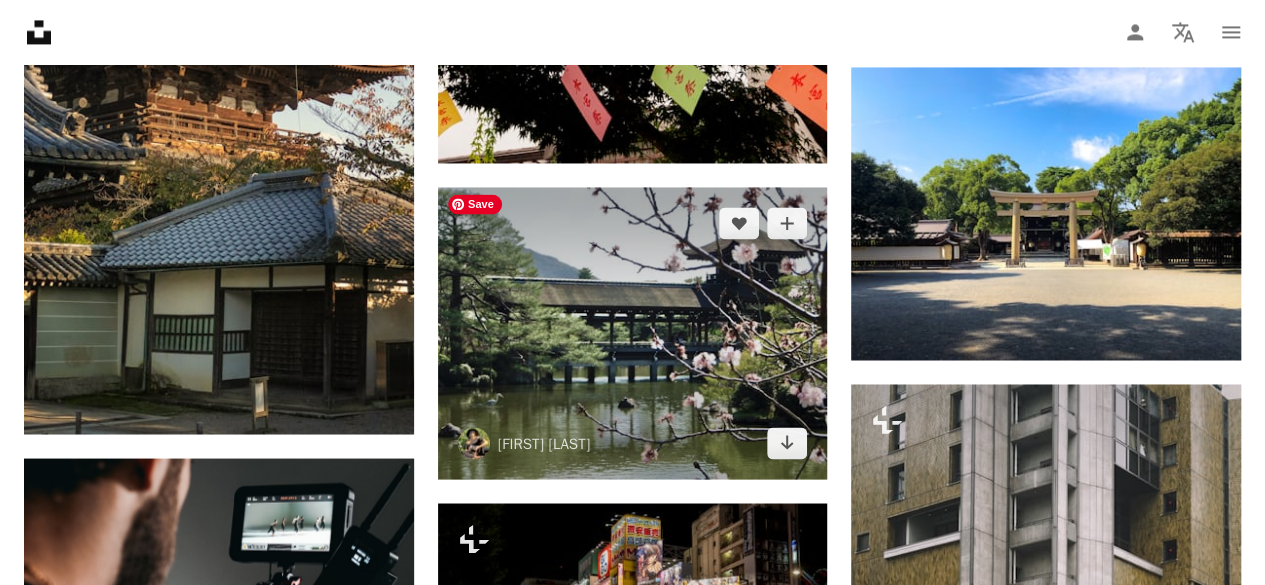 click at bounding box center (633, 333) 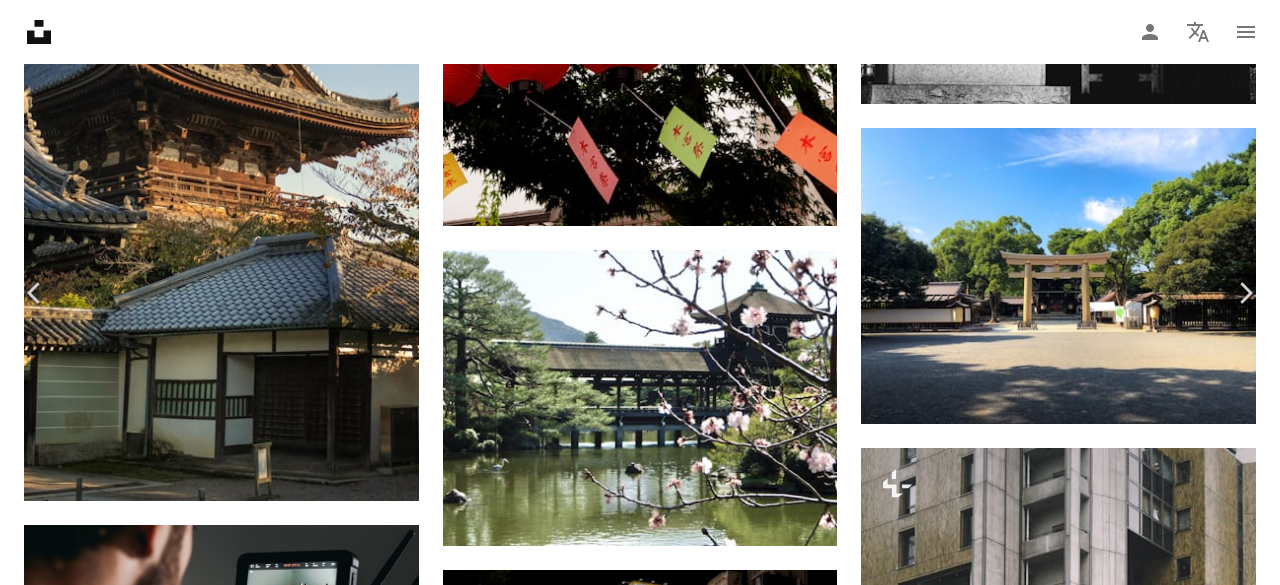 click on "An X shape" at bounding box center (20, 20) 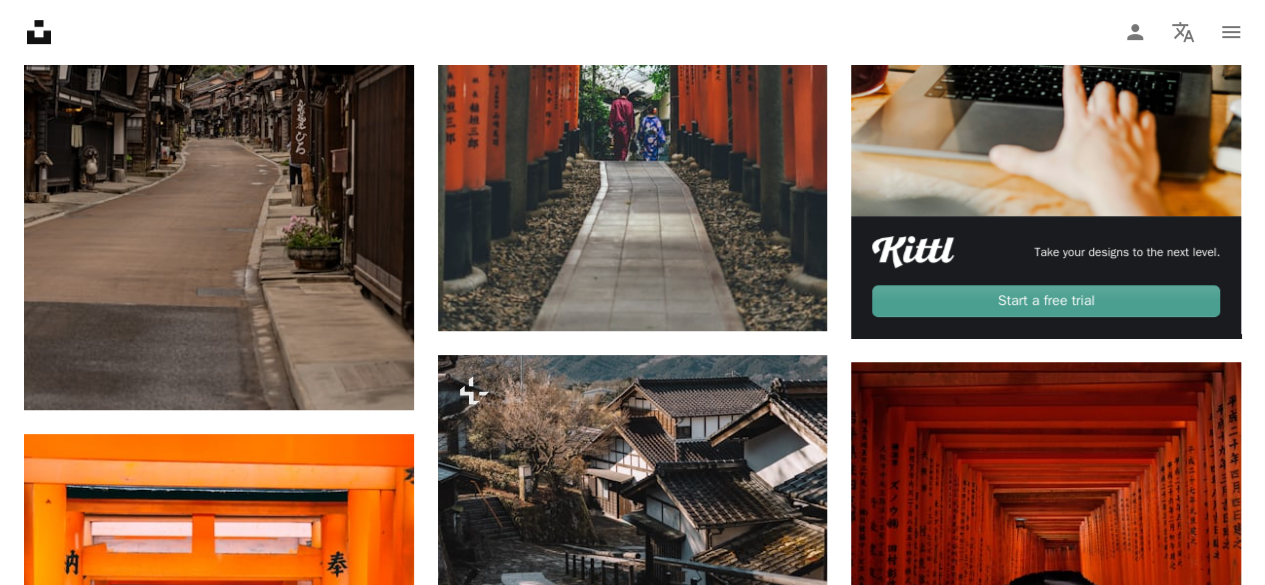 scroll, scrollTop: 338, scrollLeft: 0, axis: vertical 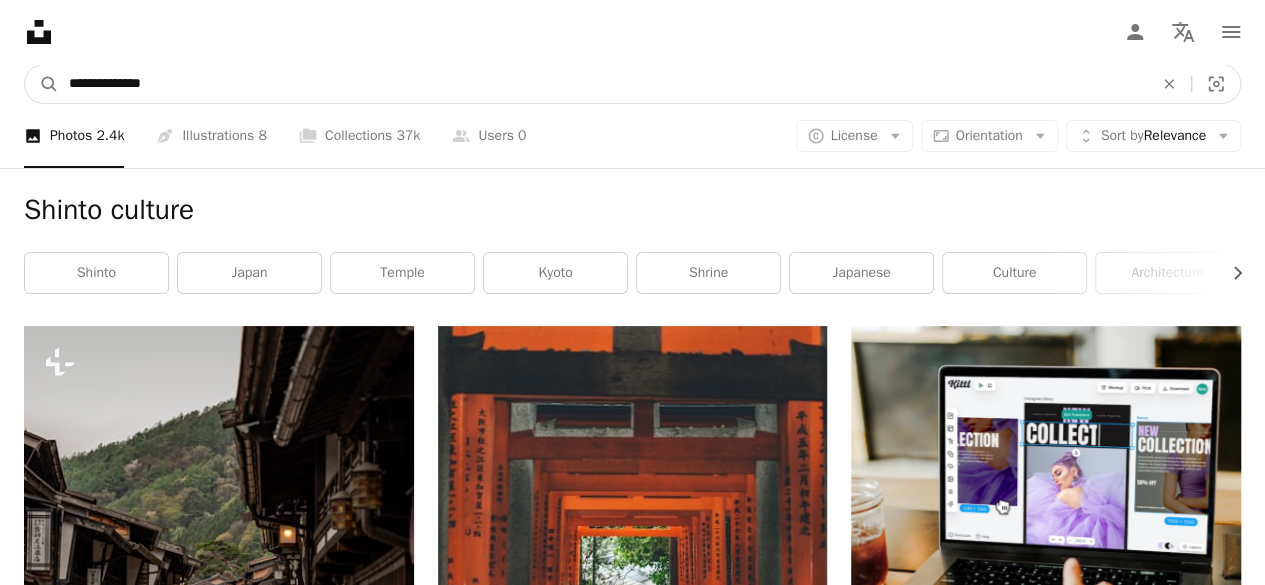 click on "**********" at bounding box center [603, 84] 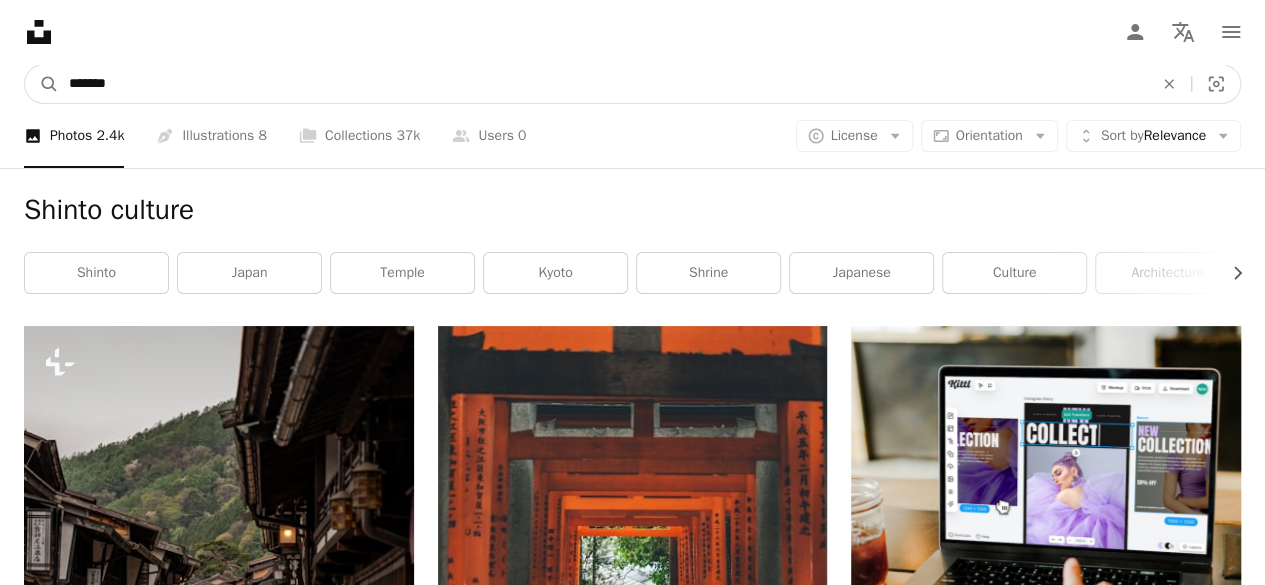 type on "******" 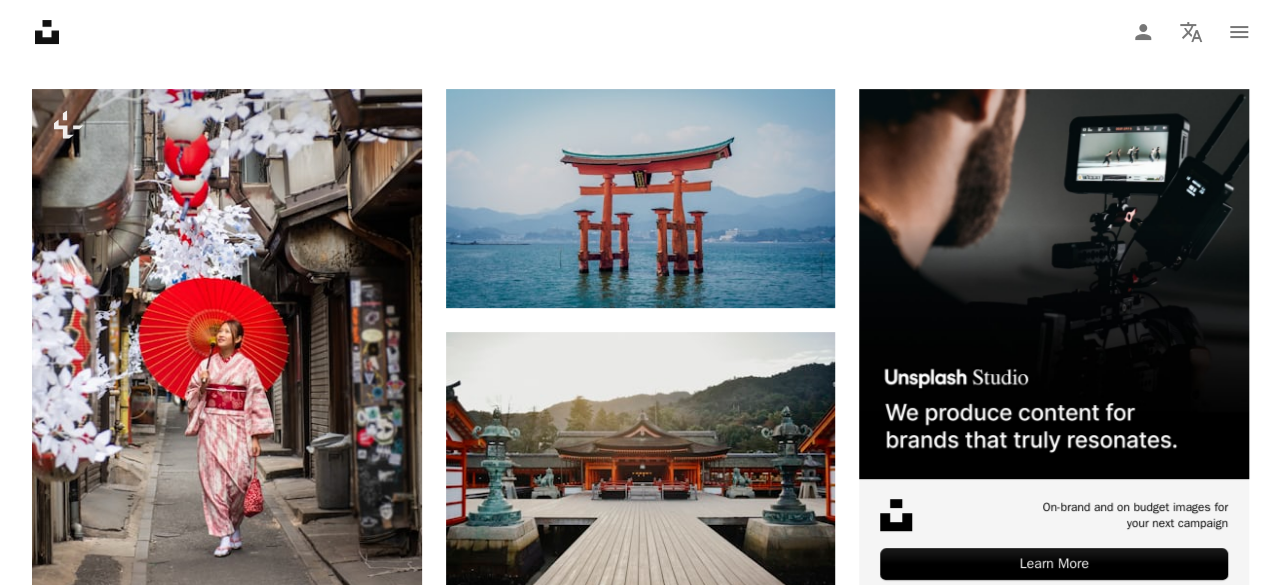 scroll, scrollTop: 254, scrollLeft: 0, axis: vertical 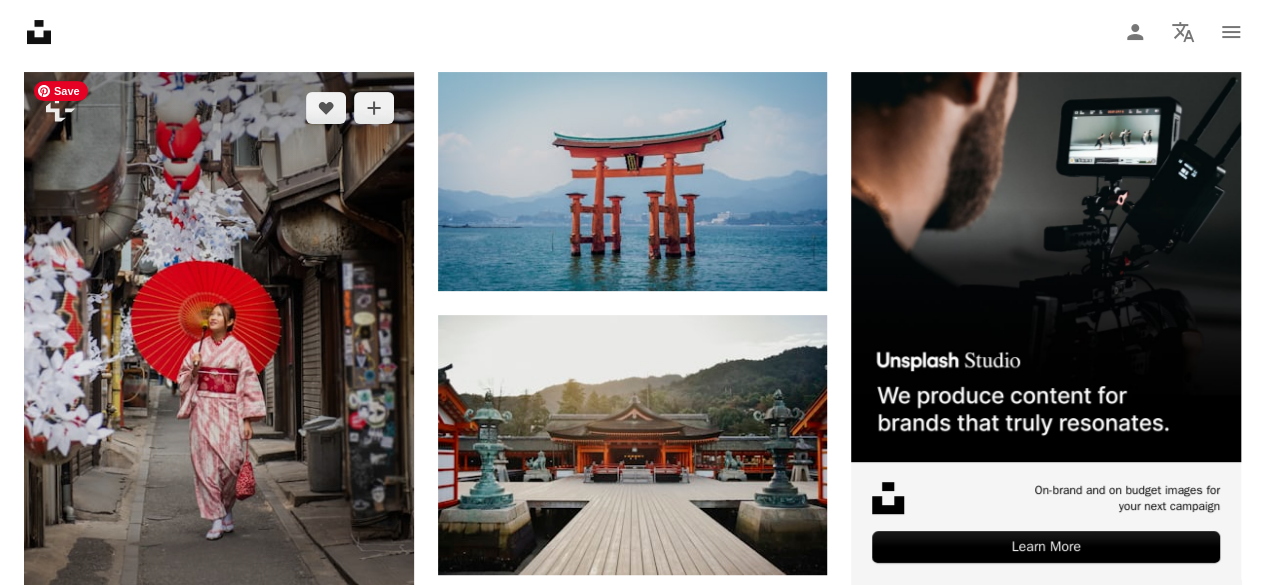 click at bounding box center (219, 364) 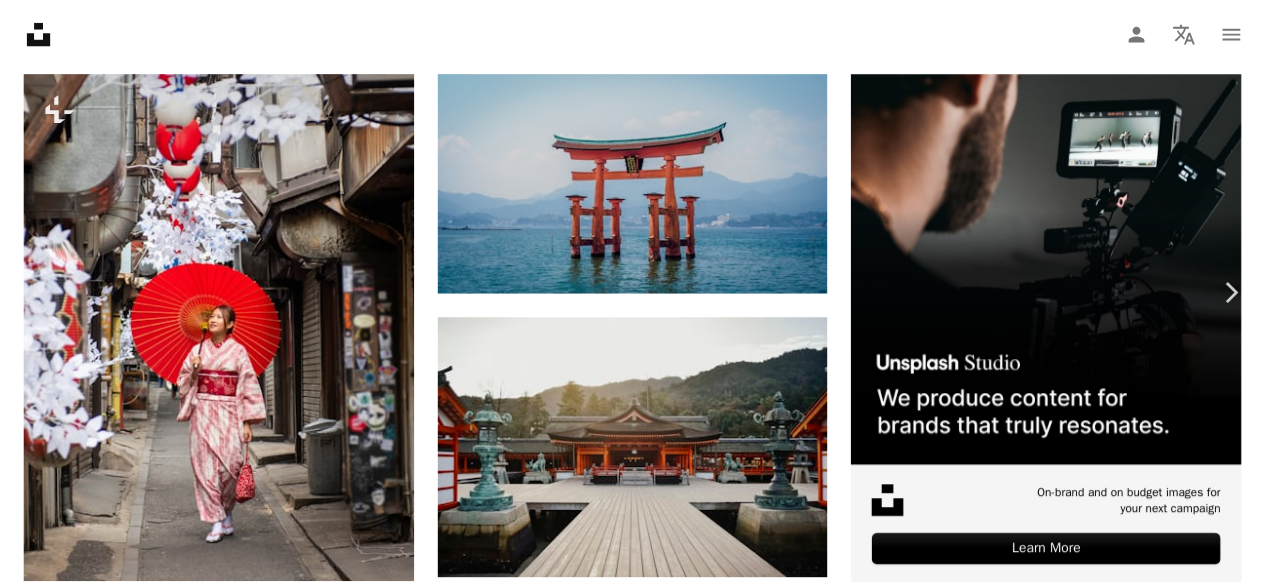 scroll, scrollTop: 352, scrollLeft: 0, axis: vertical 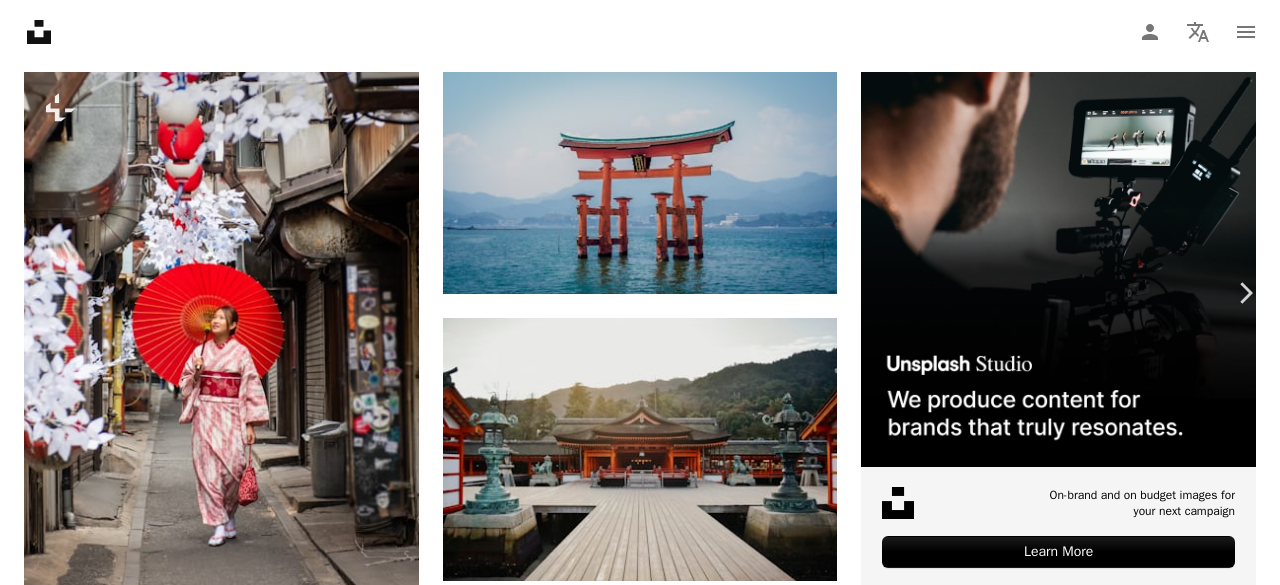 click on "An X shape" at bounding box center (20, 20) 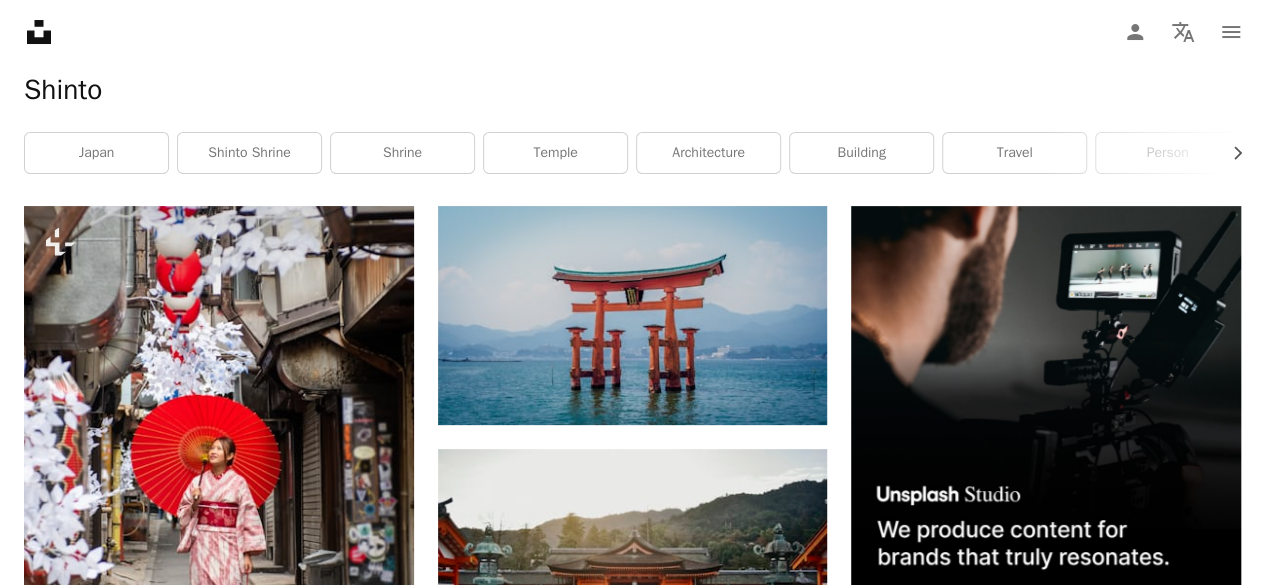 scroll, scrollTop: 0, scrollLeft: 0, axis: both 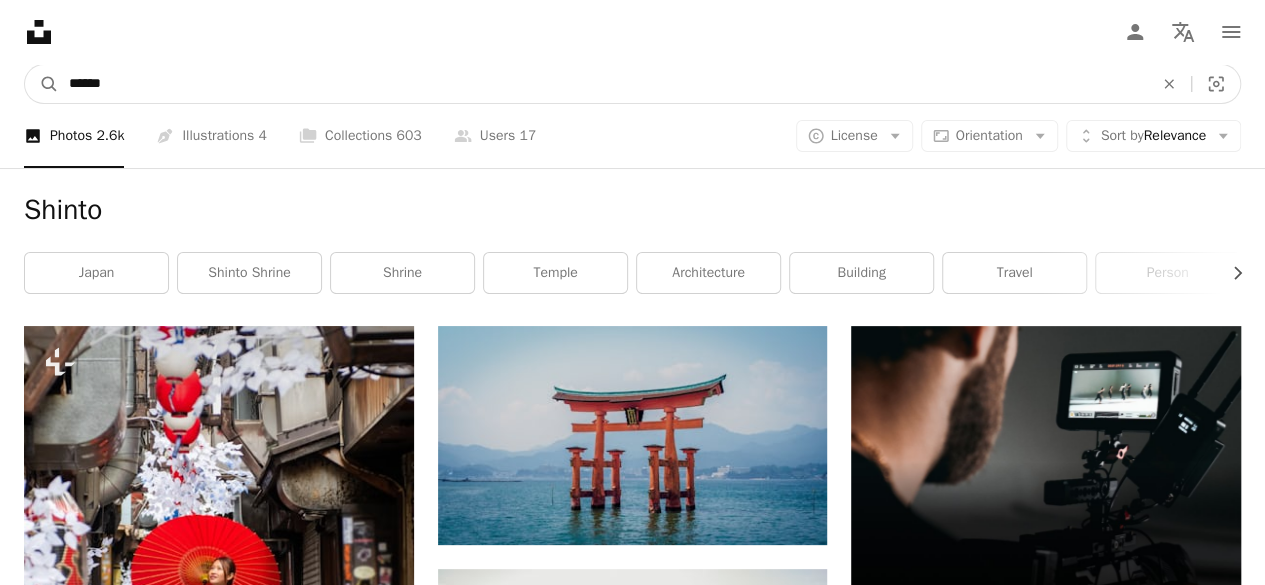 click on "******" at bounding box center [603, 84] 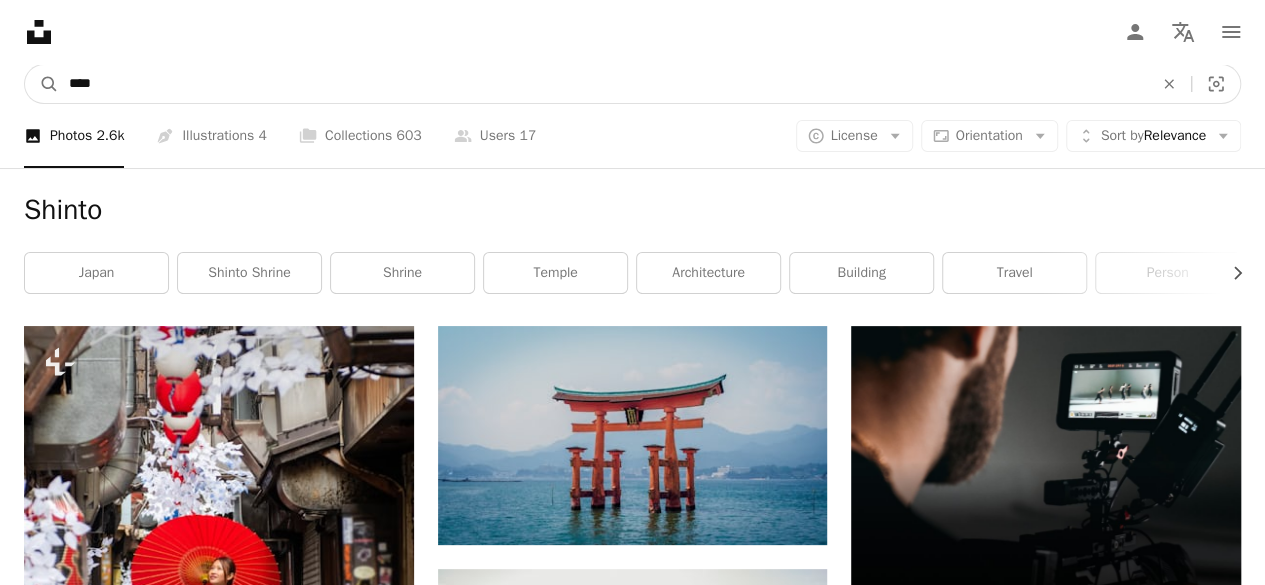 type on "*****" 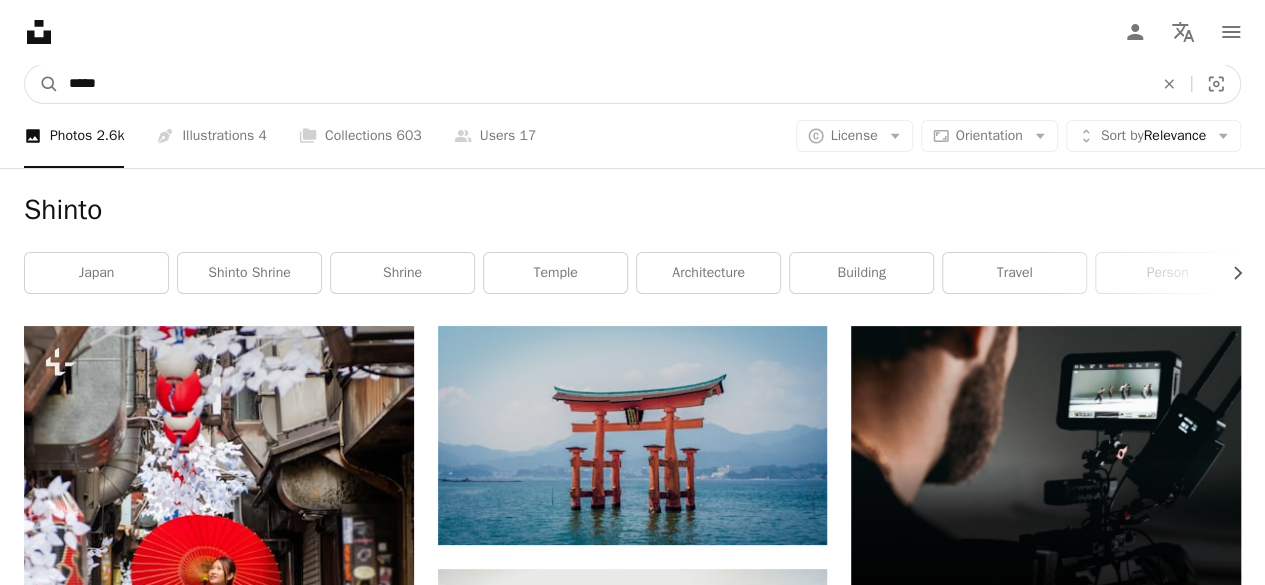 click on "A magnifying glass" at bounding box center [42, 84] 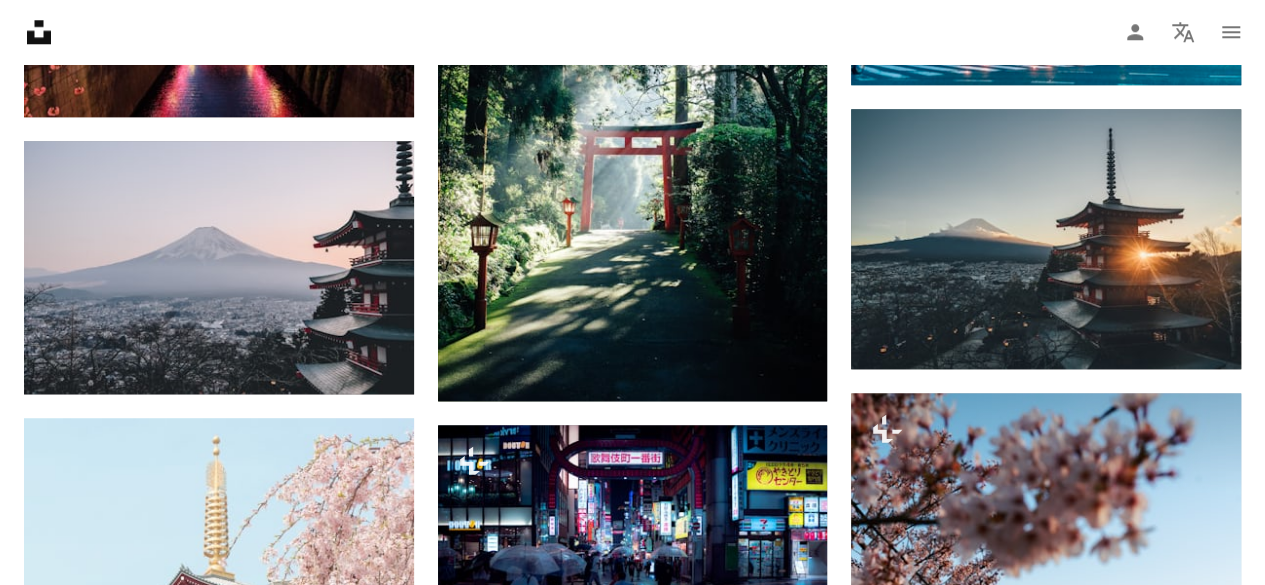 scroll, scrollTop: 1053, scrollLeft: 0, axis: vertical 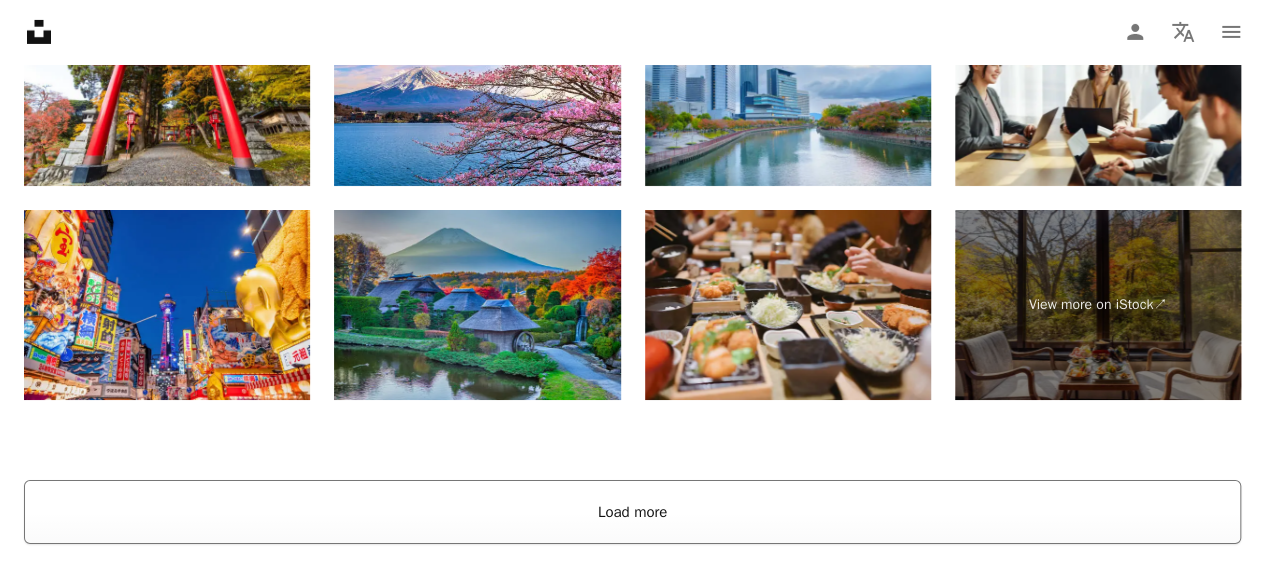 click on "Load more" at bounding box center [632, 512] 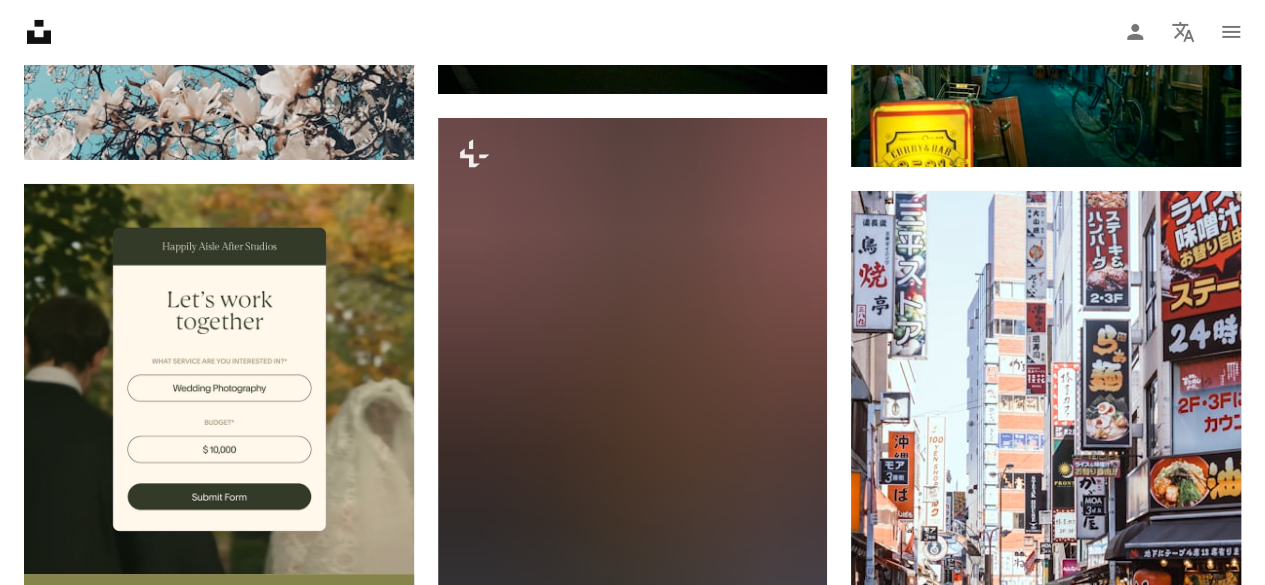 scroll, scrollTop: 2896, scrollLeft: 0, axis: vertical 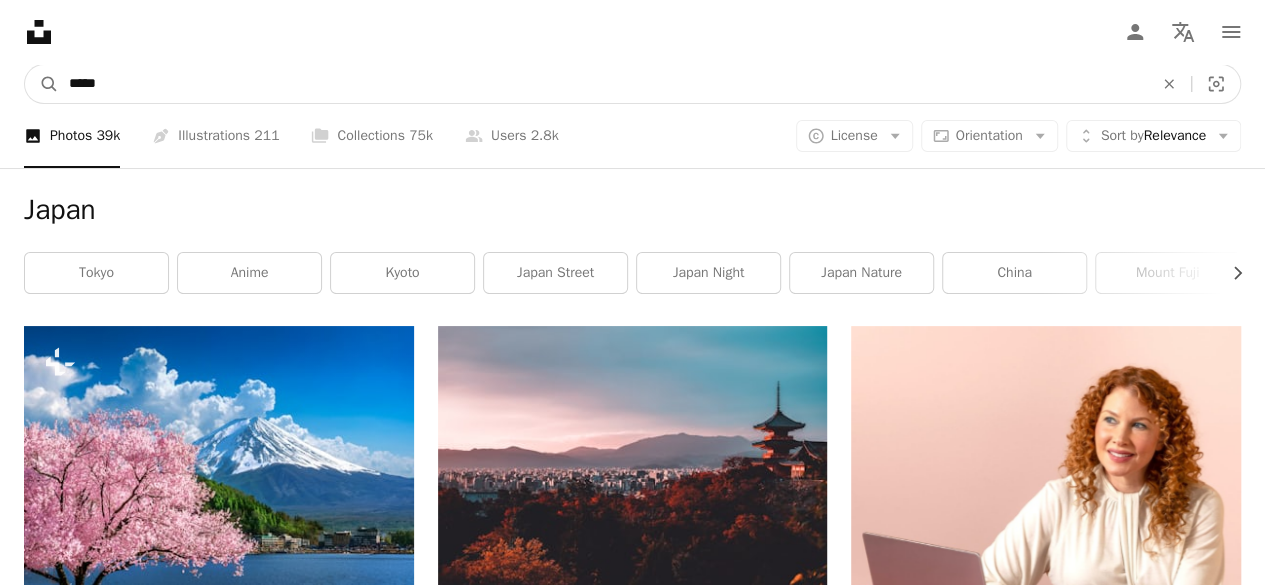 click on "*****" at bounding box center [603, 84] 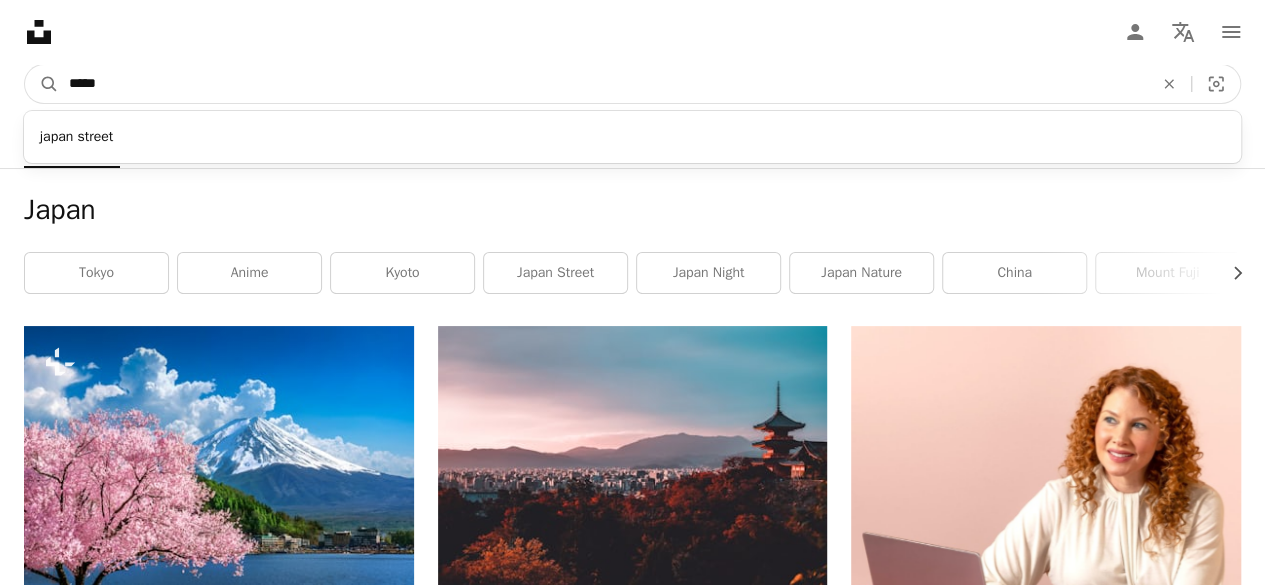 click on "*****" at bounding box center (603, 84) 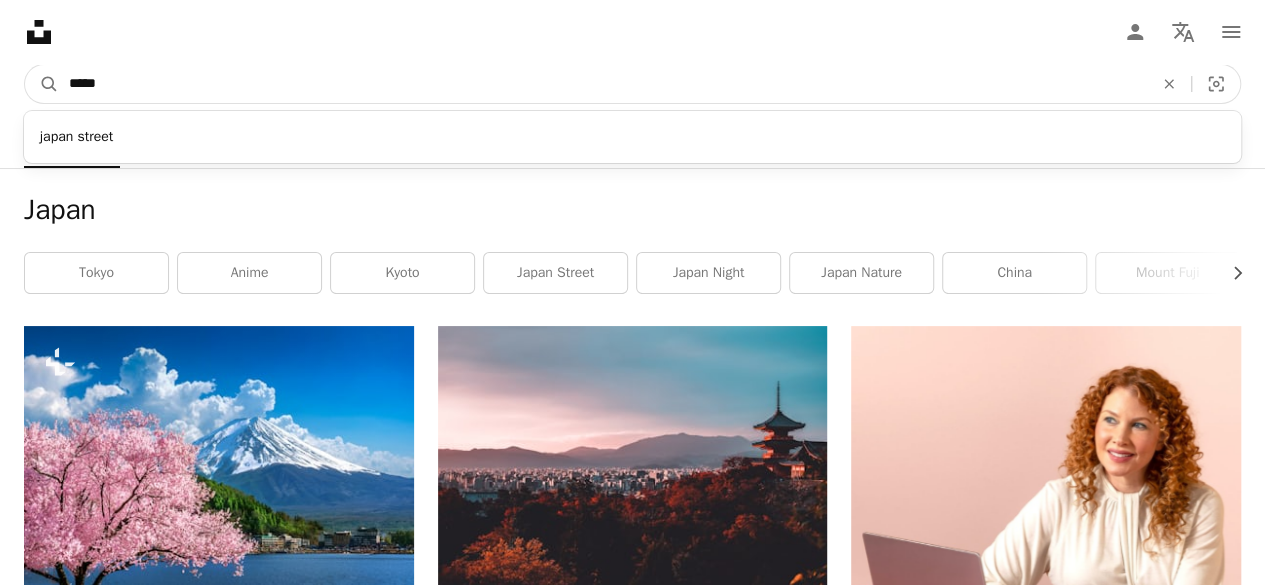 click on "*****" at bounding box center [603, 84] 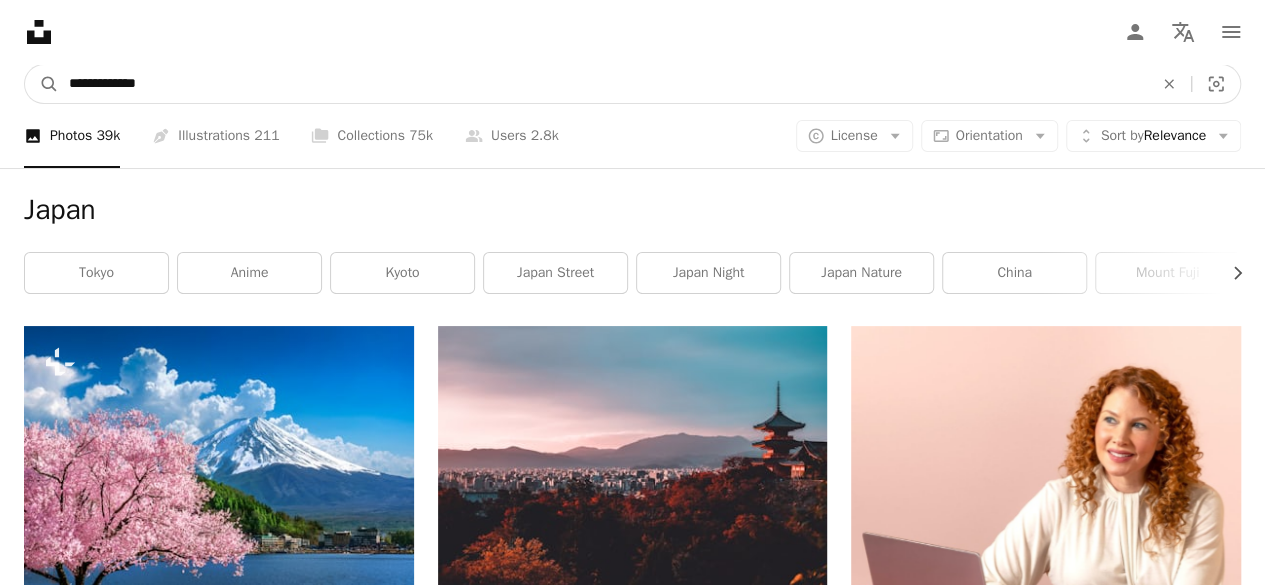 type on "**********" 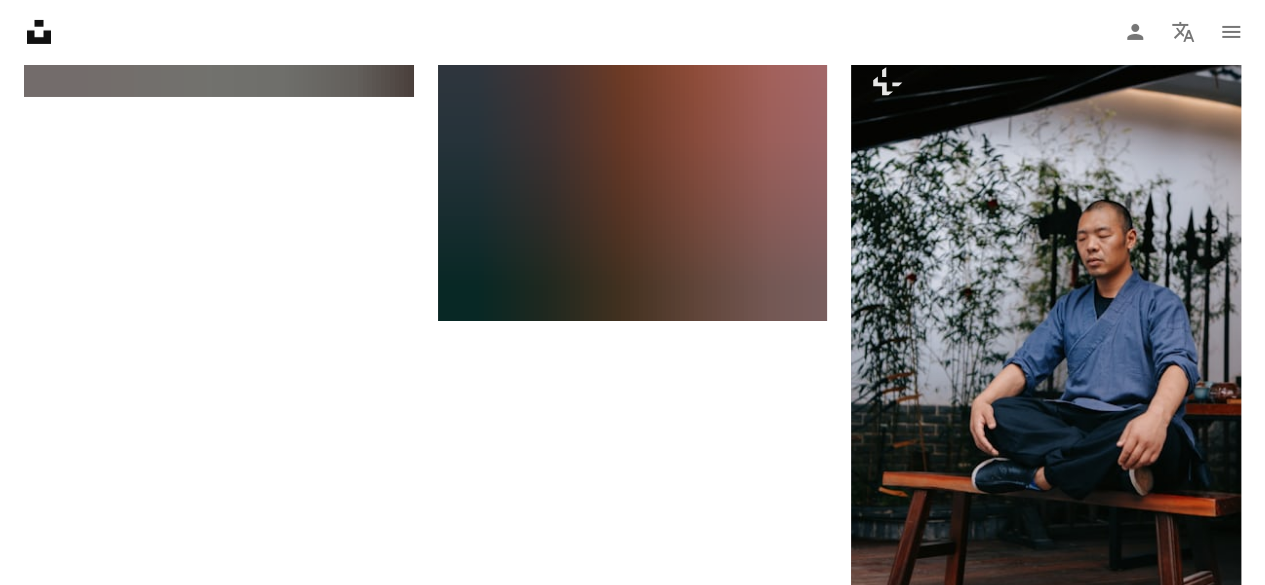 scroll, scrollTop: 3541, scrollLeft: 0, axis: vertical 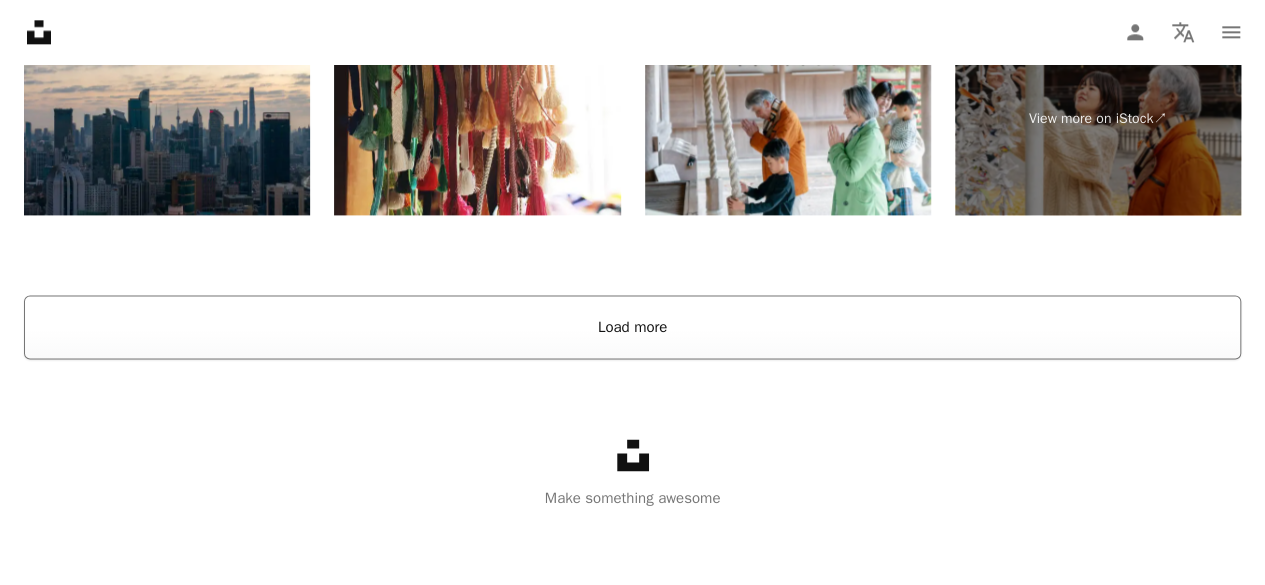 click on "Load more" at bounding box center [632, 327] 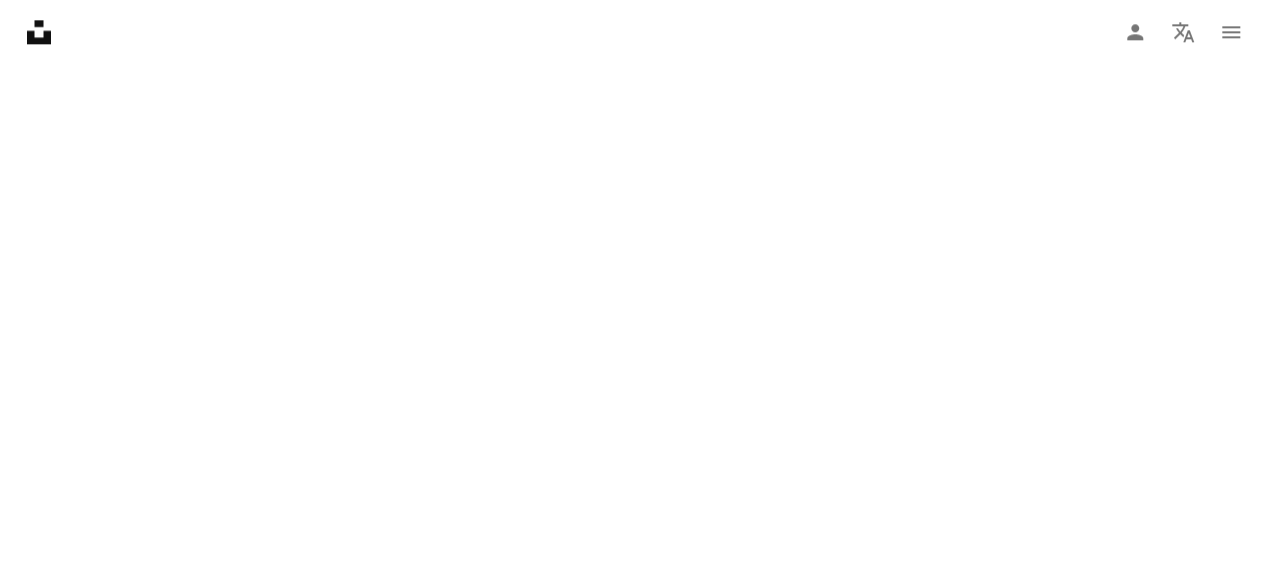 scroll, scrollTop: 4479, scrollLeft: 0, axis: vertical 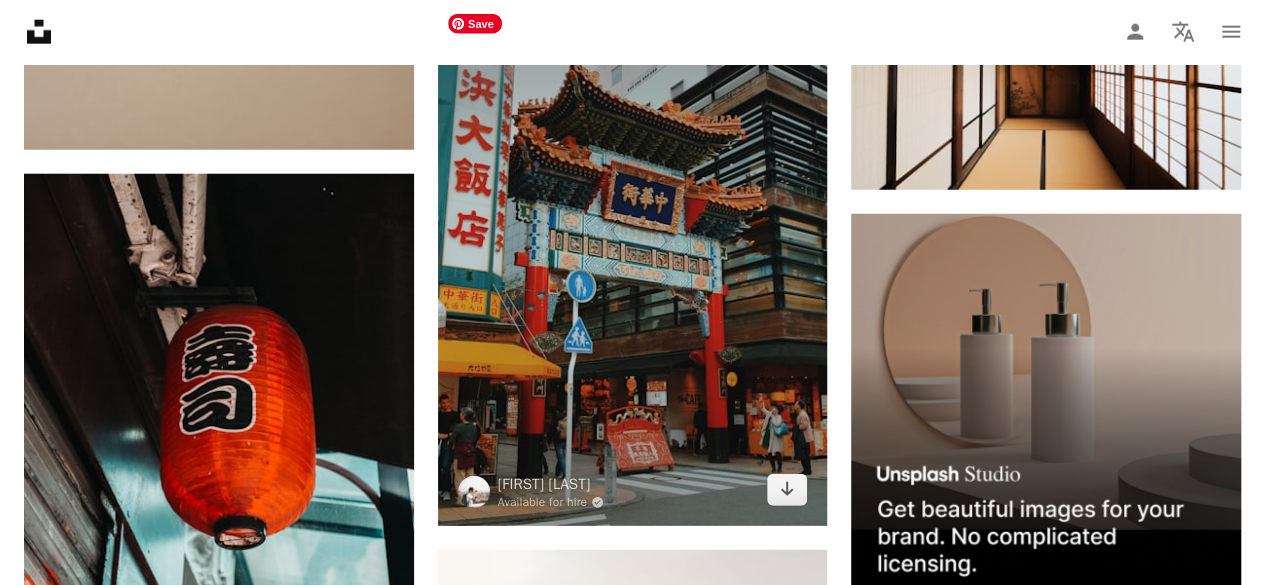 click at bounding box center [633, 266] 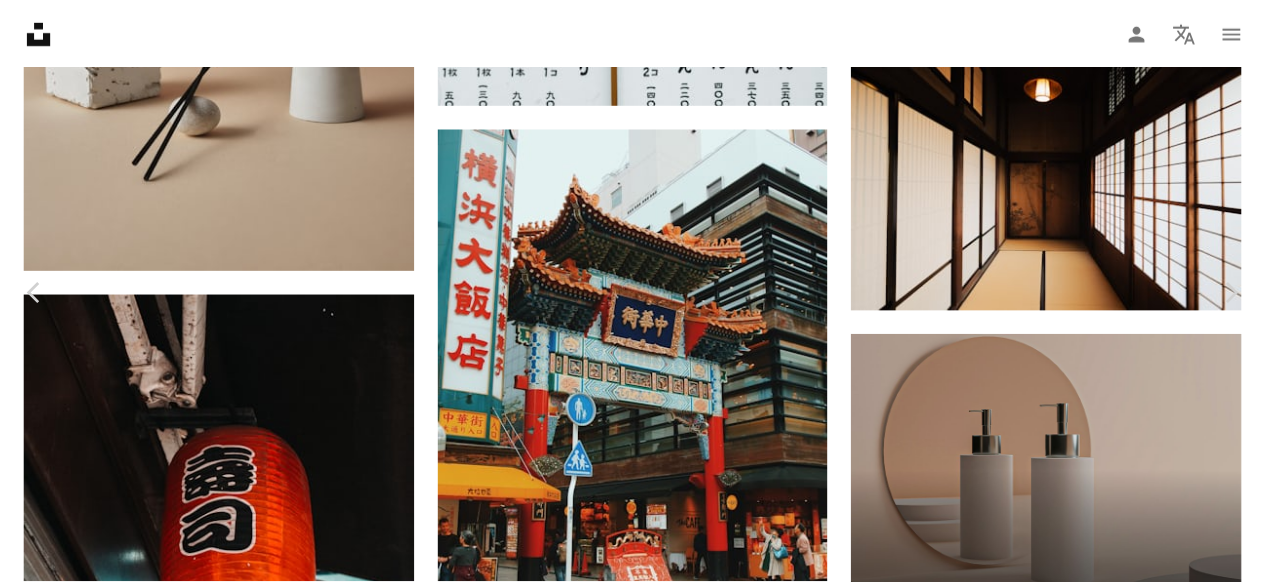 scroll, scrollTop: 0, scrollLeft: 0, axis: both 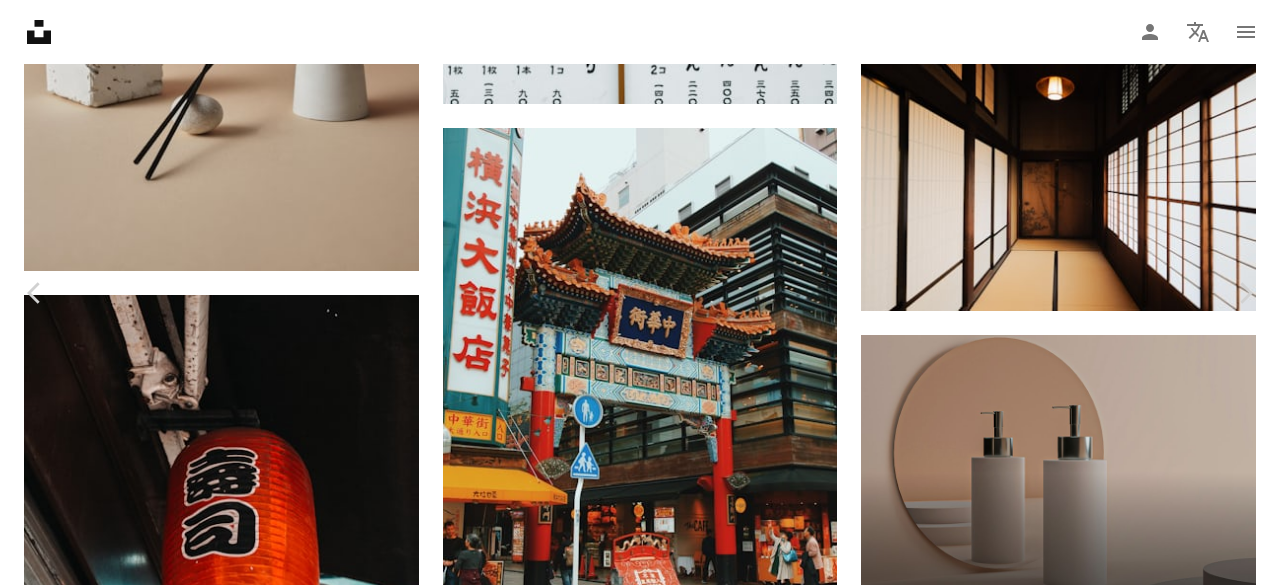 click on "Download free" at bounding box center (1081, 3311) 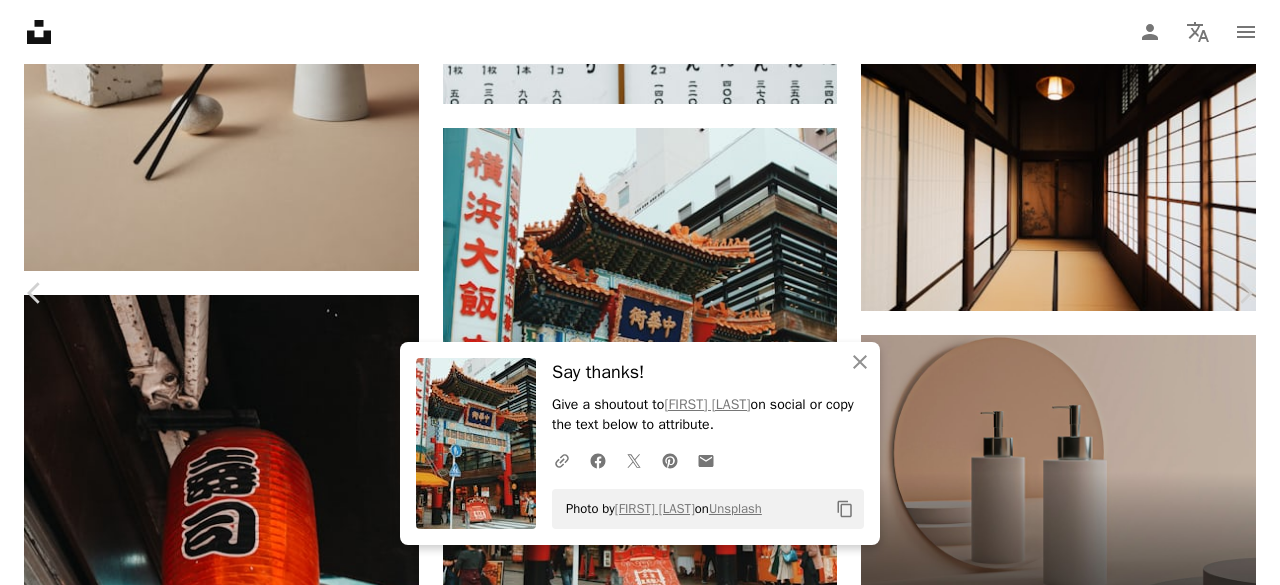 click on "An X shape" at bounding box center (20, 20) 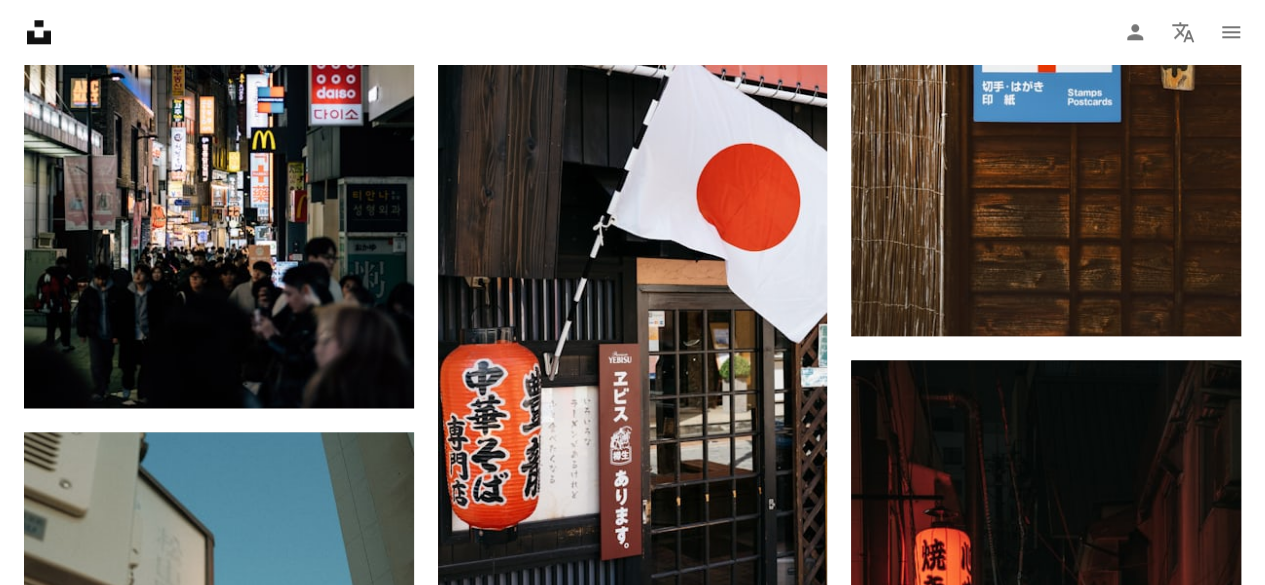 scroll, scrollTop: 0, scrollLeft: 0, axis: both 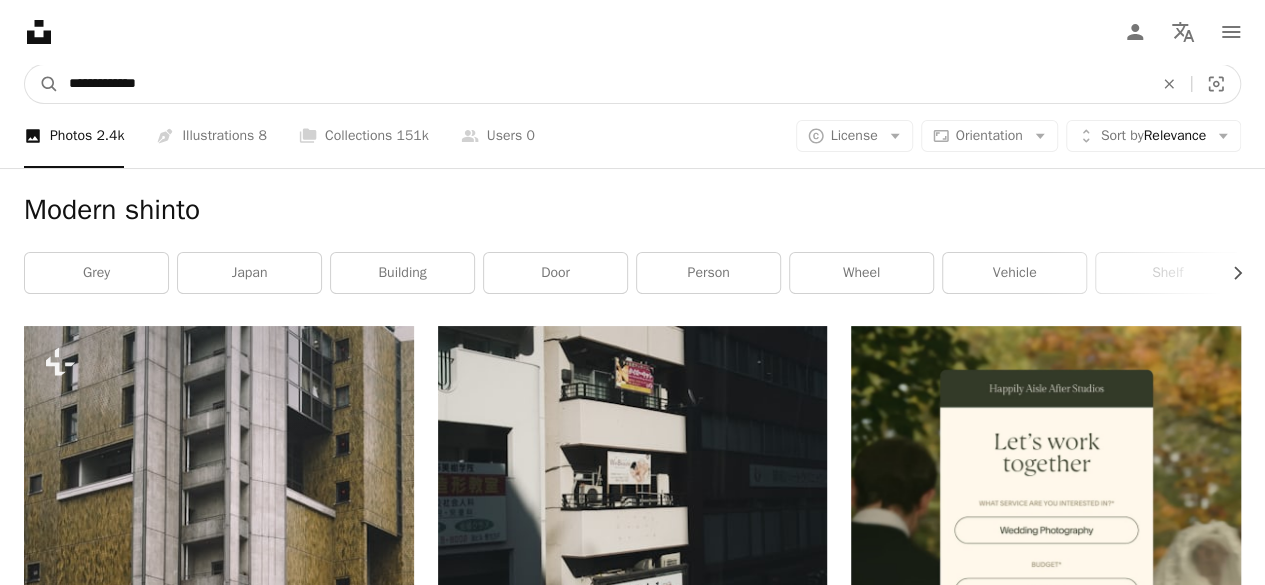 click on "**********" at bounding box center (603, 84) 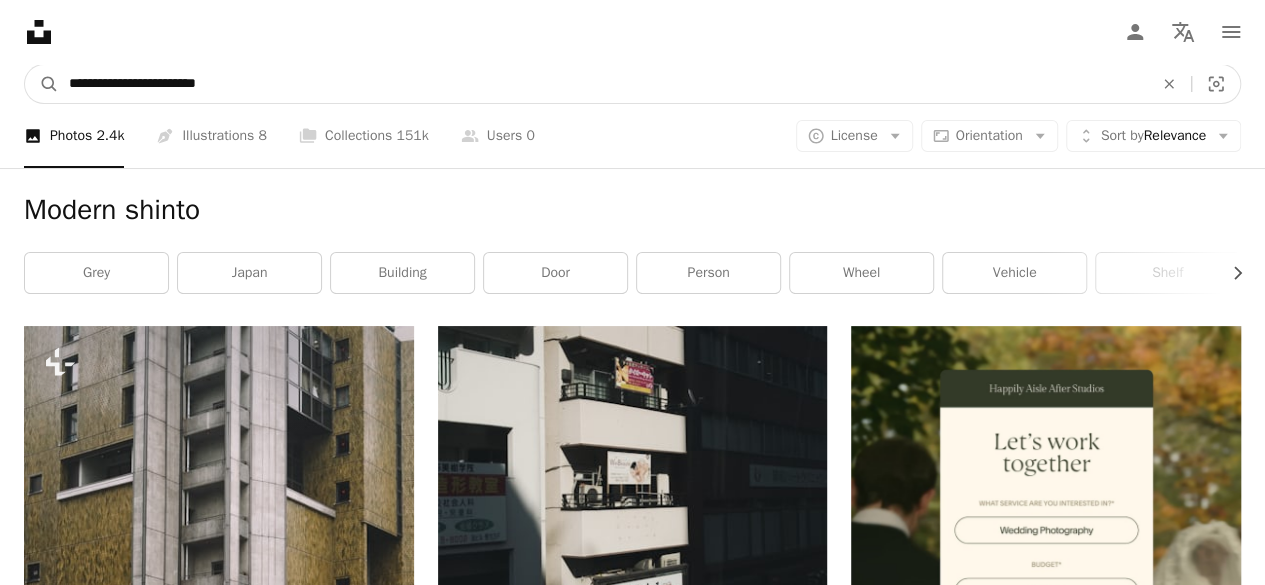 type on "**********" 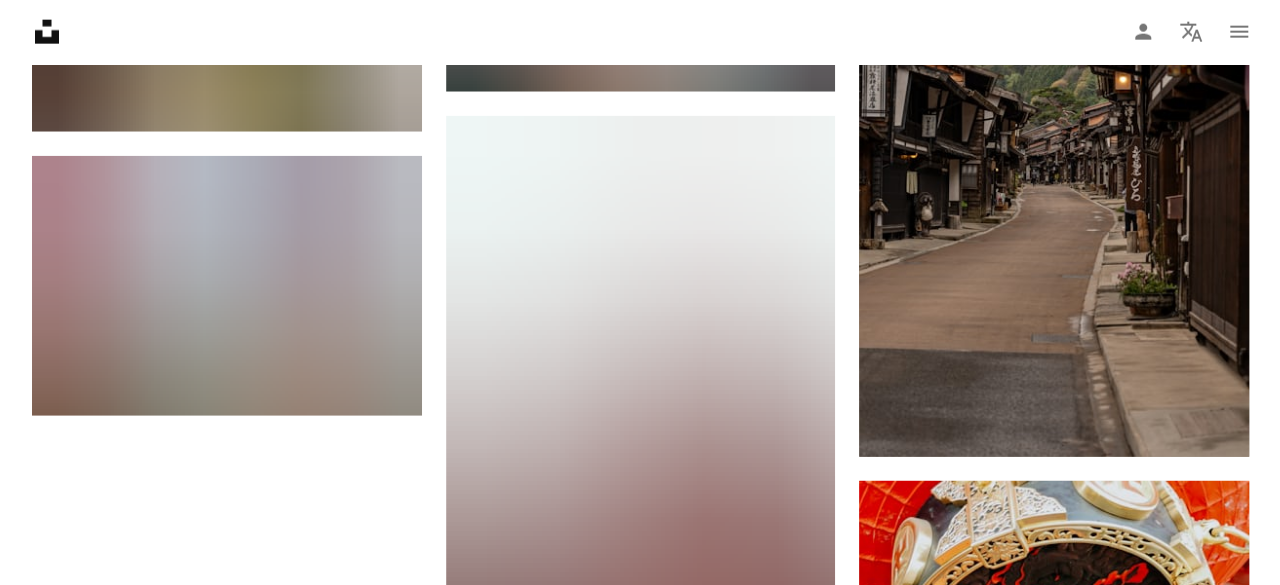 scroll, scrollTop: 2517, scrollLeft: 0, axis: vertical 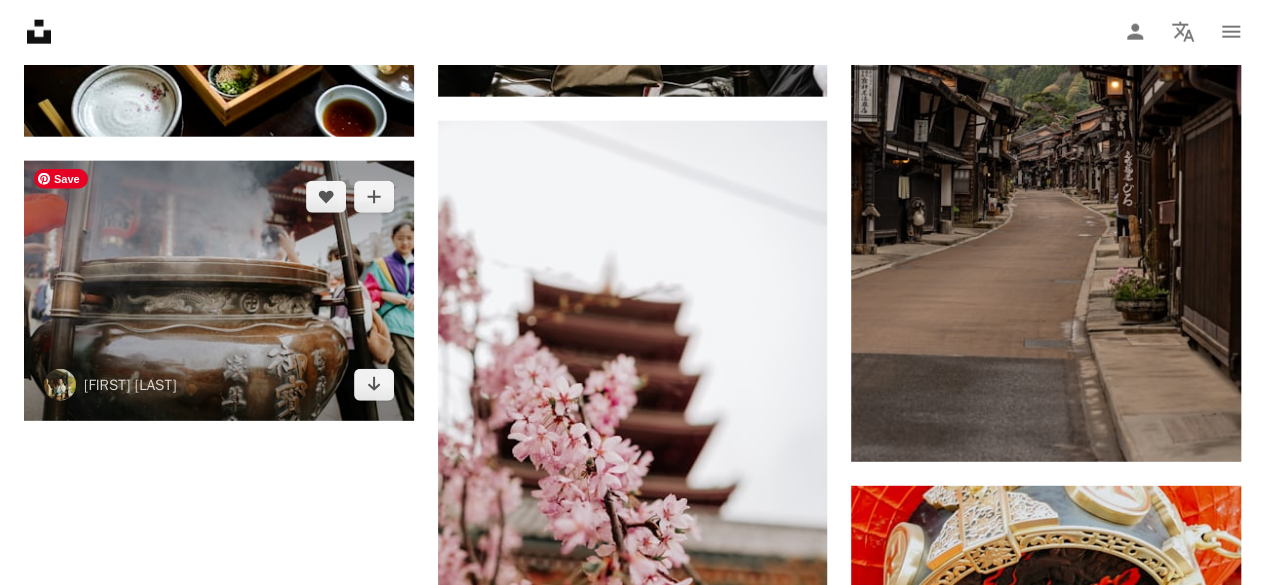 click at bounding box center (219, 291) 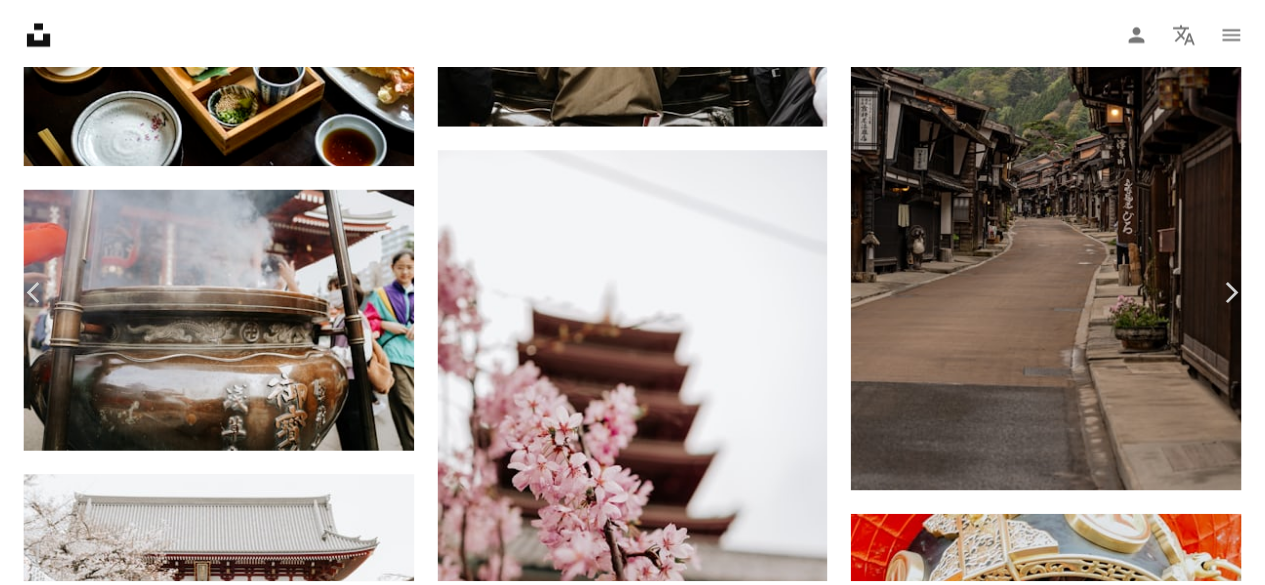 scroll, scrollTop: 512, scrollLeft: 0, axis: vertical 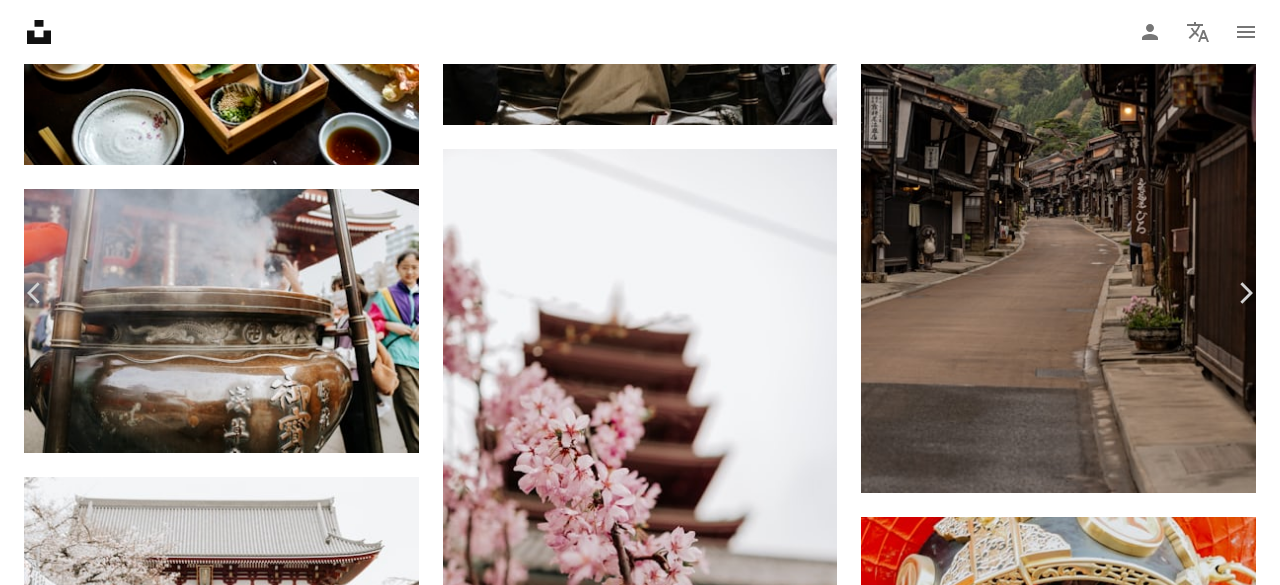 click on "An X shape" at bounding box center (20, 20) 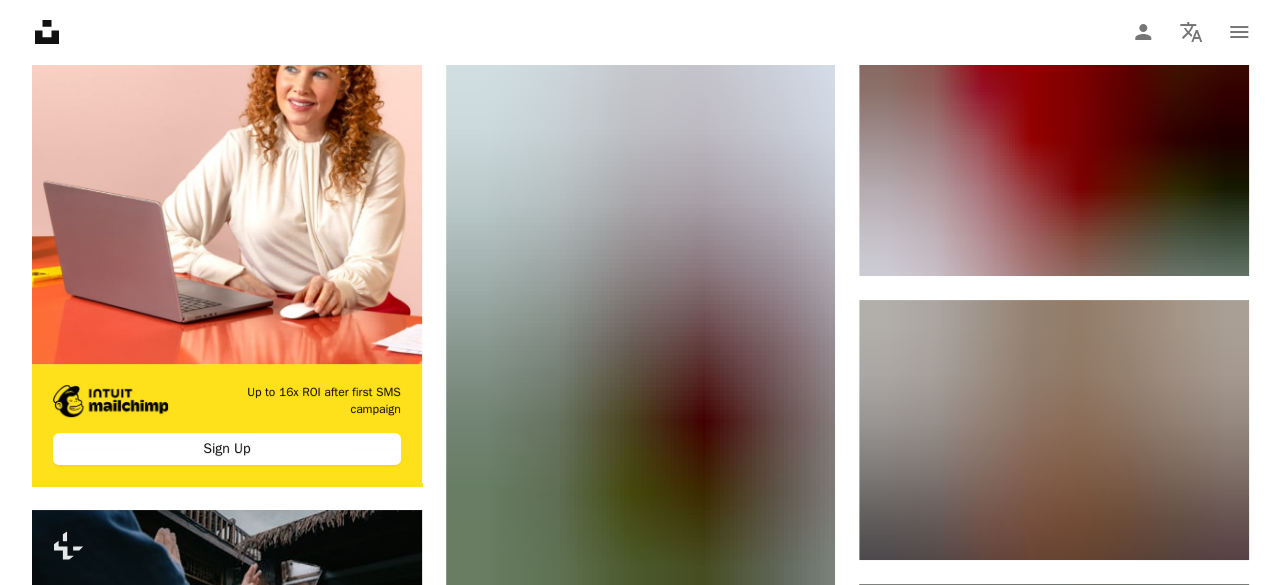 scroll, scrollTop: 3968, scrollLeft: 0, axis: vertical 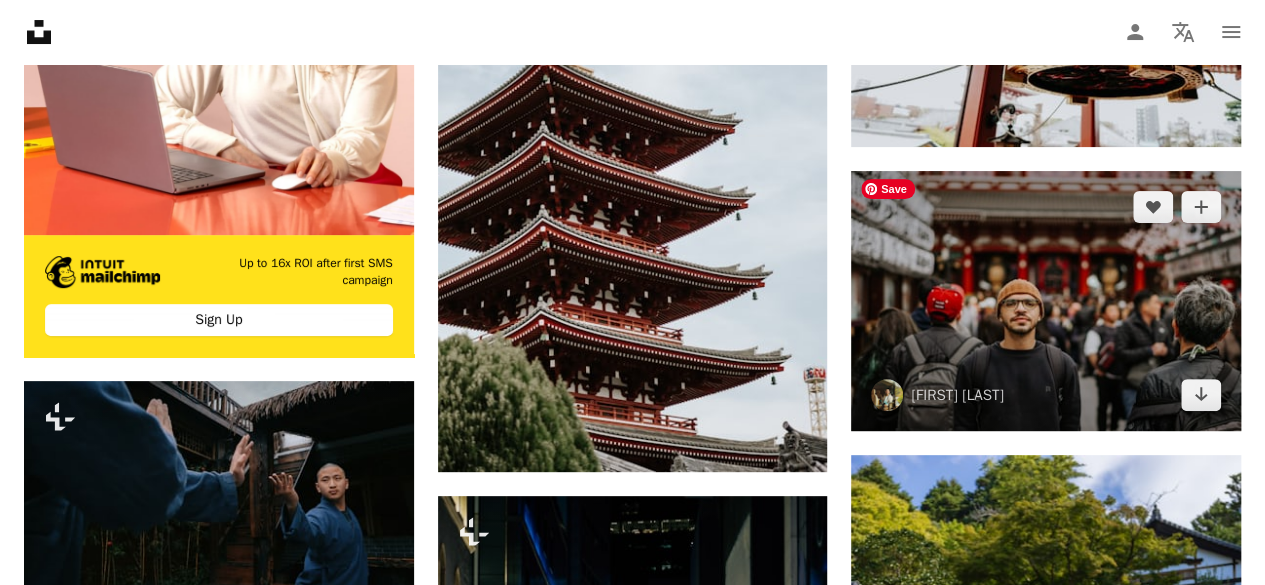 click at bounding box center (1046, 301) 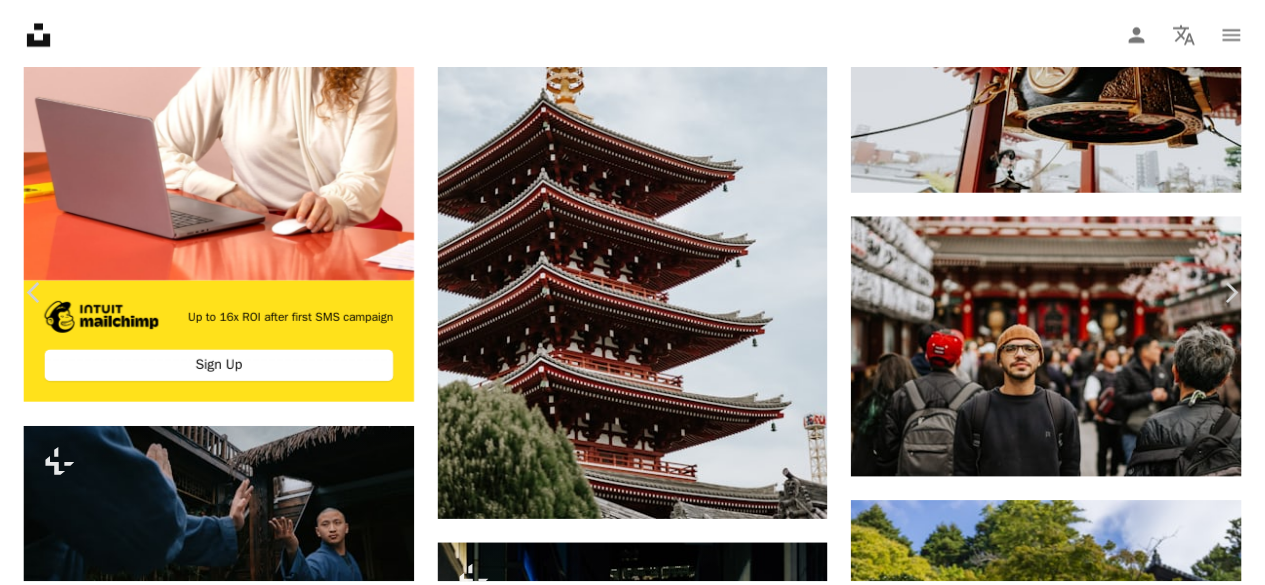 scroll, scrollTop: 512, scrollLeft: 0, axis: vertical 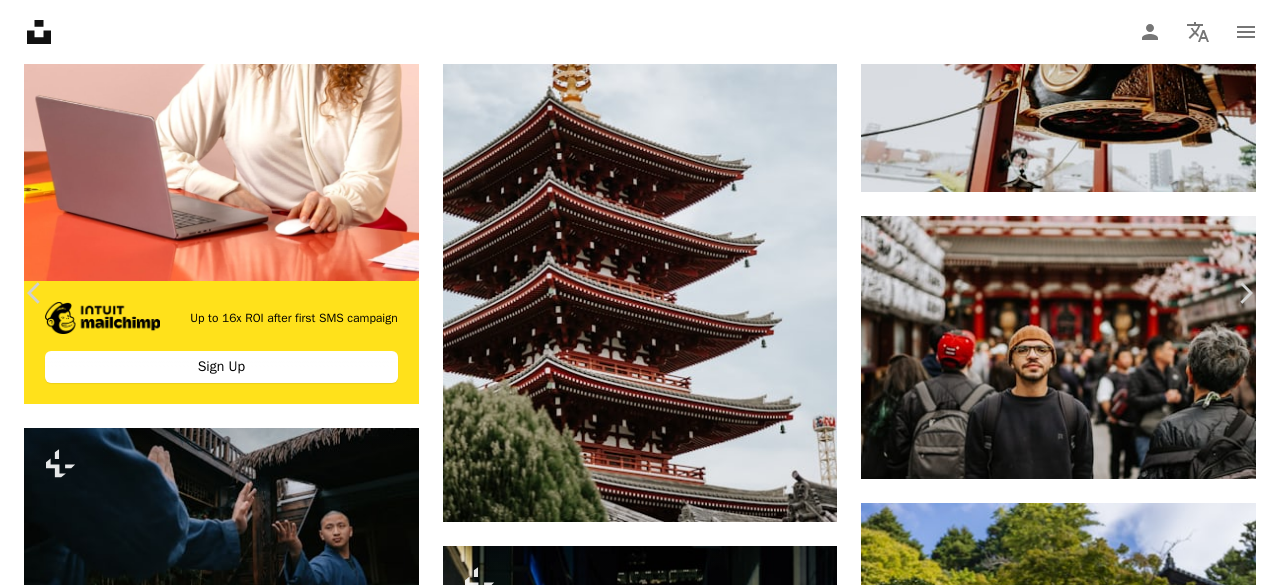 click on "Download free" at bounding box center [1081, 3240] 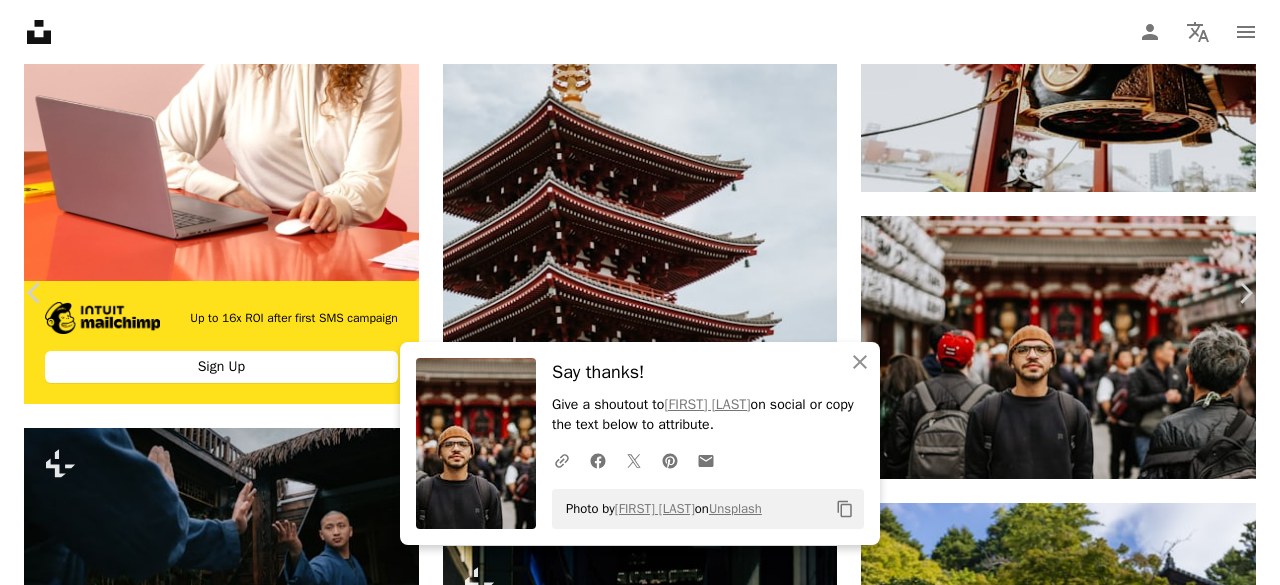 click on "An X shape" at bounding box center [20, 20] 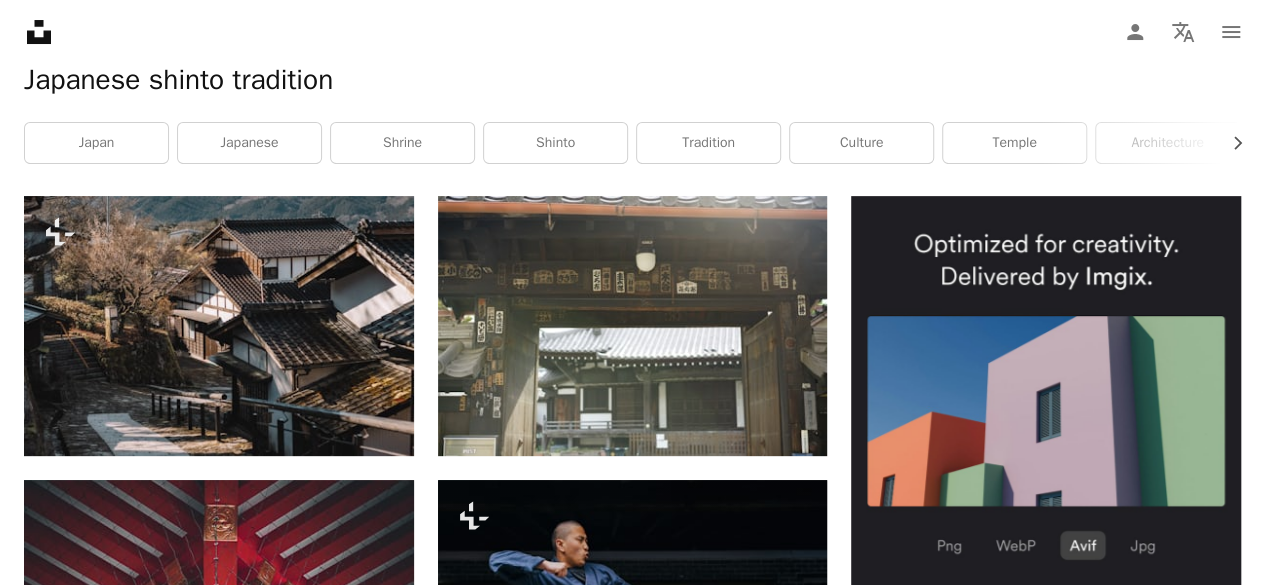 scroll, scrollTop: 0, scrollLeft: 0, axis: both 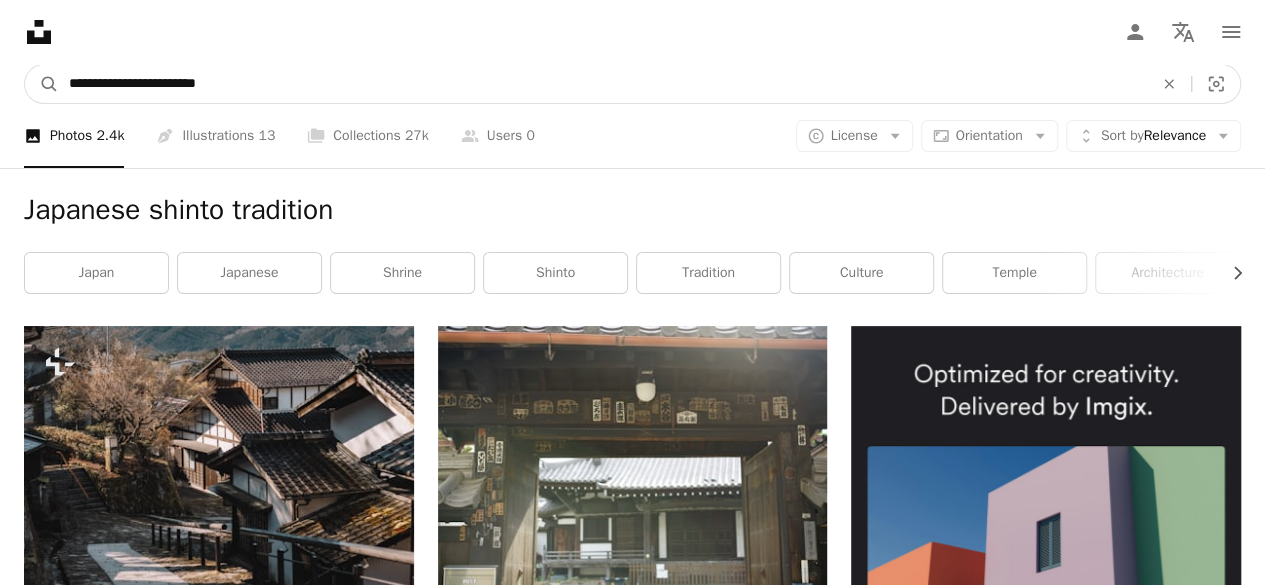 click on "**********" at bounding box center [603, 84] 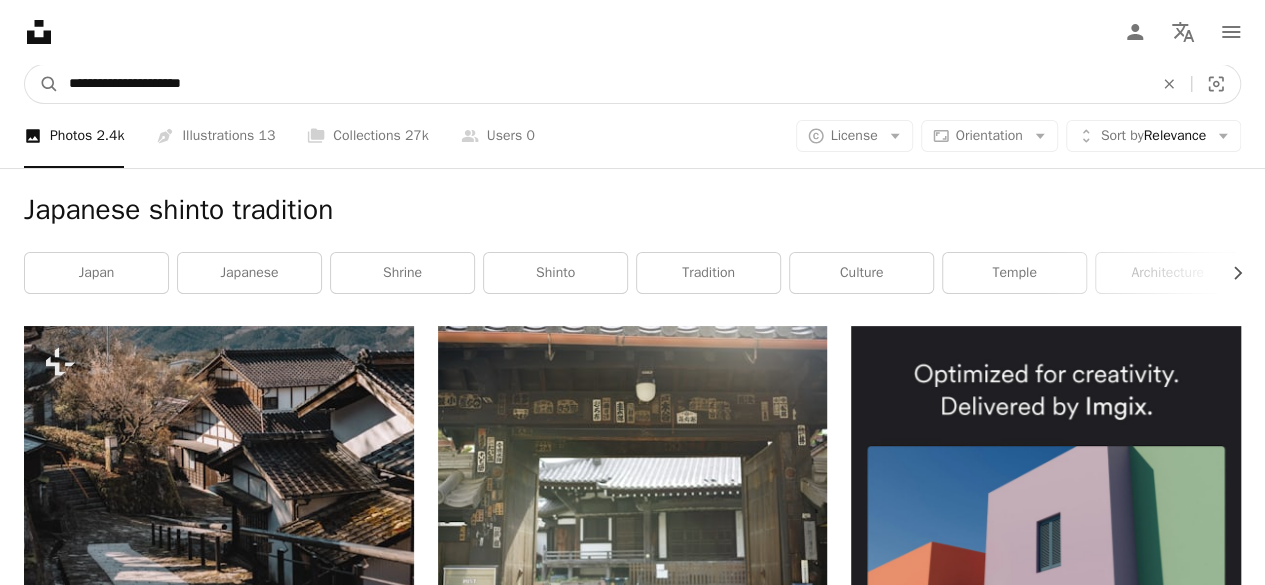 type on "**********" 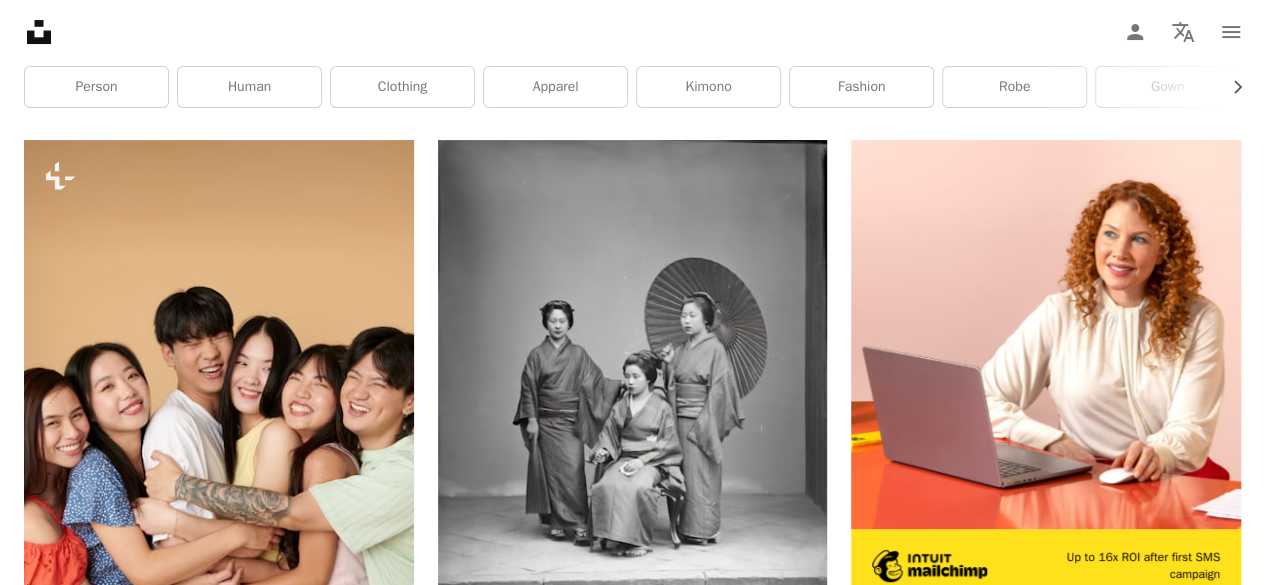 scroll, scrollTop: 199, scrollLeft: 0, axis: vertical 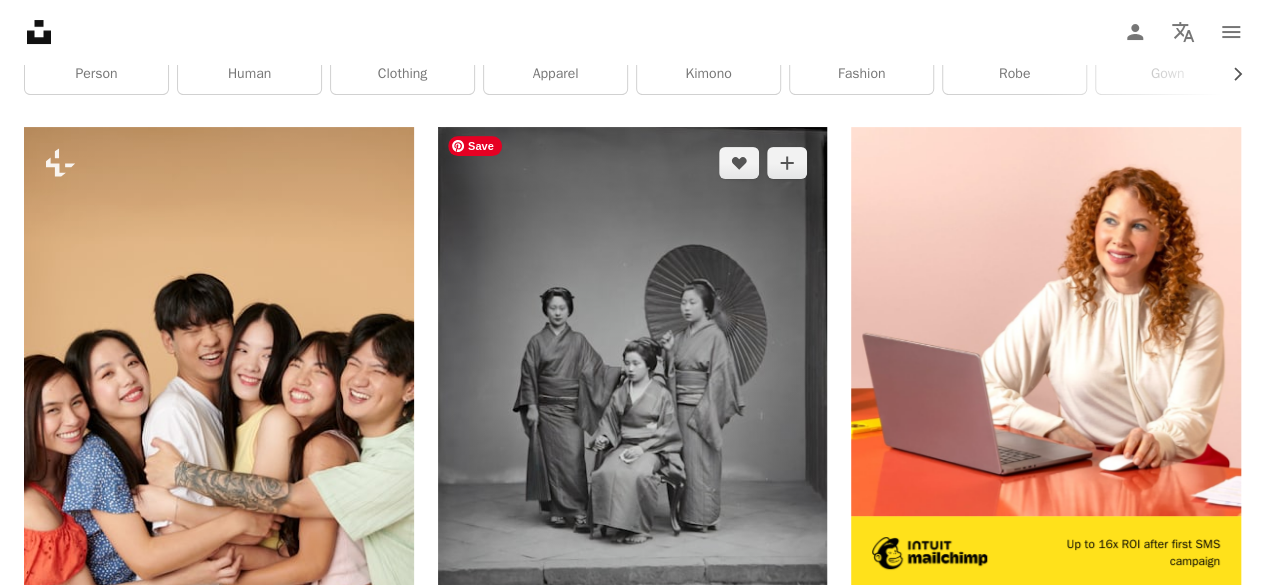 click at bounding box center (633, 398) 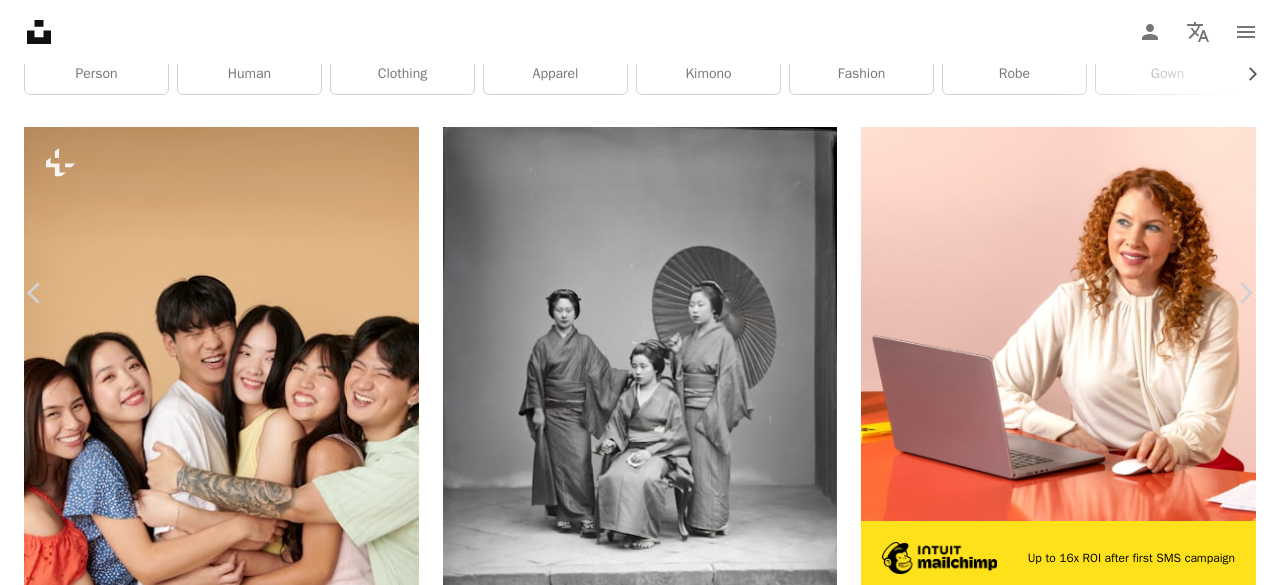 click on "Download free" at bounding box center (1081, 5115) 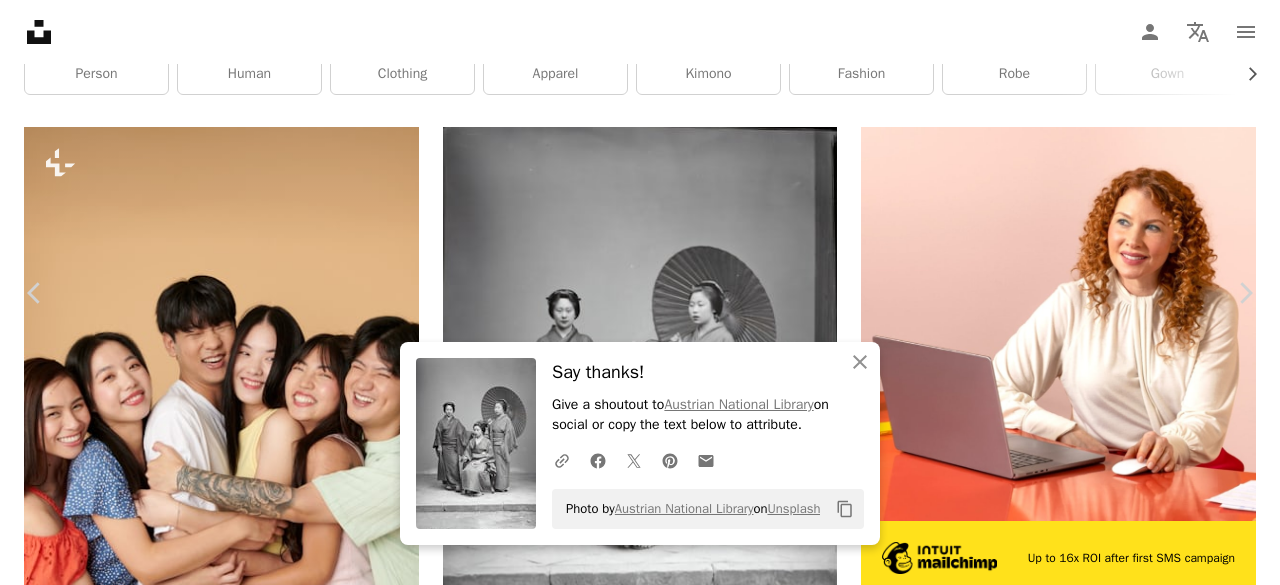 click on "An X shape" at bounding box center (20, 20) 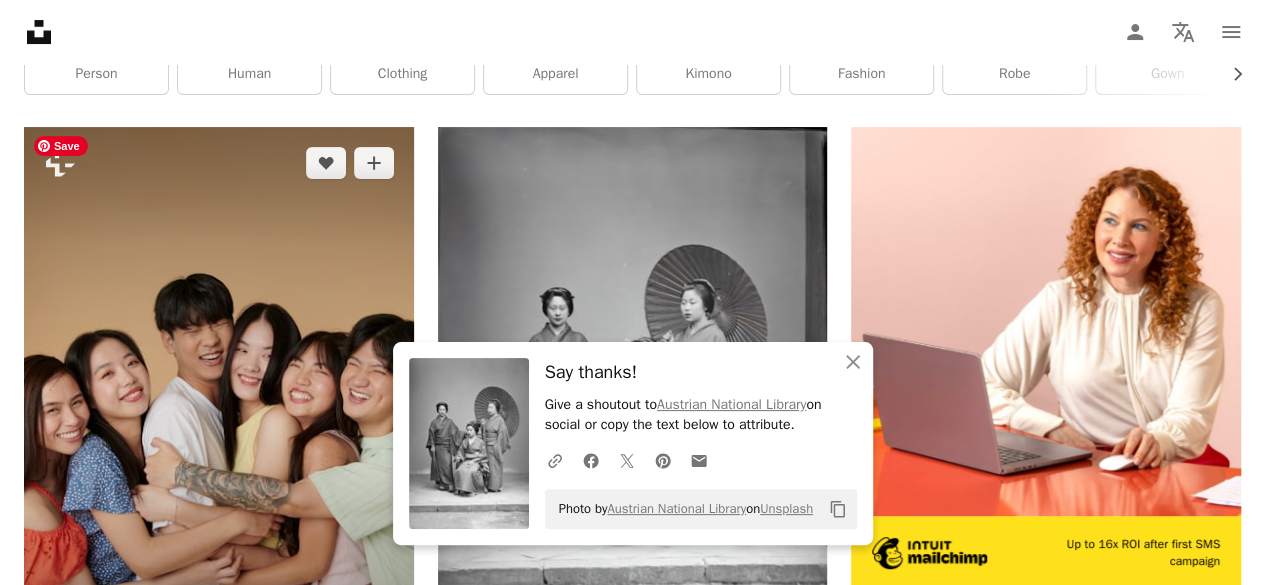 click at bounding box center [219, 419] 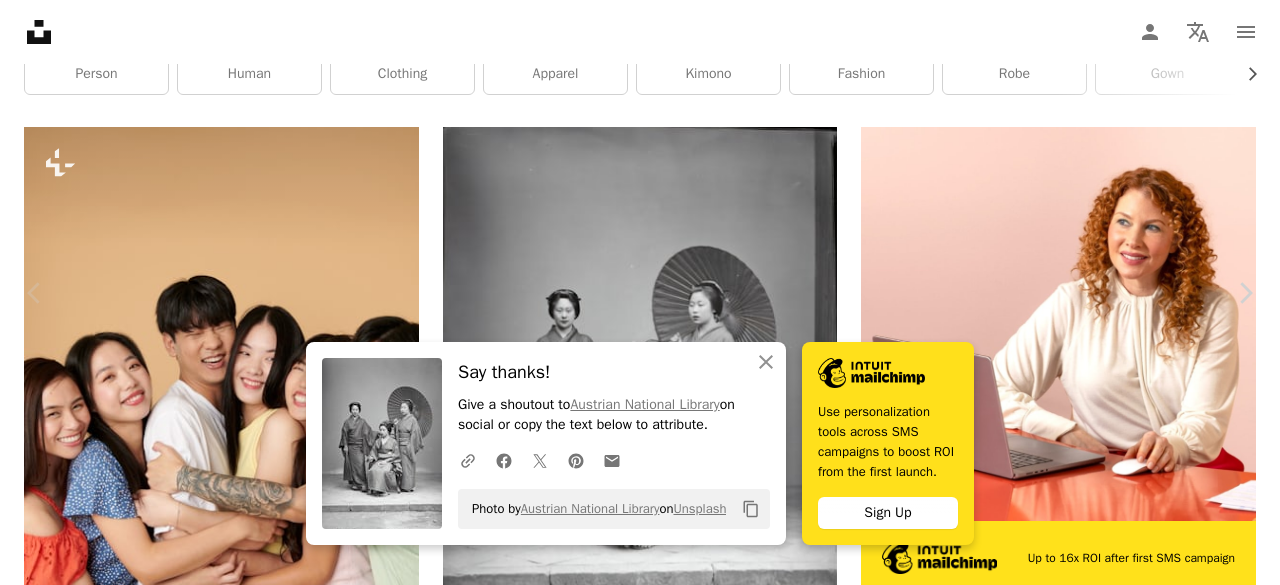 click on "An X shape" at bounding box center [20, 20] 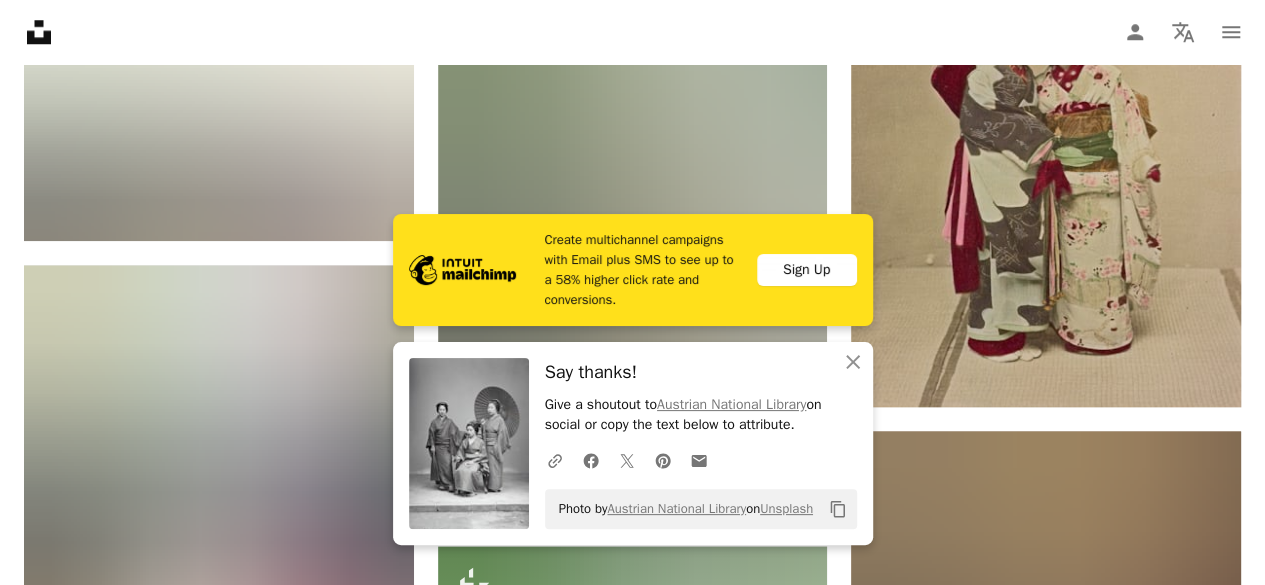 scroll, scrollTop: 911, scrollLeft: 0, axis: vertical 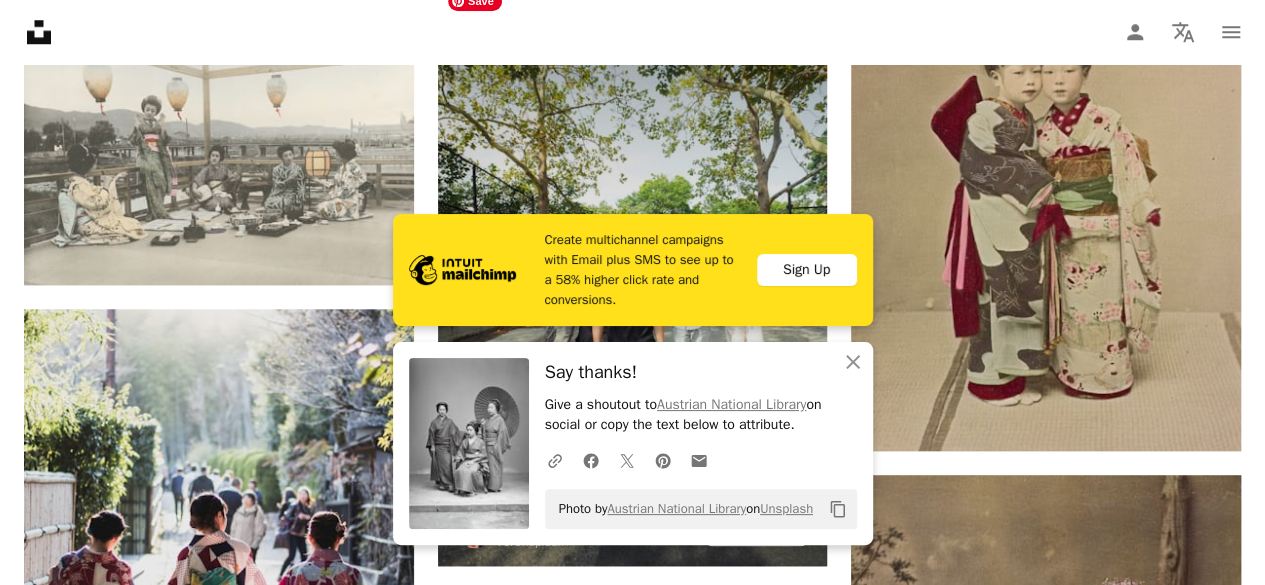 click at bounding box center [633, 274] 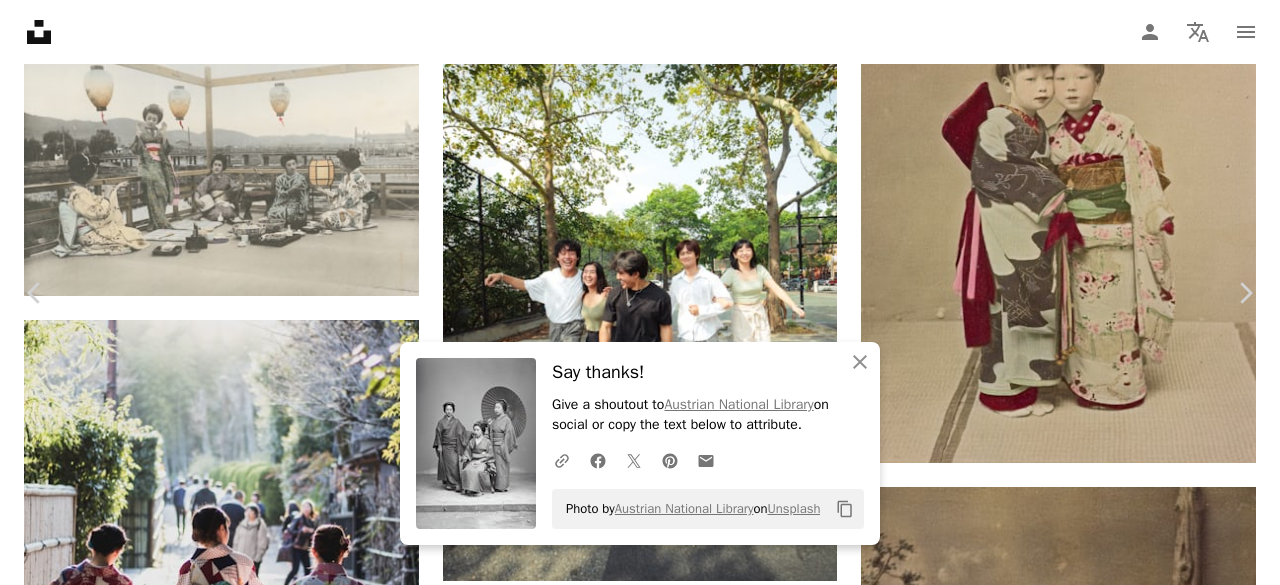 click on "An X shape" at bounding box center (20, 20) 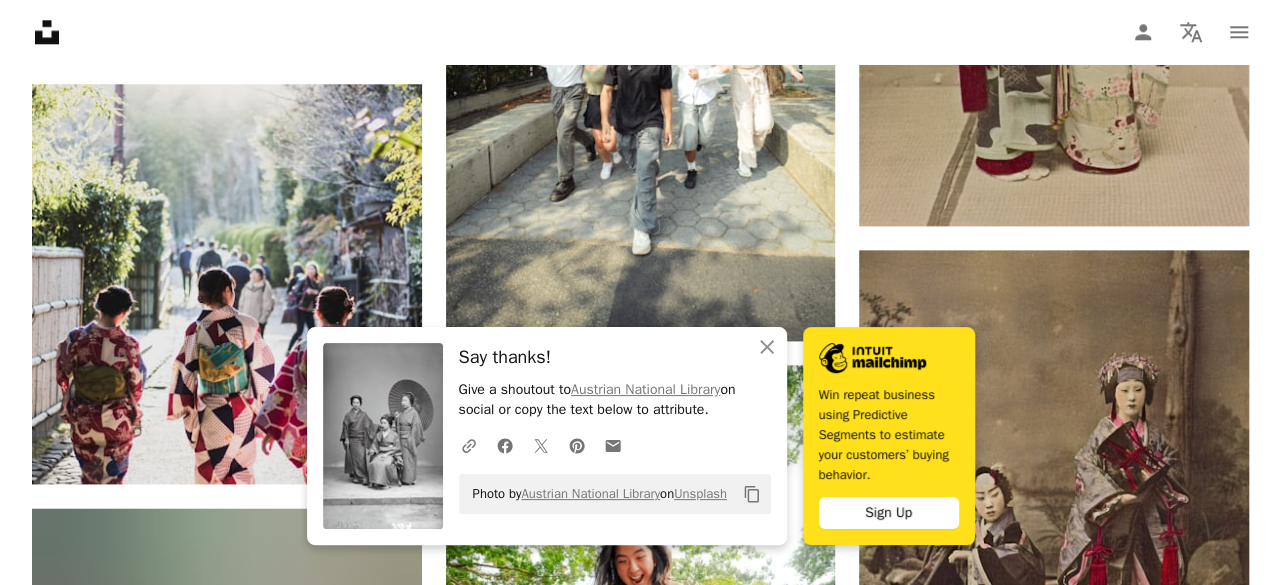 scroll, scrollTop: 1098, scrollLeft: 0, axis: vertical 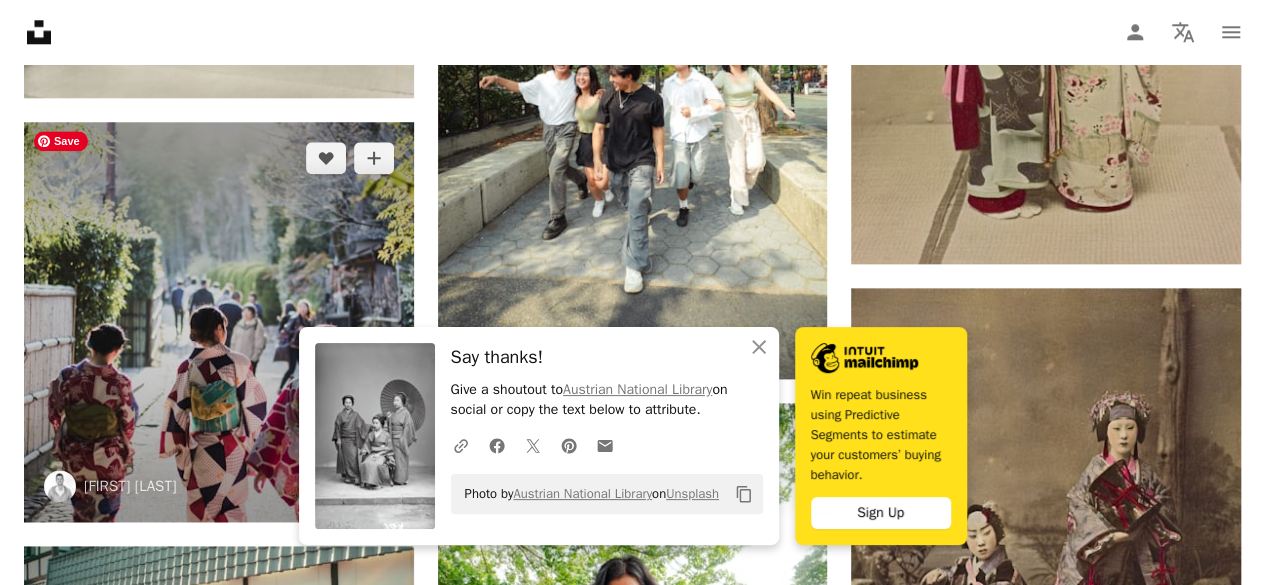 click at bounding box center [219, 321] 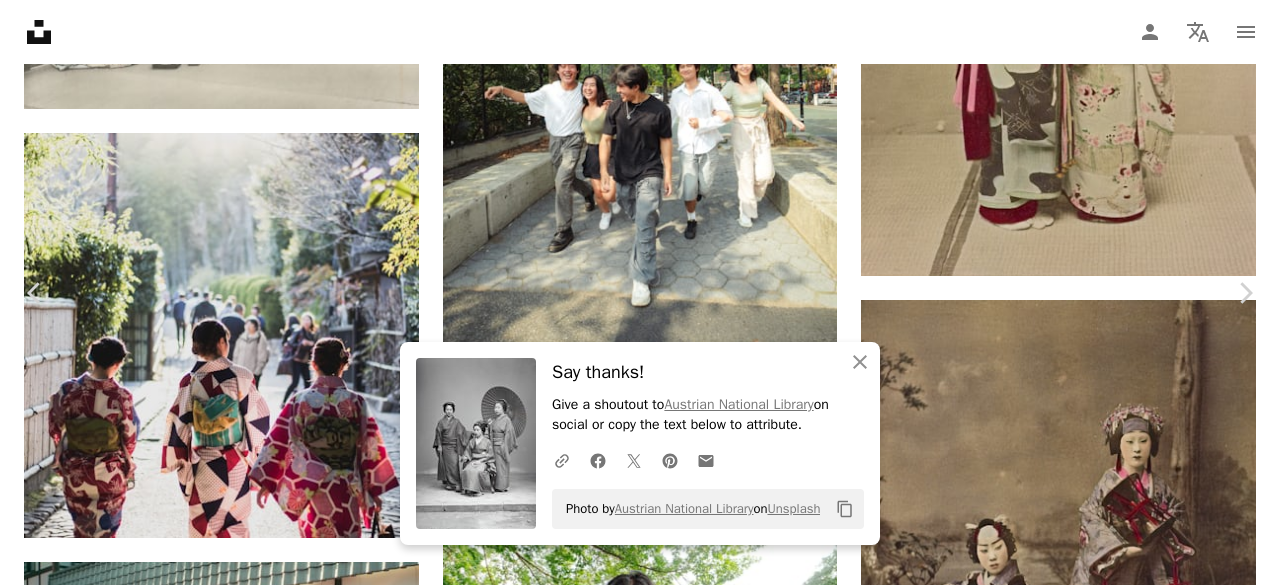 click on "Download free" at bounding box center [1081, 4216] 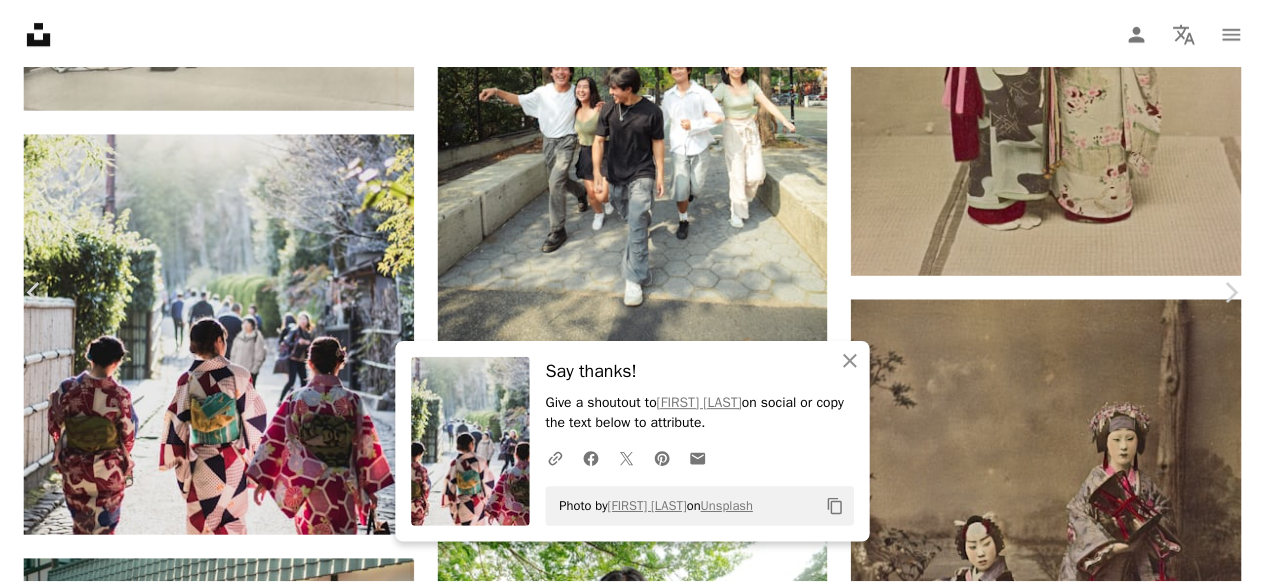 scroll, scrollTop: 0, scrollLeft: 0, axis: both 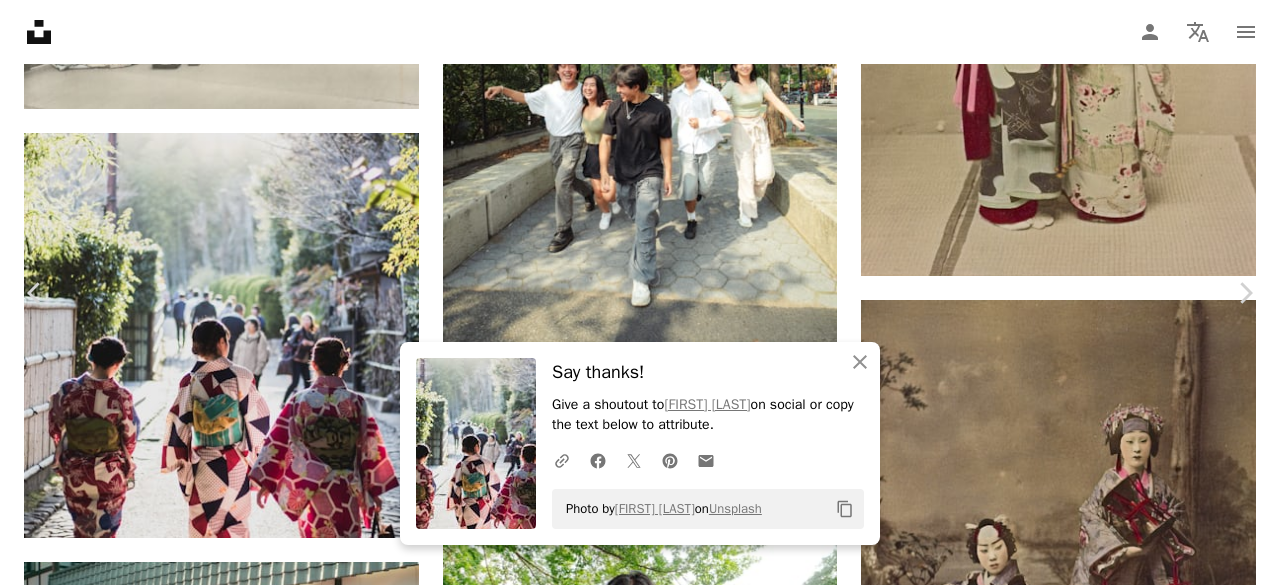 click on "An X shape" at bounding box center (20, 20) 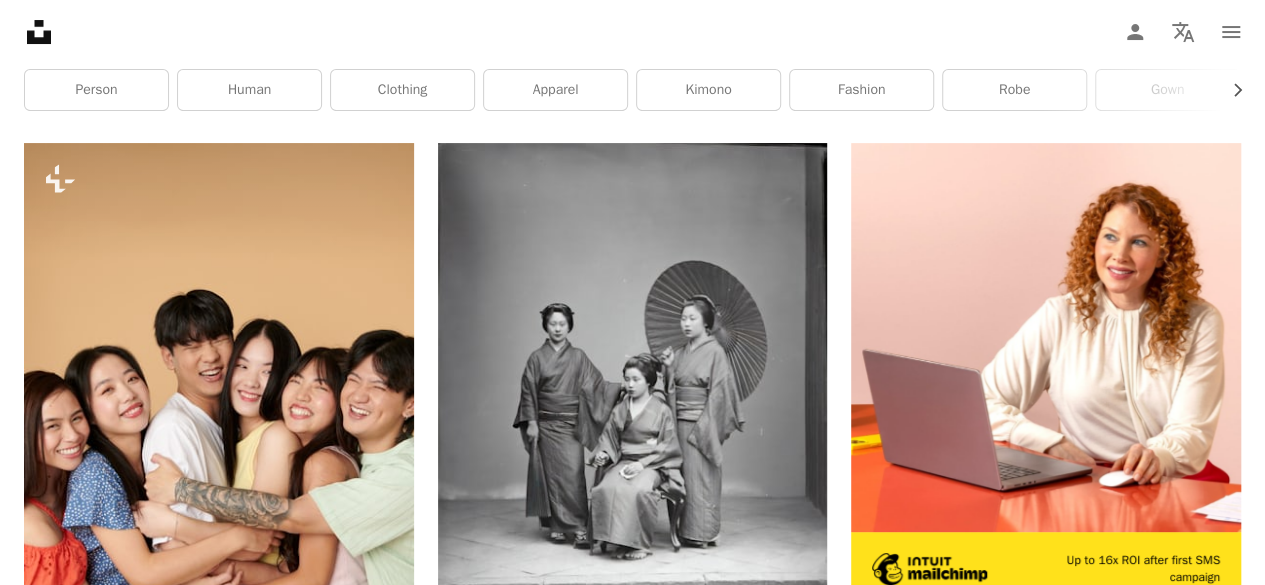 scroll, scrollTop: 0, scrollLeft: 0, axis: both 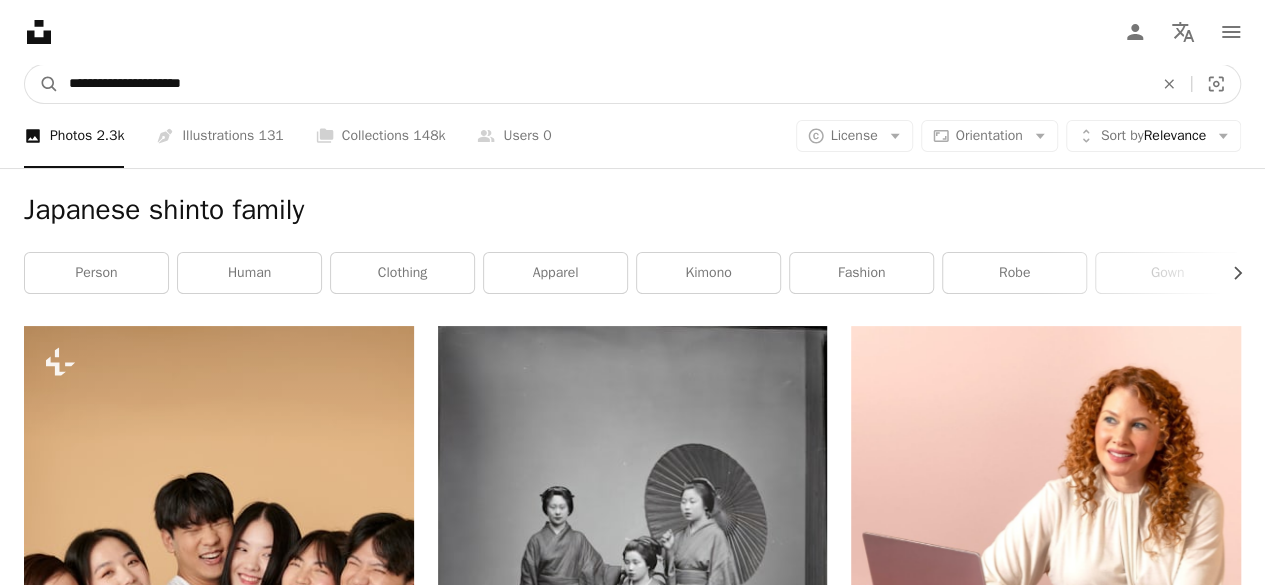 click on "**********" at bounding box center (603, 84) 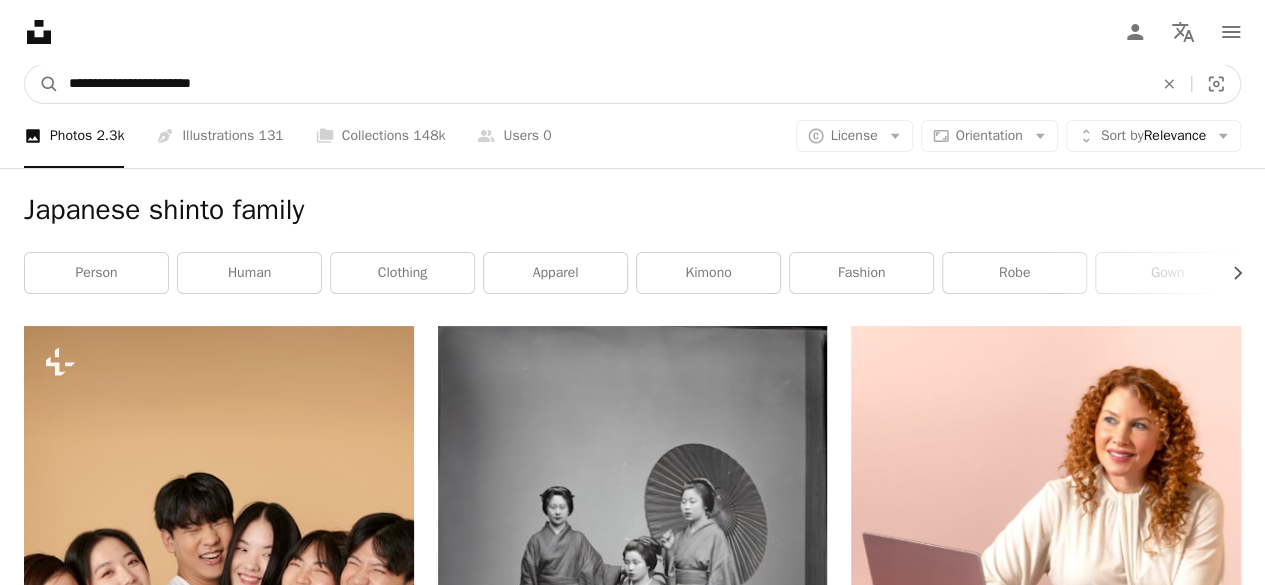 type on "**********" 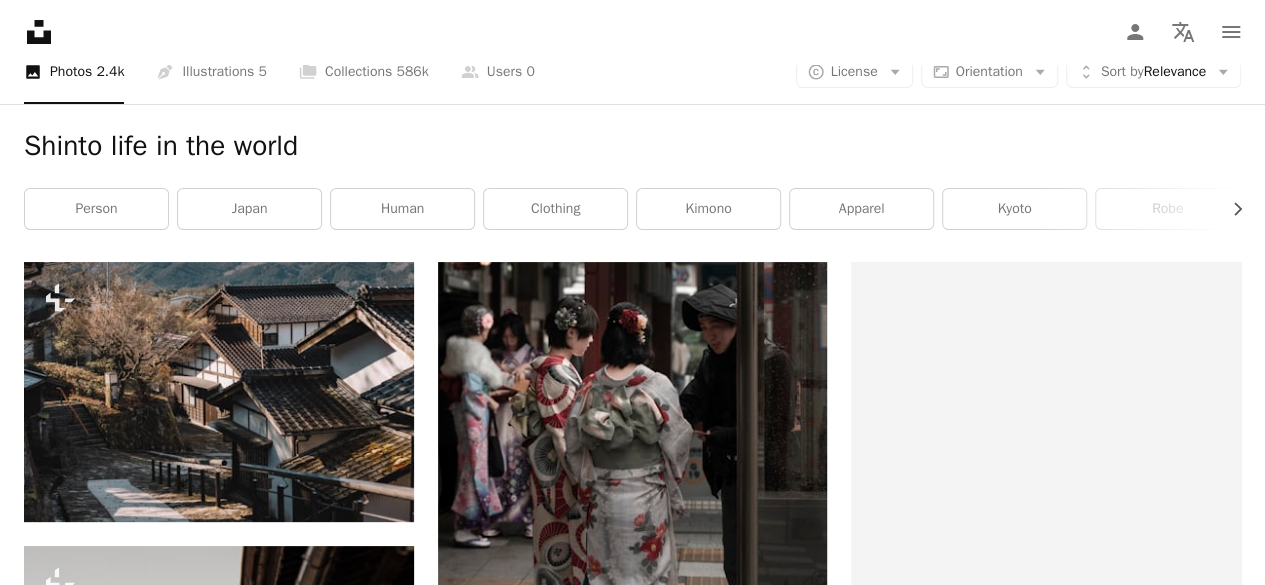 scroll, scrollTop: 0, scrollLeft: 0, axis: both 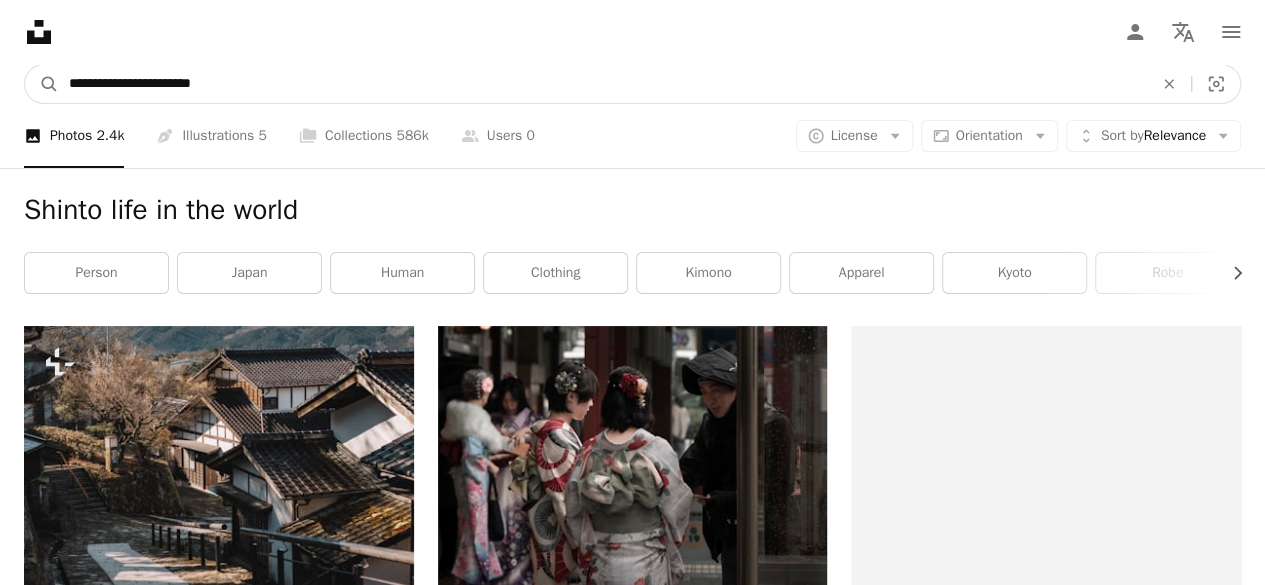 click on "**********" at bounding box center (603, 84) 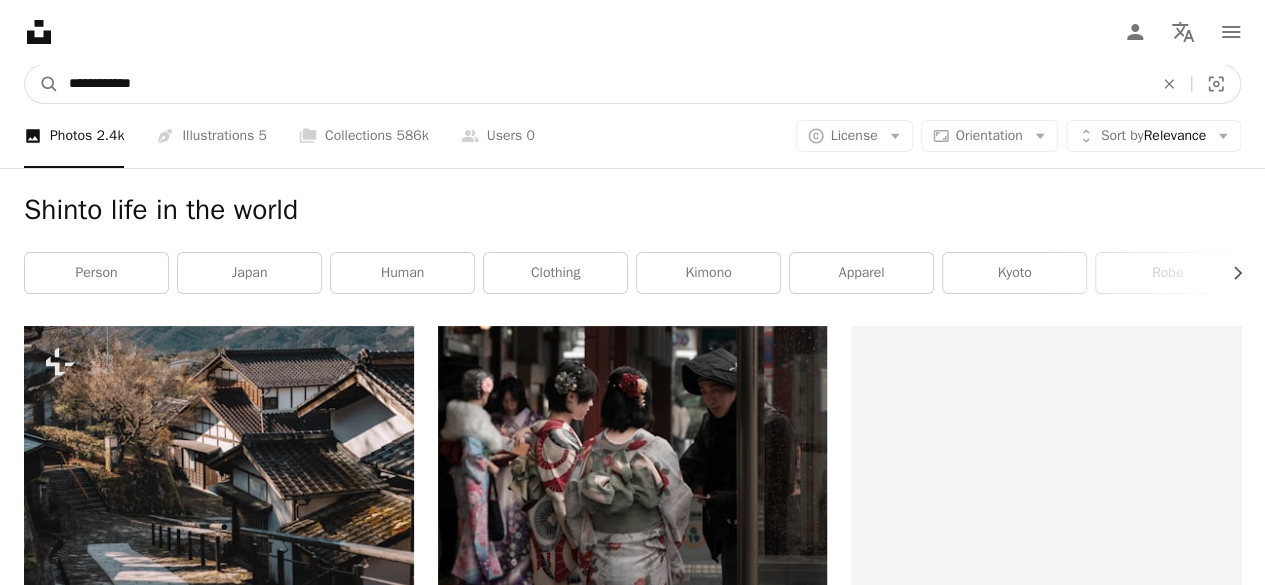 type on "**********" 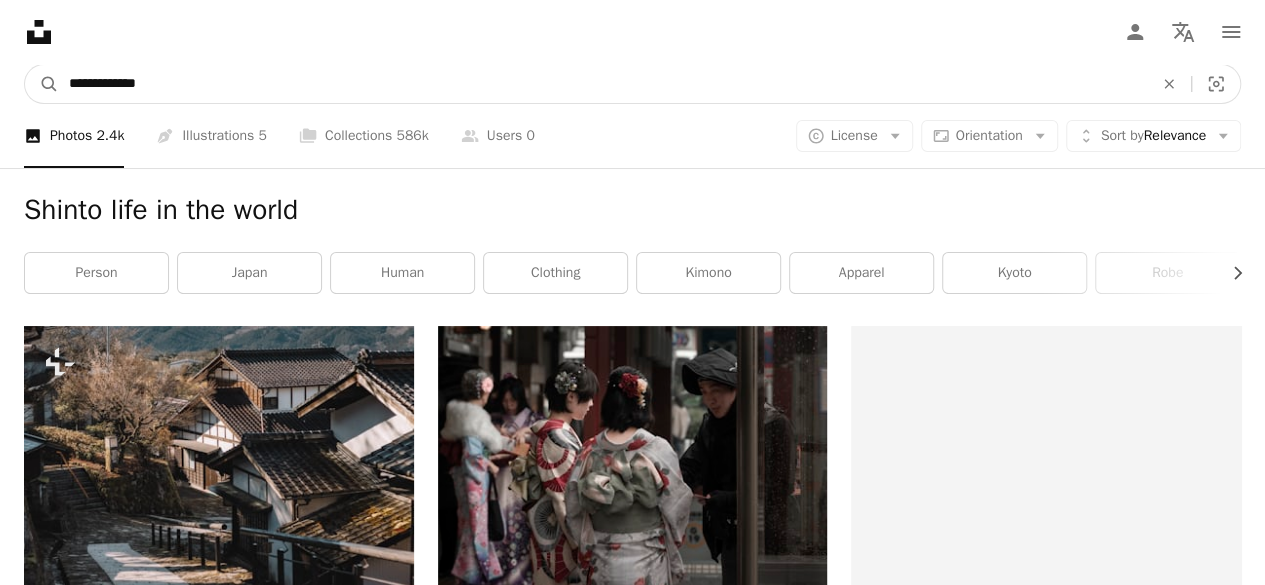 click on "A magnifying glass" at bounding box center [42, 84] 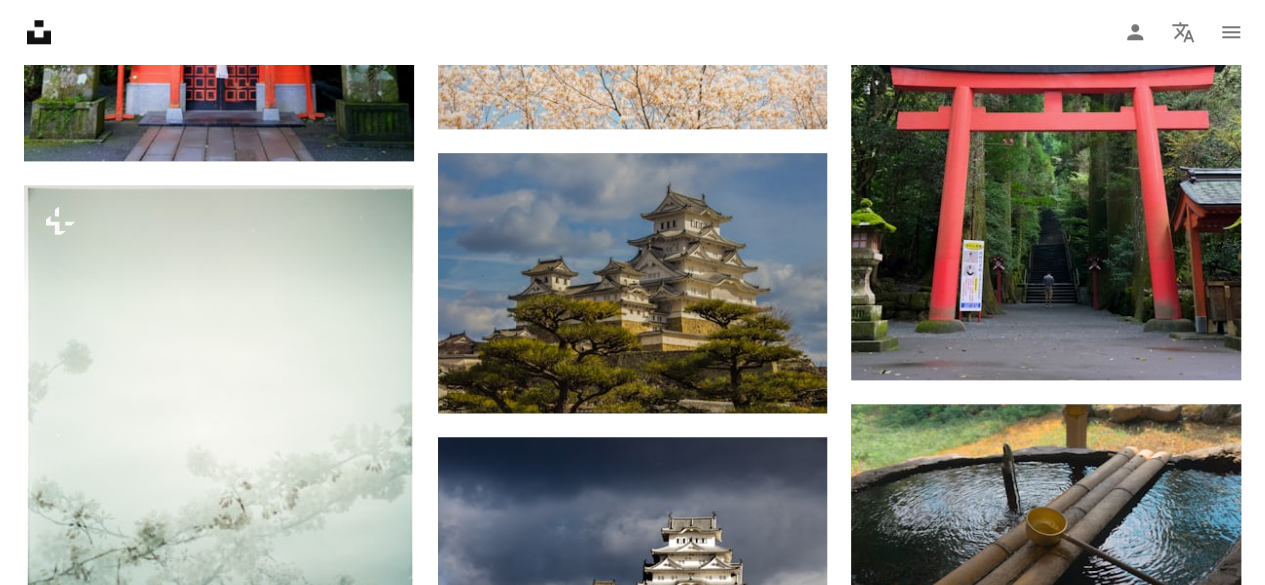scroll, scrollTop: 1070, scrollLeft: 0, axis: vertical 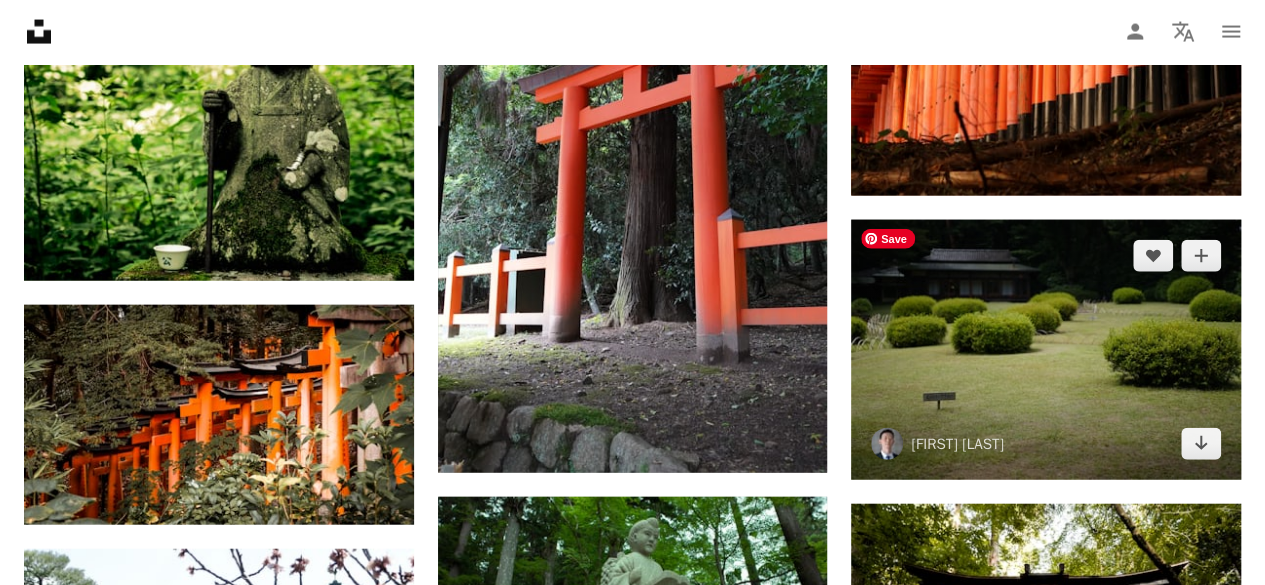 click at bounding box center (1046, 350) 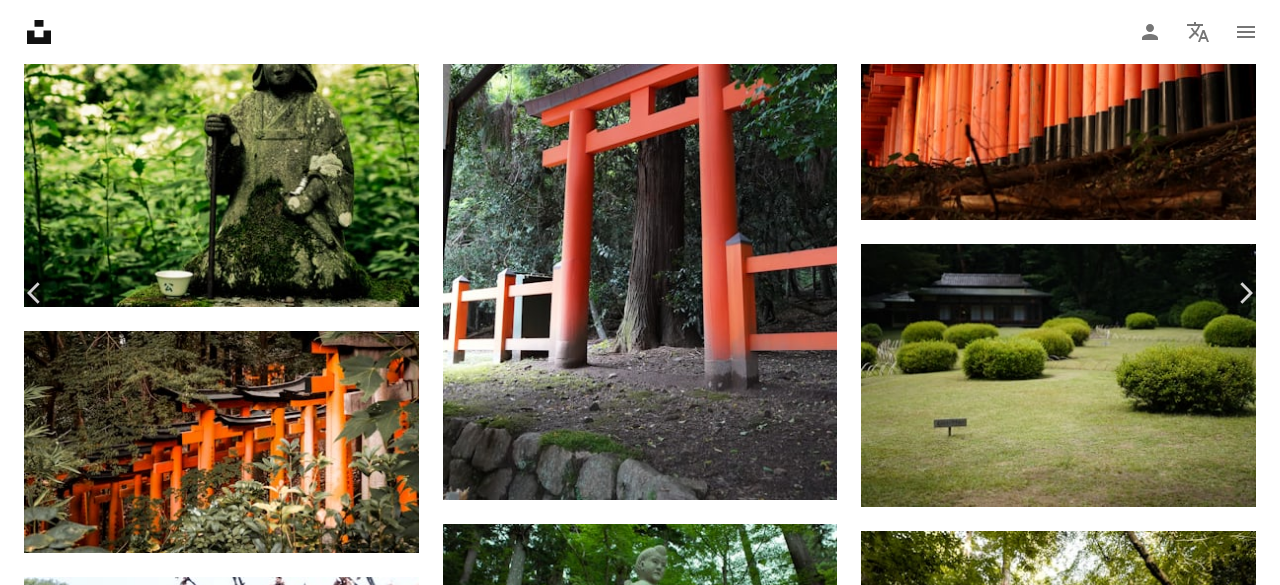 scroll, scrollTop: 36, scrollLeft: 0, axis: vertical 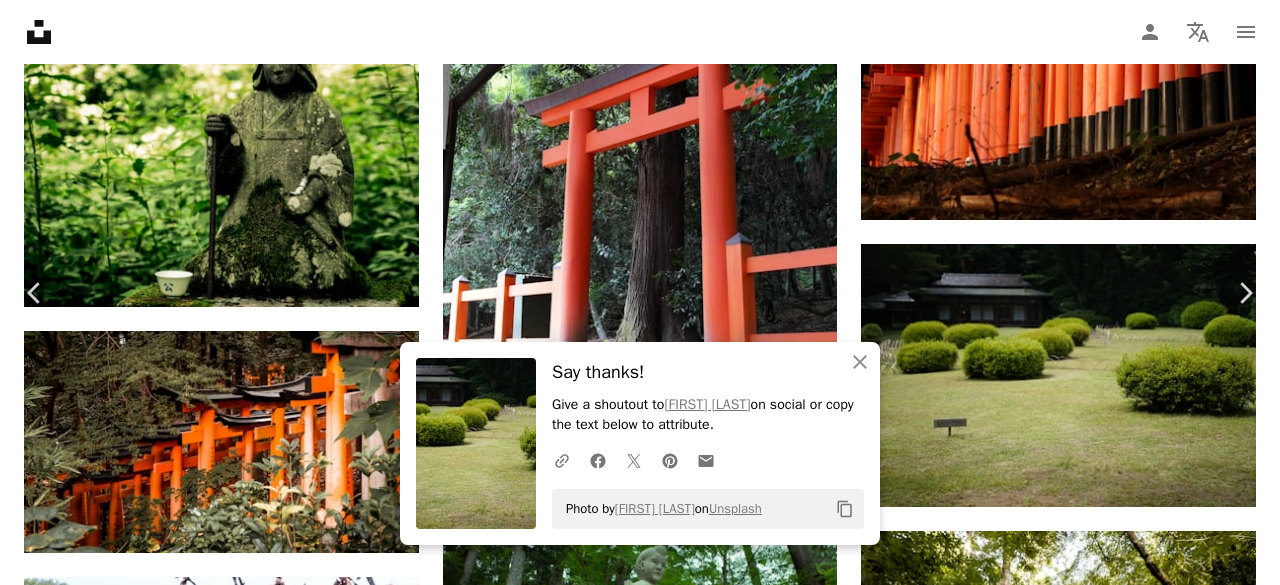 click on "An X shape Chevron left Chevron right An X shape Close Say thanks! Give a shoutout to  [FIRST] [LAST]  on social or copy the text below to attribute. A URL sharing icon (chains) Facebook icon X (formerly Twitter) icon Pinterest icon An envelope Photo by  [FIRST] [LAST]  on  Unsplash
Copy content [FIRST] [LAST] [FIRST] [LAST] A heart A plus sign Edit image   Plus sign for Unsplash+ Download free Chevron down Zoom in Views 15,945 Downloads 136 A forward-right arrow Share Info icon Info More Actions This serene photograph captures the meticulously maintained garden at Meiji Jingu in Tokyo, [COUNTRY]. The lush green shrubs and expansive lawn create a tranquil and peaceful atmosphere, reflecting the traditional Japanese garden aesthetic. The backdrop of a traditional building adds cultural depth to the scene, showcasing the harmonious blend of nature and architecture that is characteristic of Shinto shrine grounds. This image beautifully illustrates the serene and spiritual environment of Meiji Jingu. Read more Calendar outlined" at bounding box center (640, 2467) 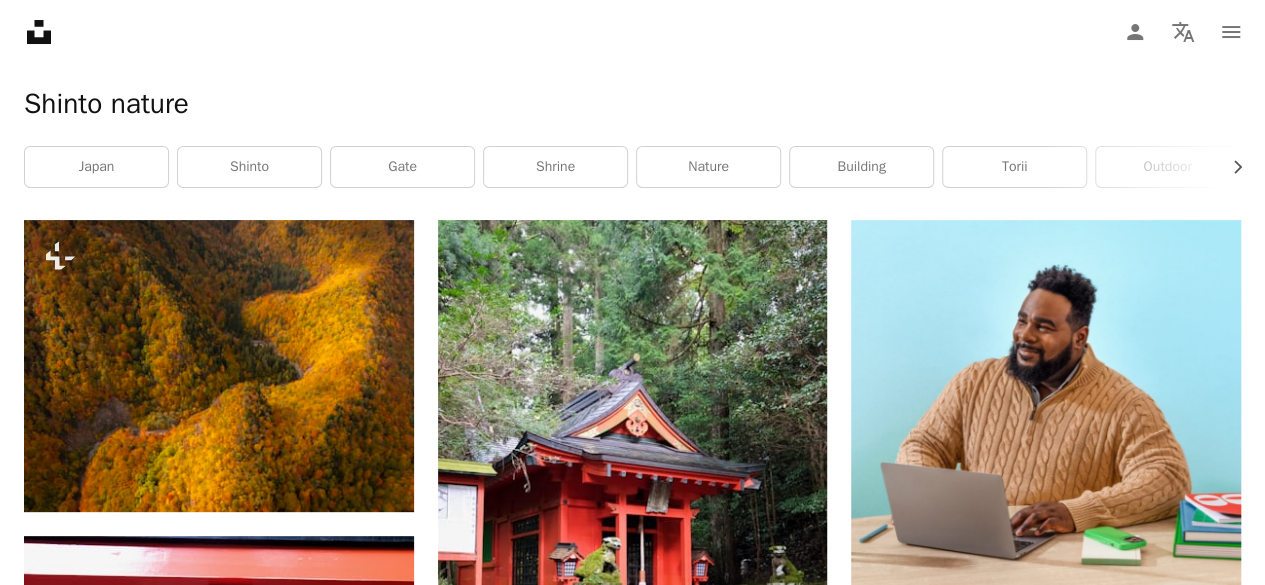 scroll, scrollTop: 0, scrollLeft: 0, axis: both 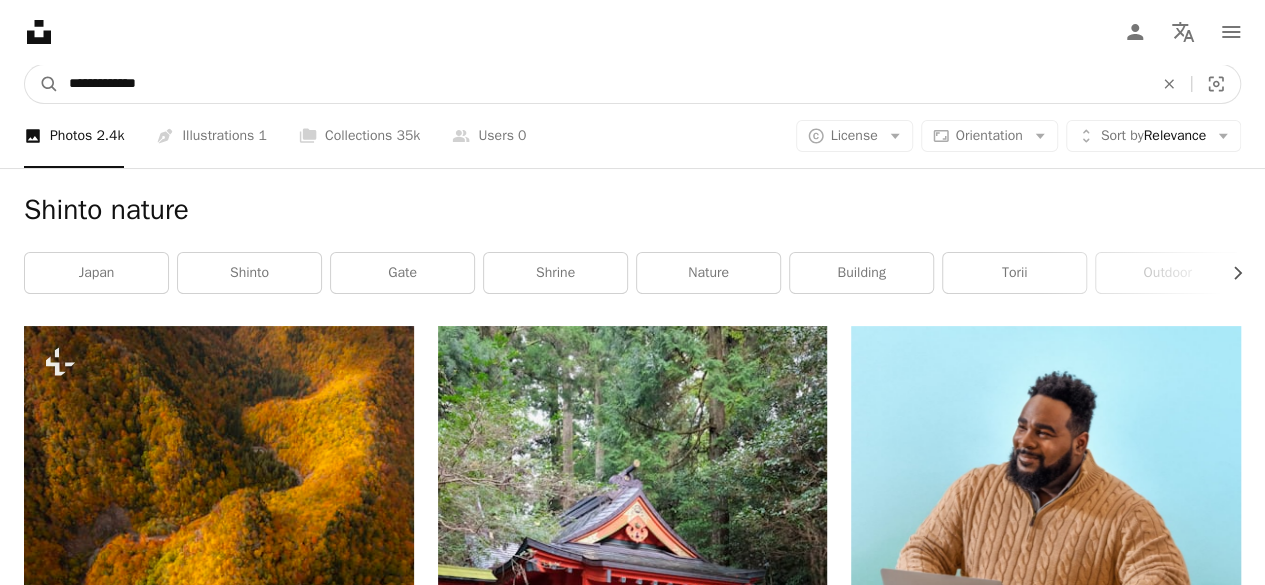 click on "**********" at bounding box center [603, 84] 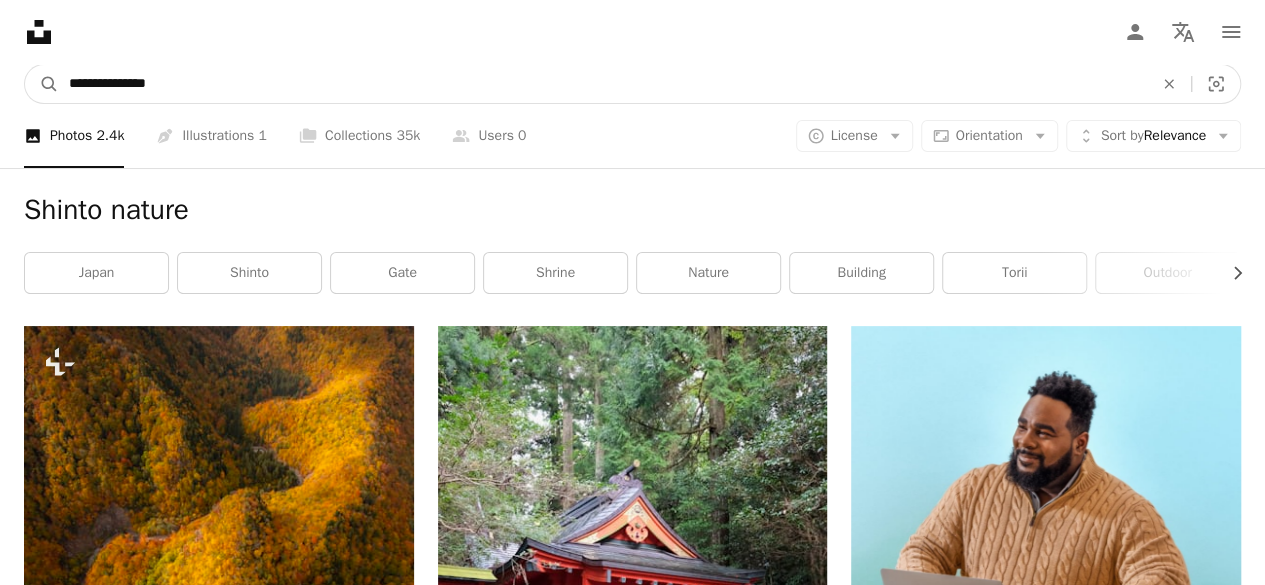 type on "**********" 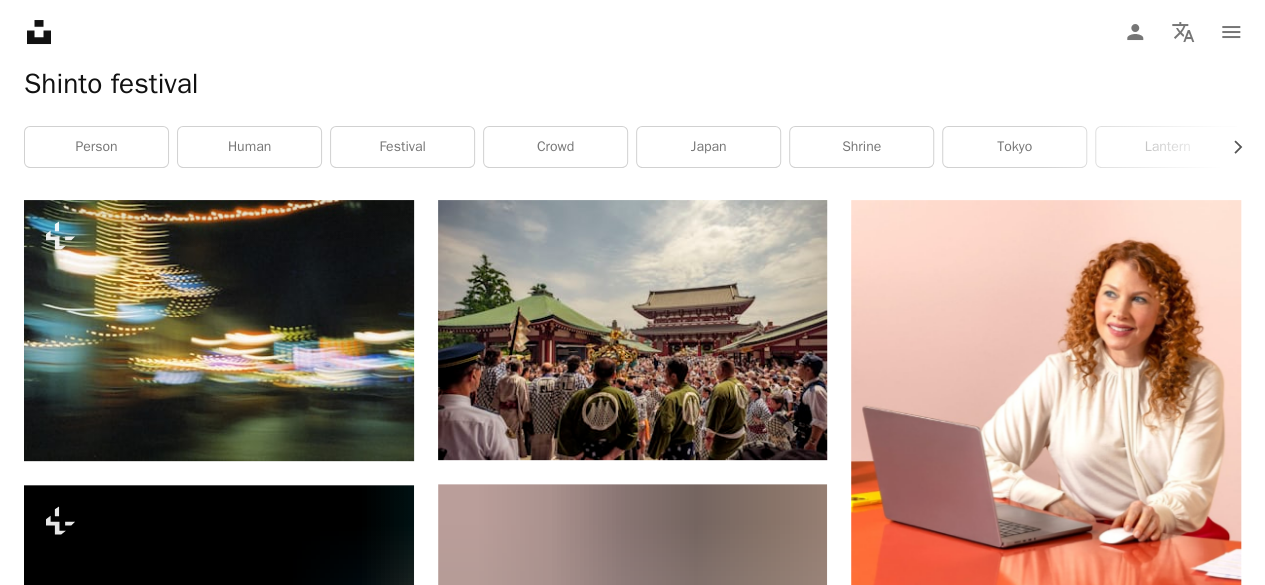 scroll, scrollTop: 120, scrollLeft: 0, axis: vertical 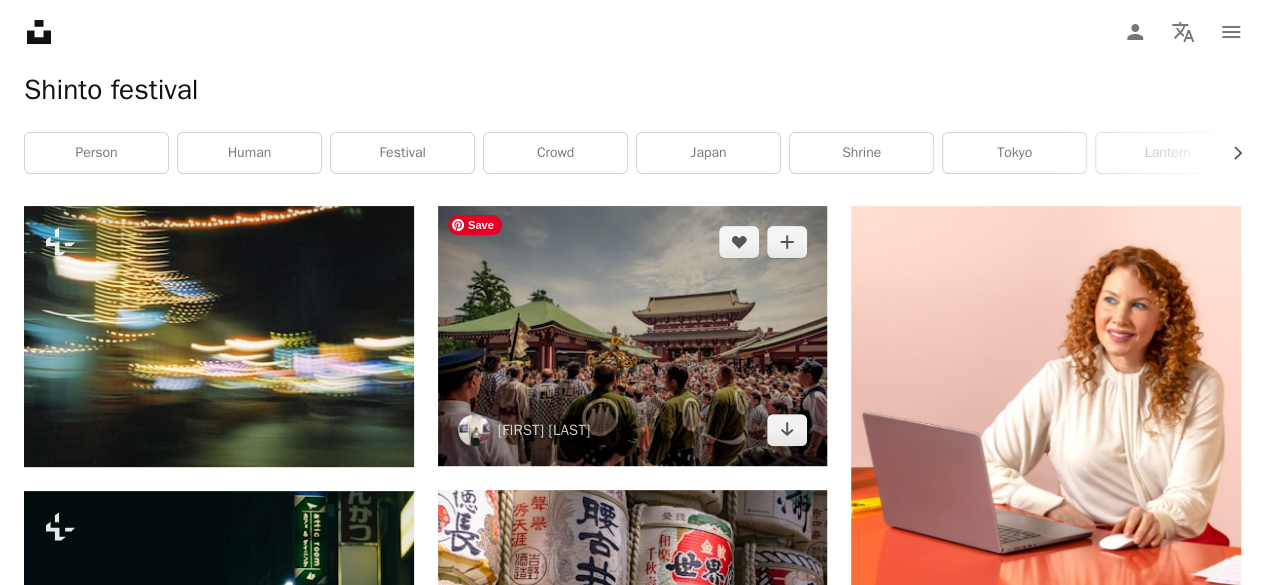 click at bounding box center (633, 336) 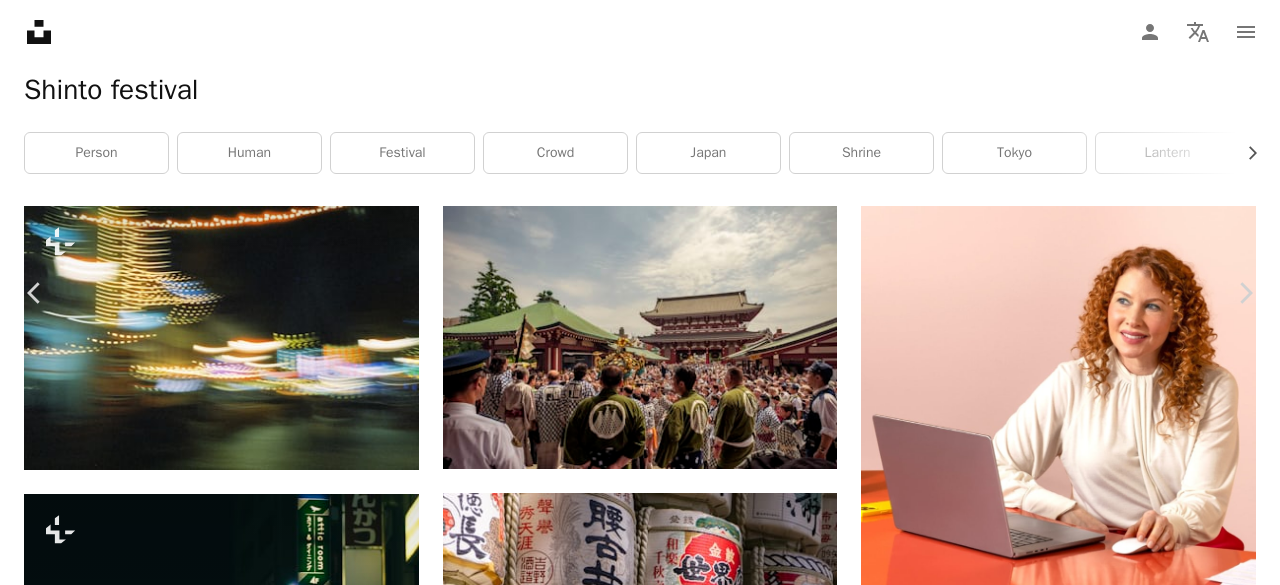click on "Download free" at bounding box center [1081, 4575] 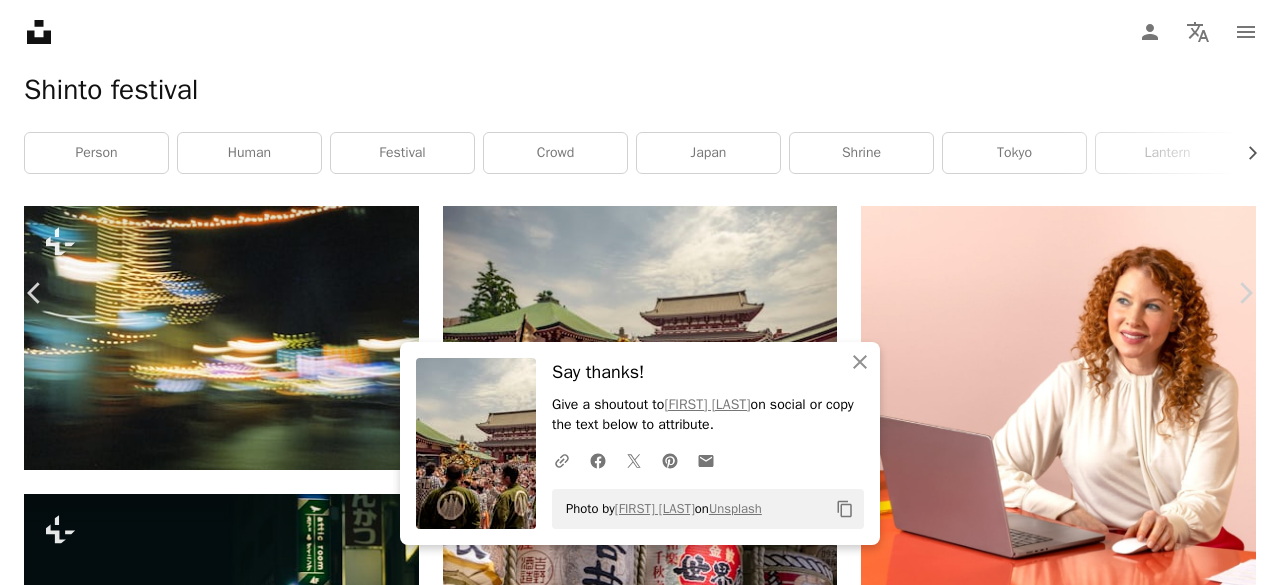 click on "An X shape" at bounding box center (20, 20) 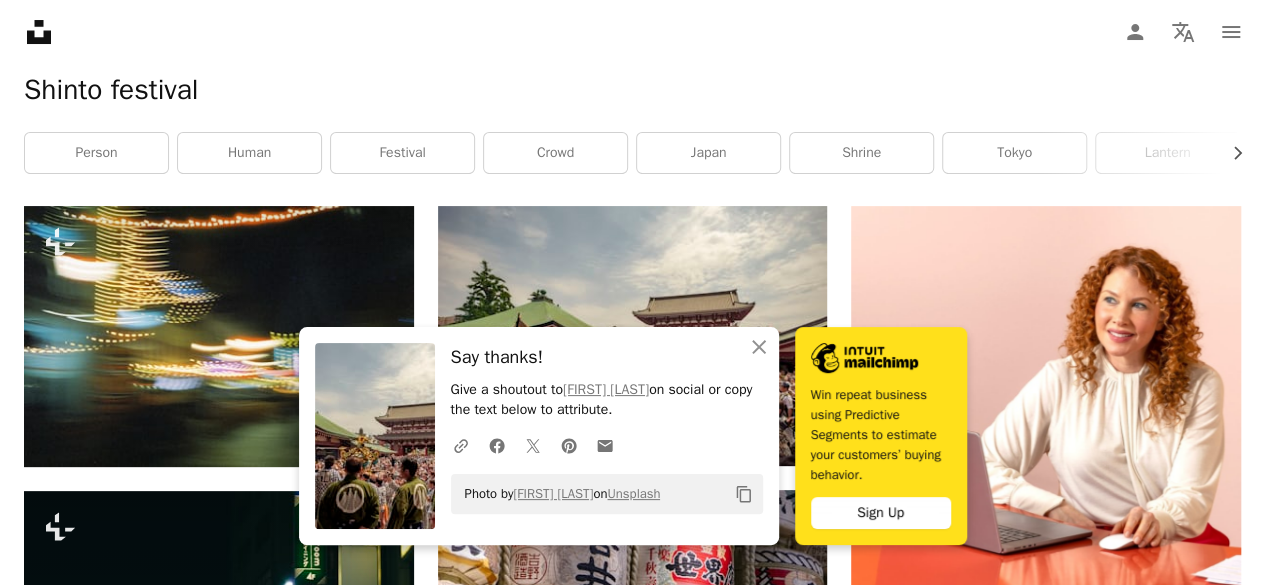 scroll, scrollTop: 0, scrollLeft: 0, axis: both 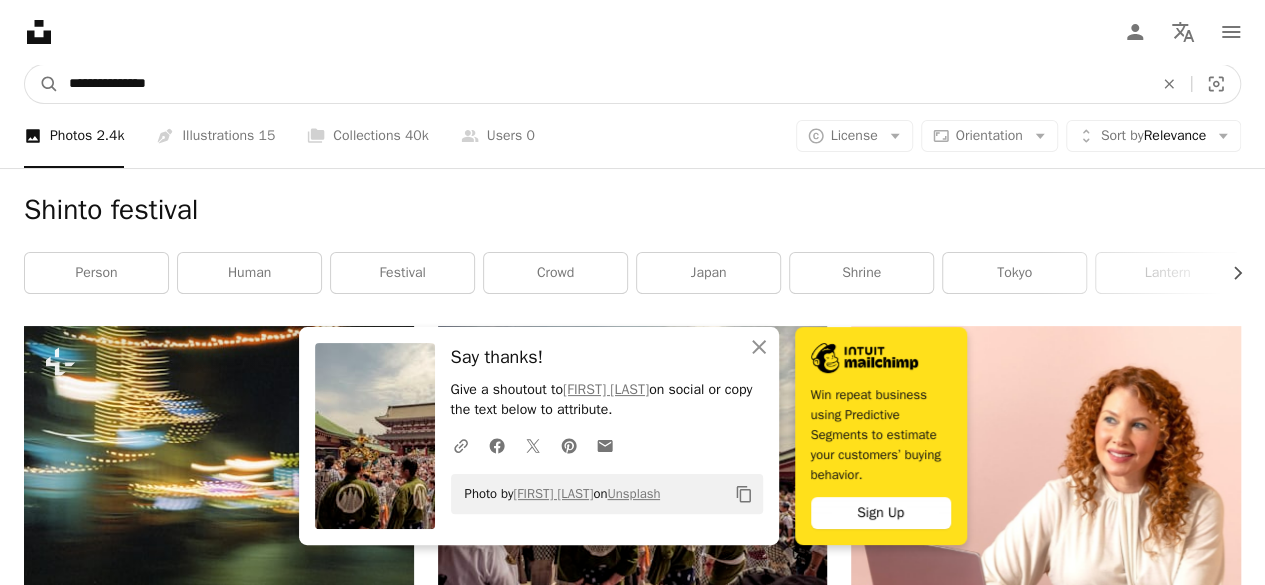 click on "**********" at bounding box center (603, 84) 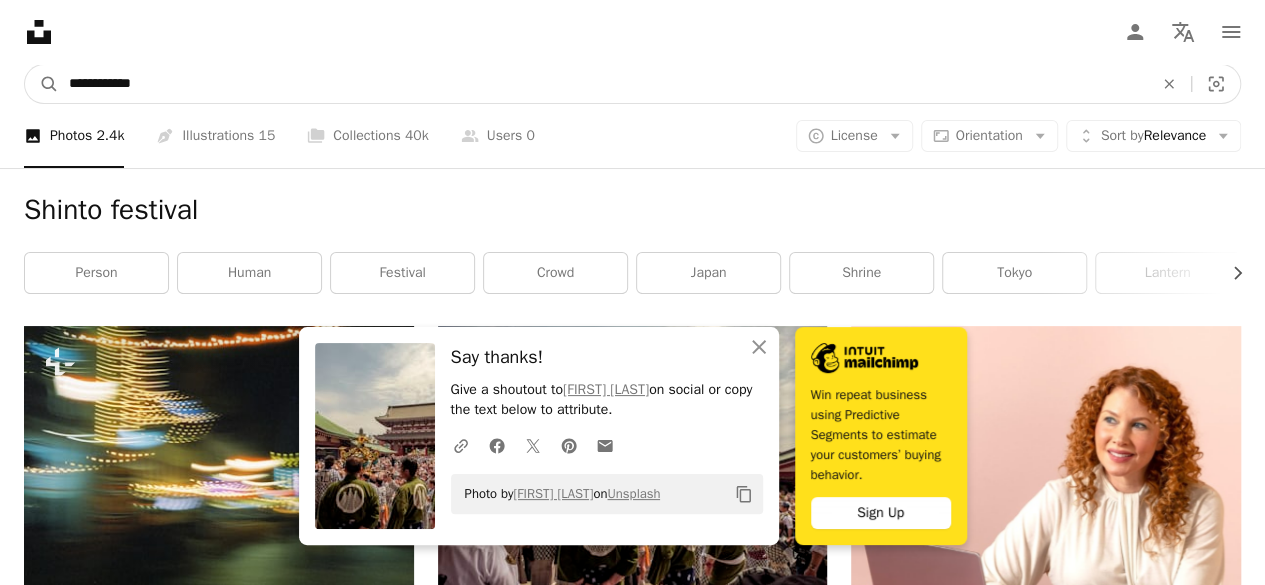 type on "**********" 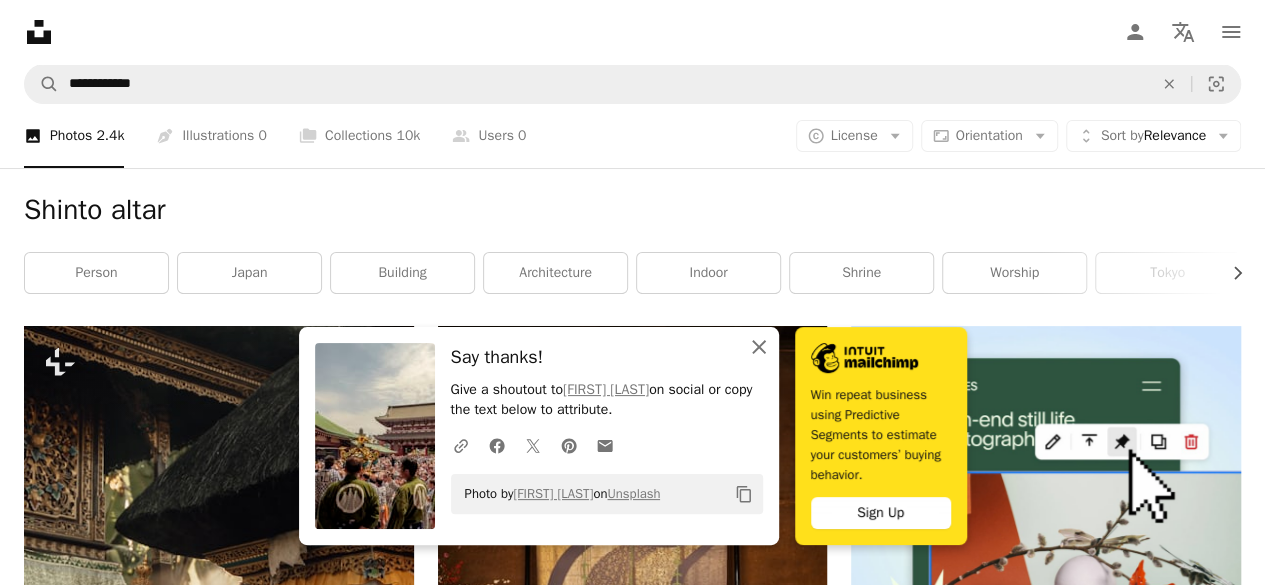 click on "An X shape" 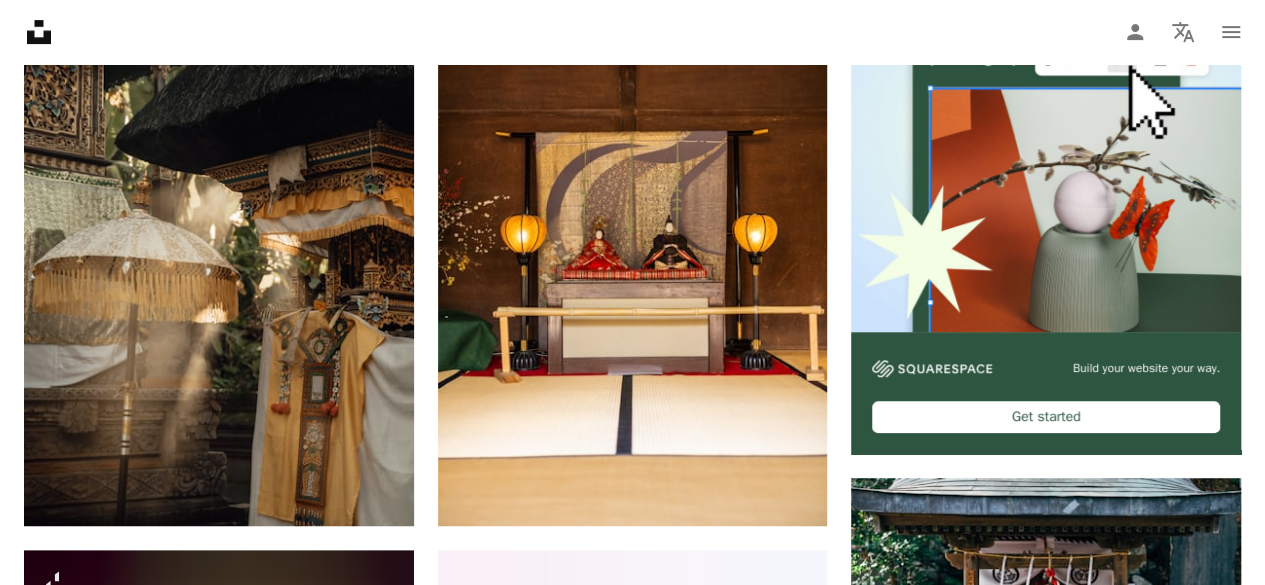scroll, scrollTop: 377, scrollLeft: 0, axis: vertical 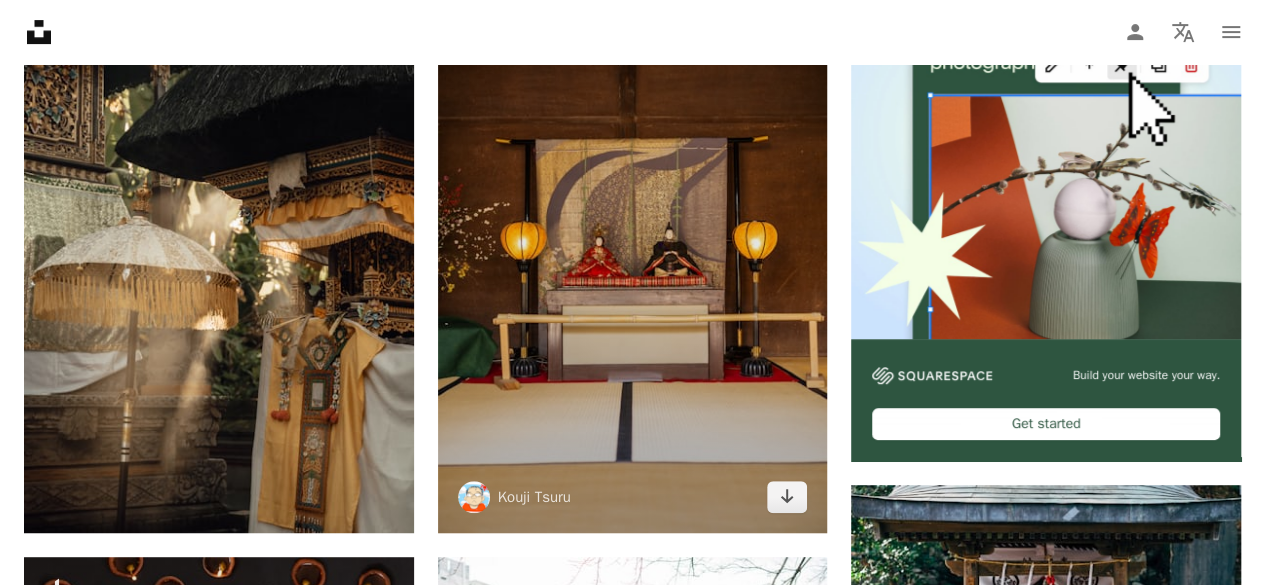 click at bounding box center (633, 241) 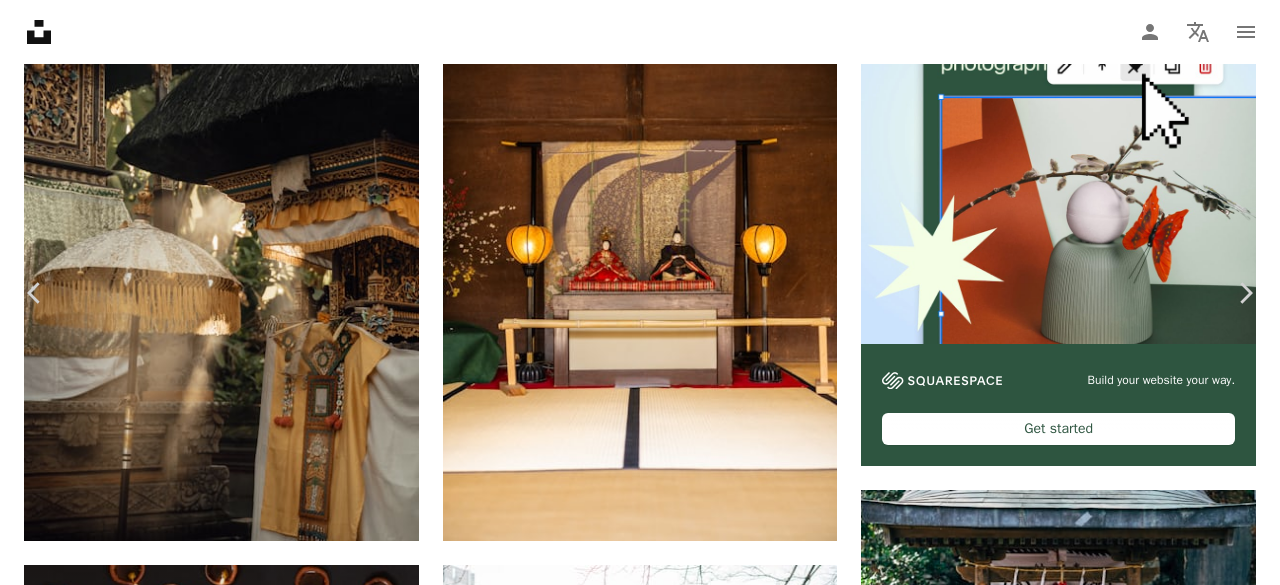 click on "Download free" at bounding box center [1081, 4957] 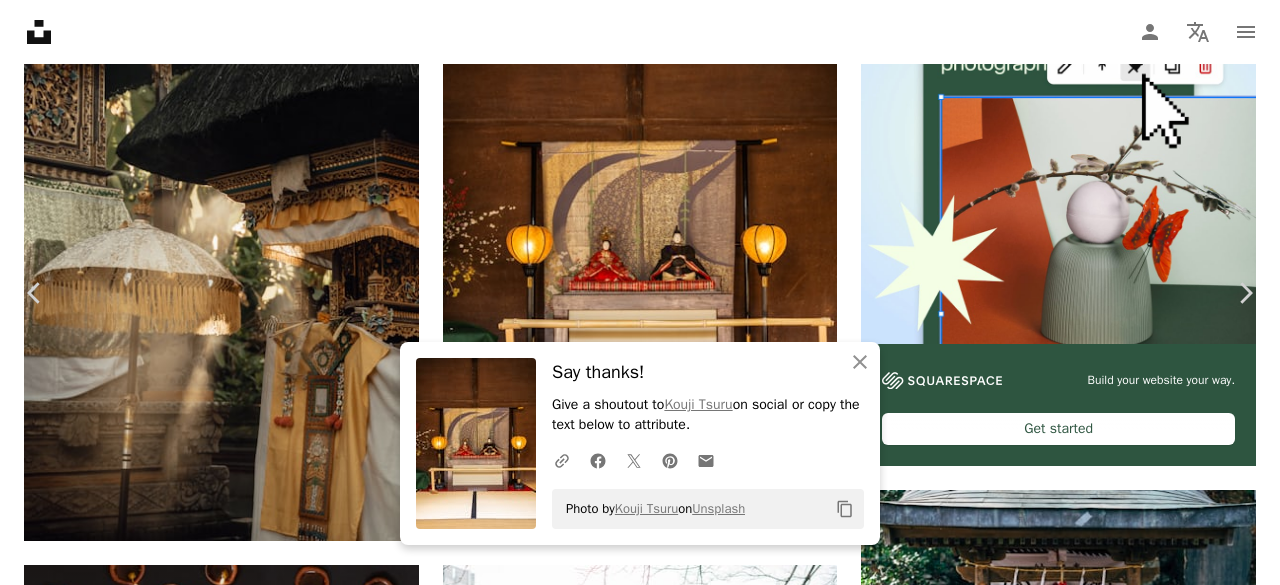 click on "An X shape" at bounding box center (20, 20) 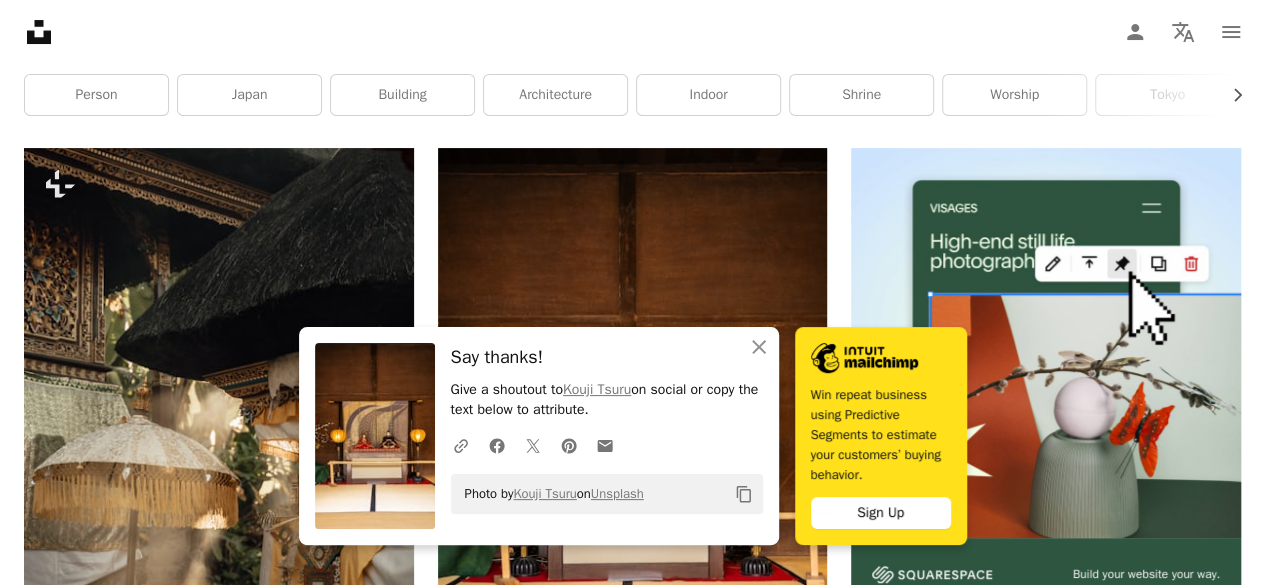 scroll, scrollTop: 0, scrollLeft: 0, axis: both 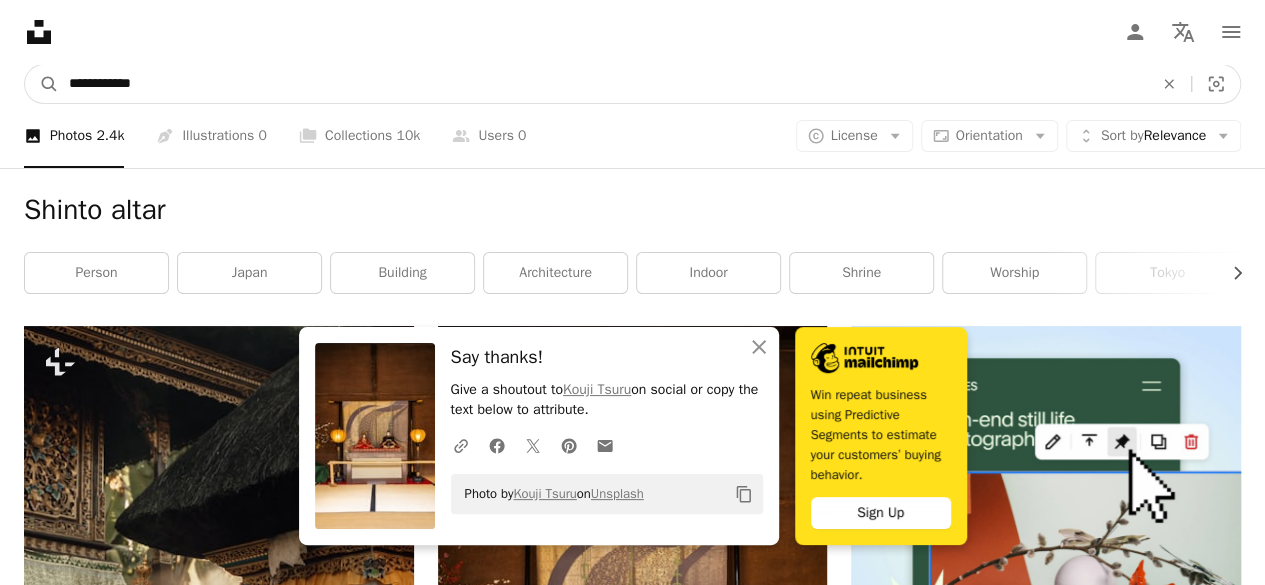 click on "**********" at bounding box center (603, 84) 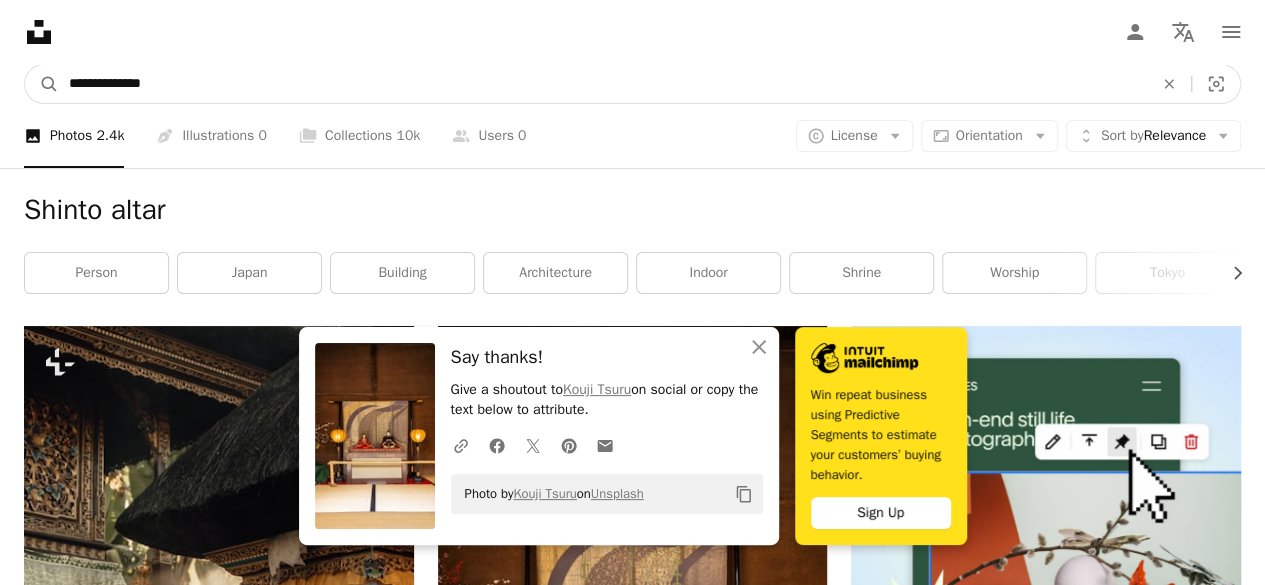 type on "**********" 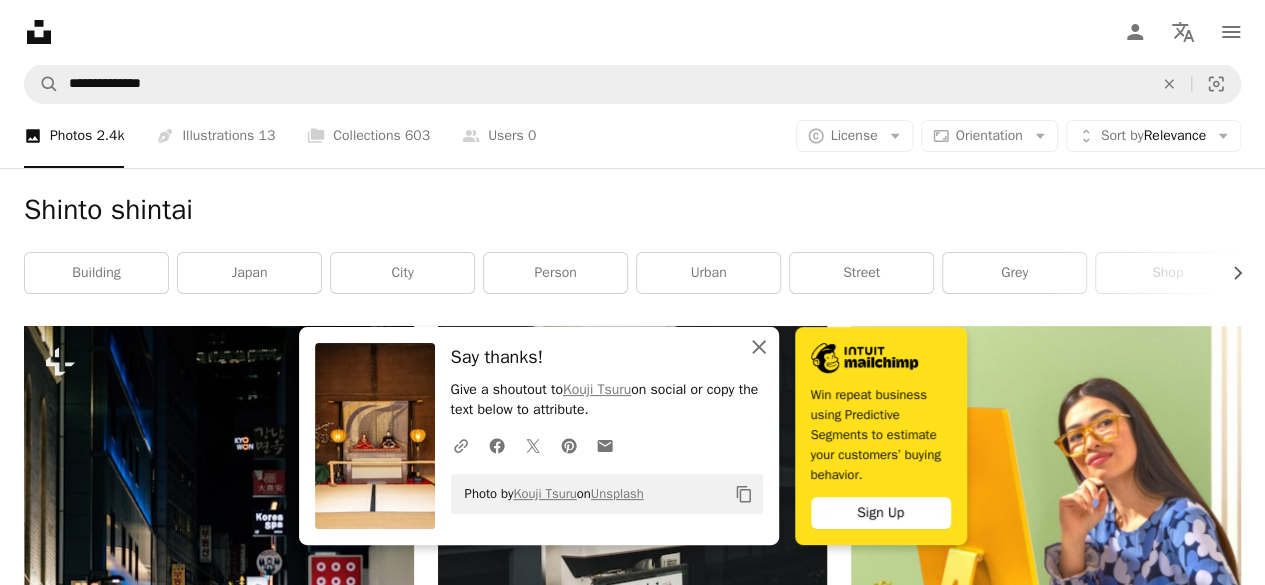 click on "An X shape" 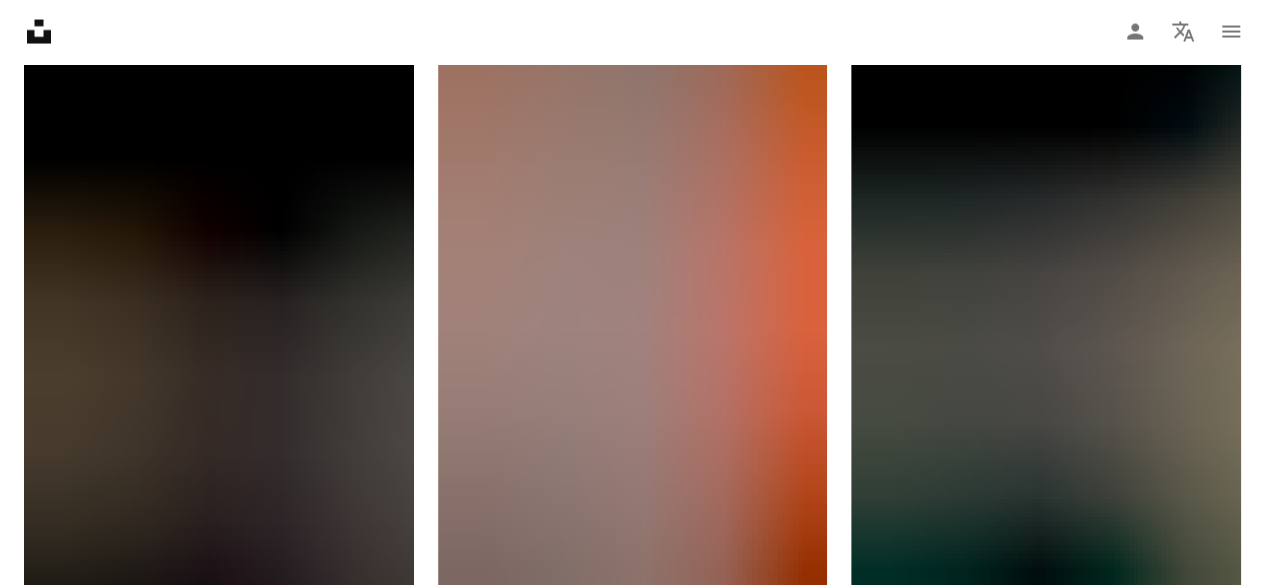 scroll, scrollTop: 2090, scrollLeft: 0, axis: vertical 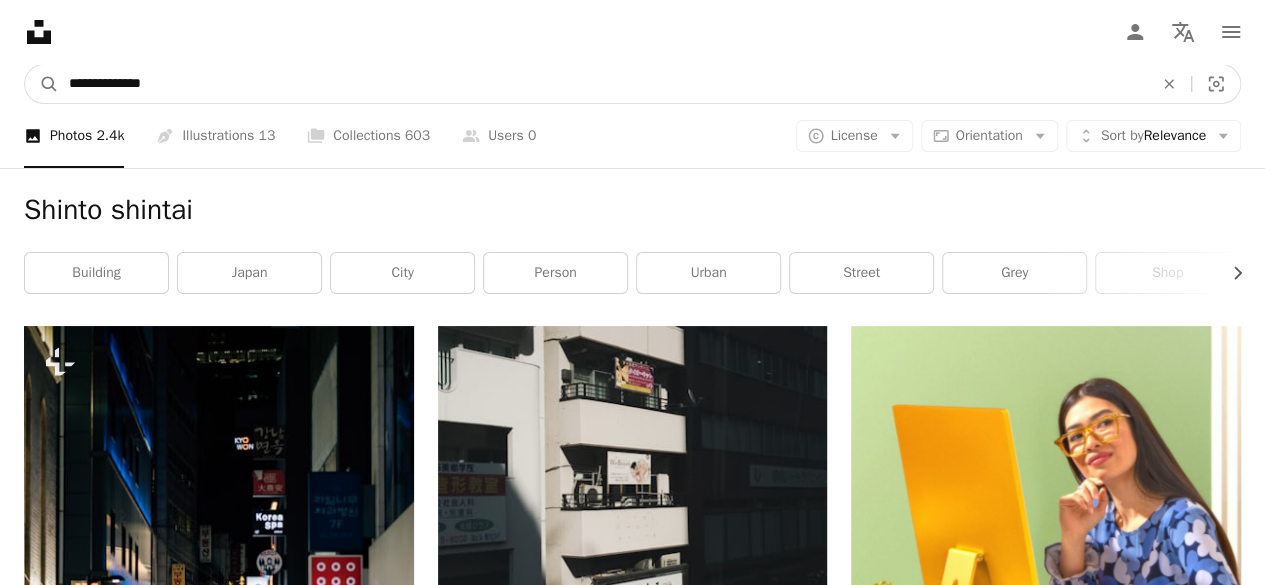 click on "**********" at bounding box center [603, 84] 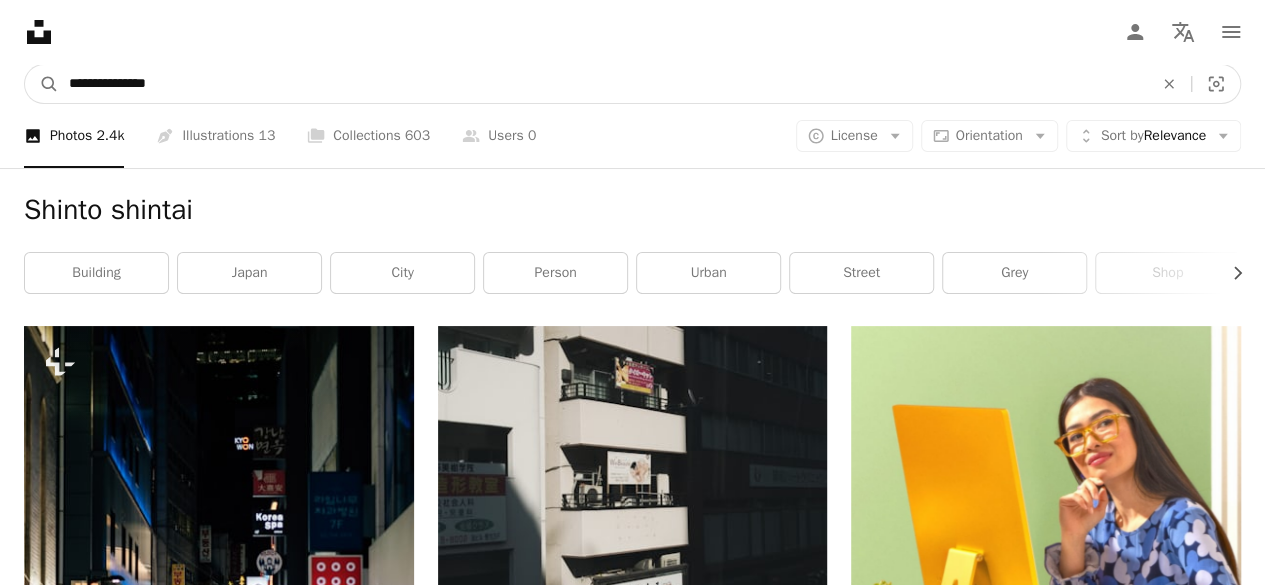 type on "**********" 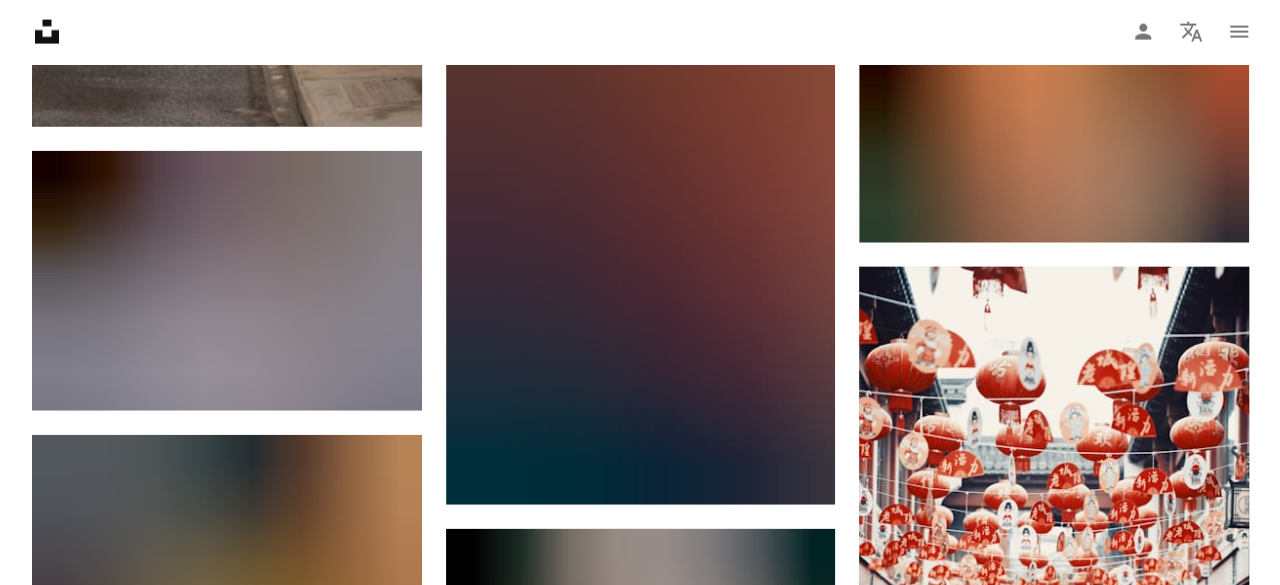 scroll, scrollTop: 2248, scrollLeft: 0, axis: vertical 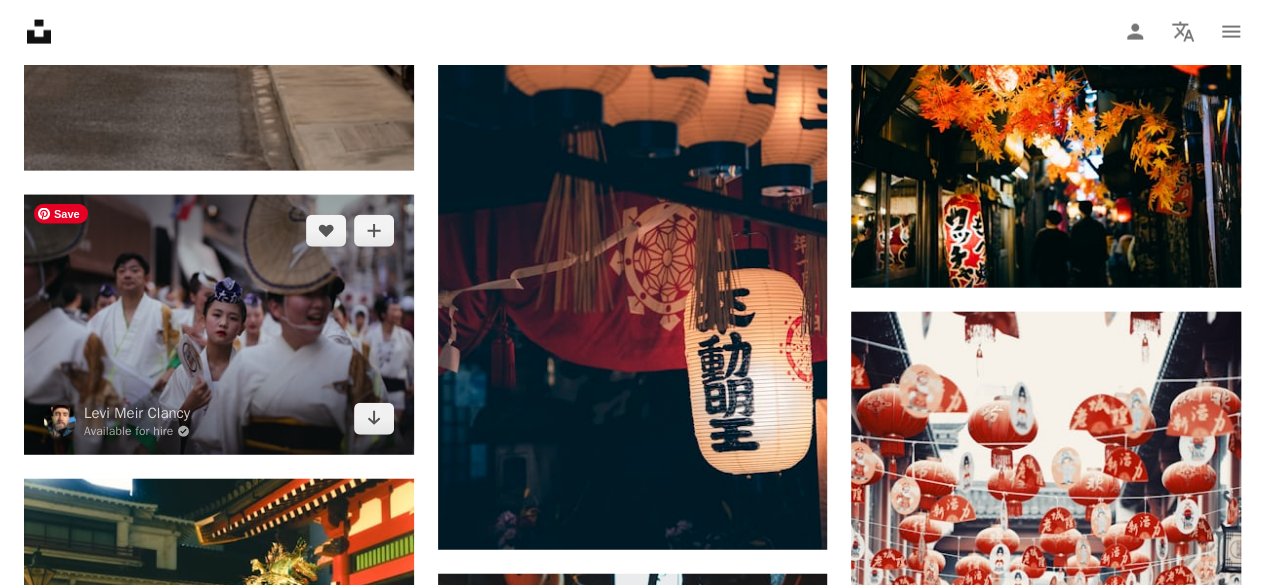 click at bounding box center (219, 325) 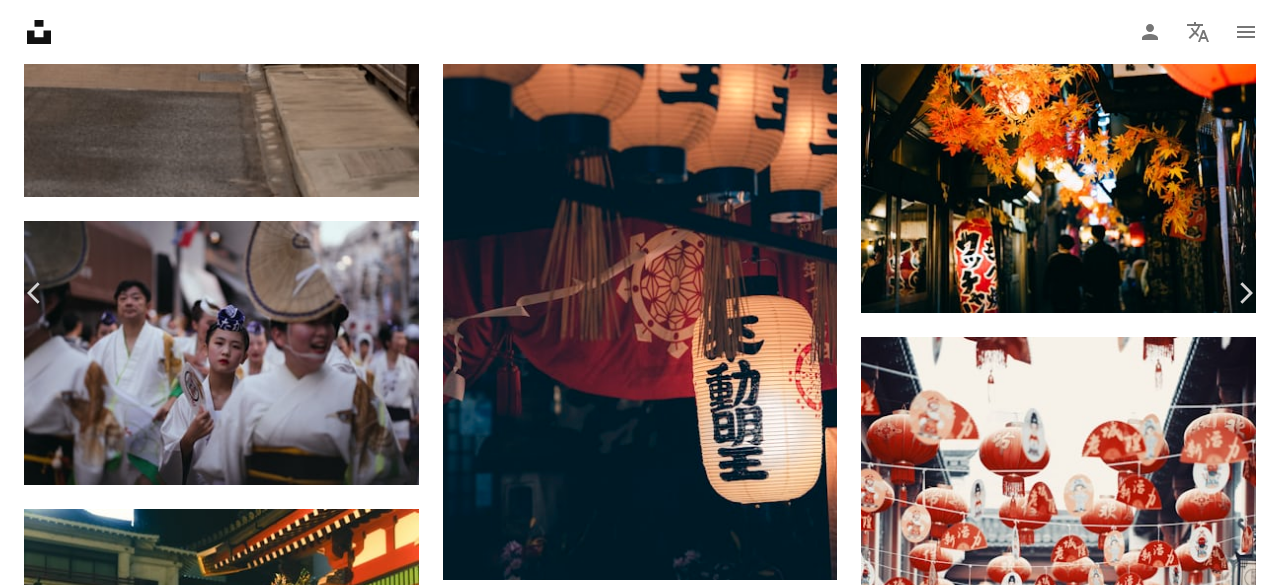 click on "Download free" at bounding box center (1081, 5511) 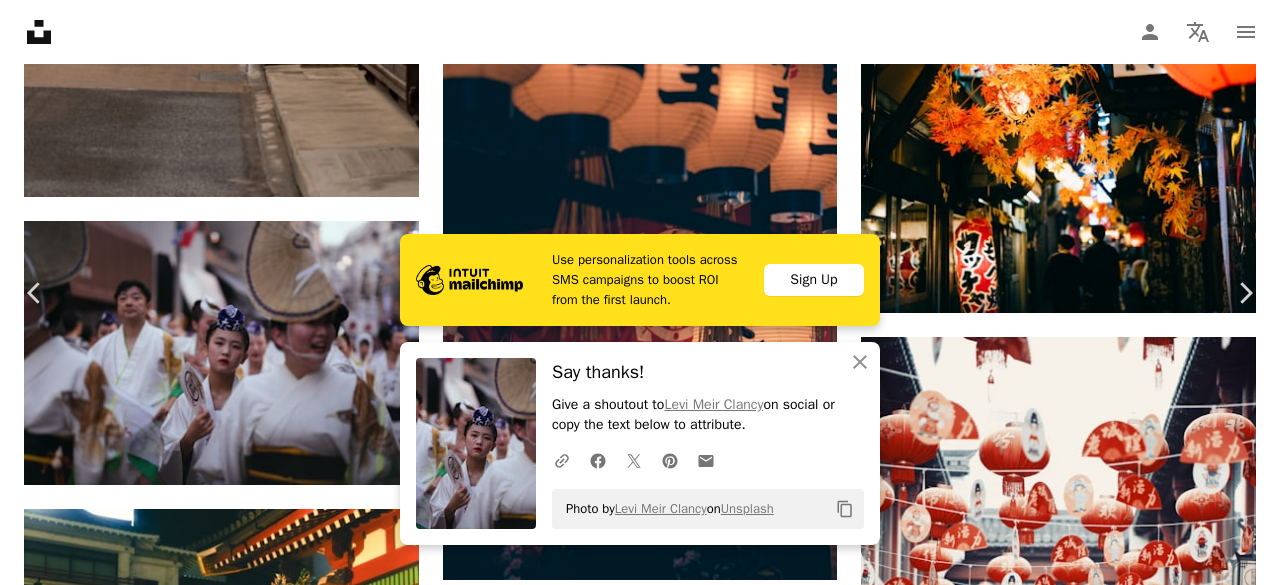 click on "An X shape" at bounding box center [20, 20] 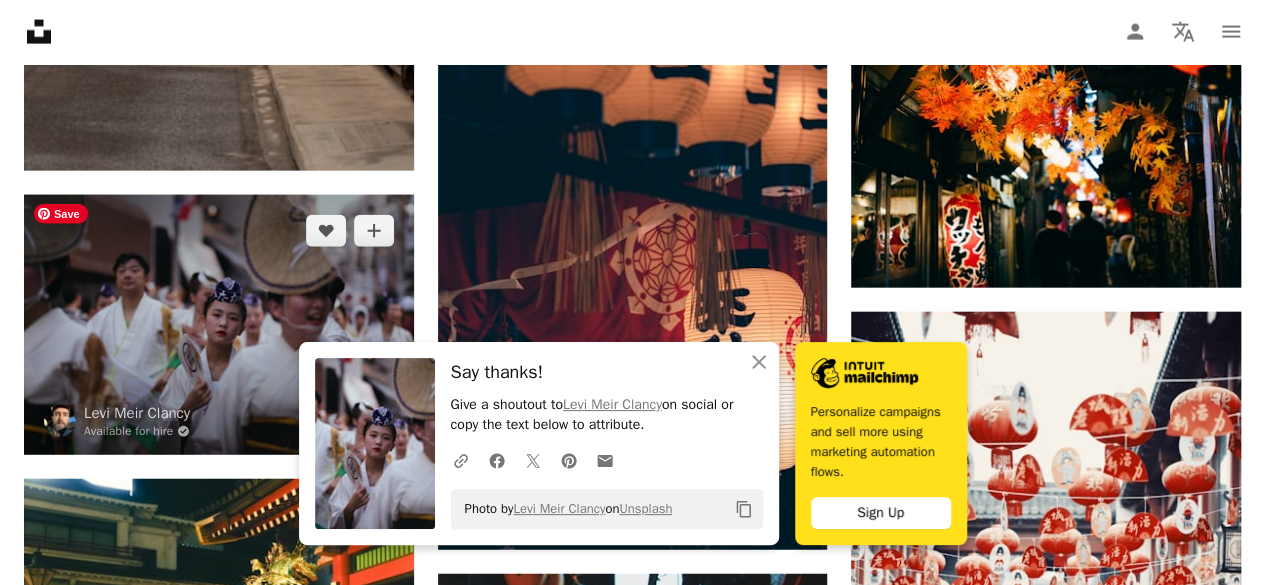 click at bounding box center (219, 325) 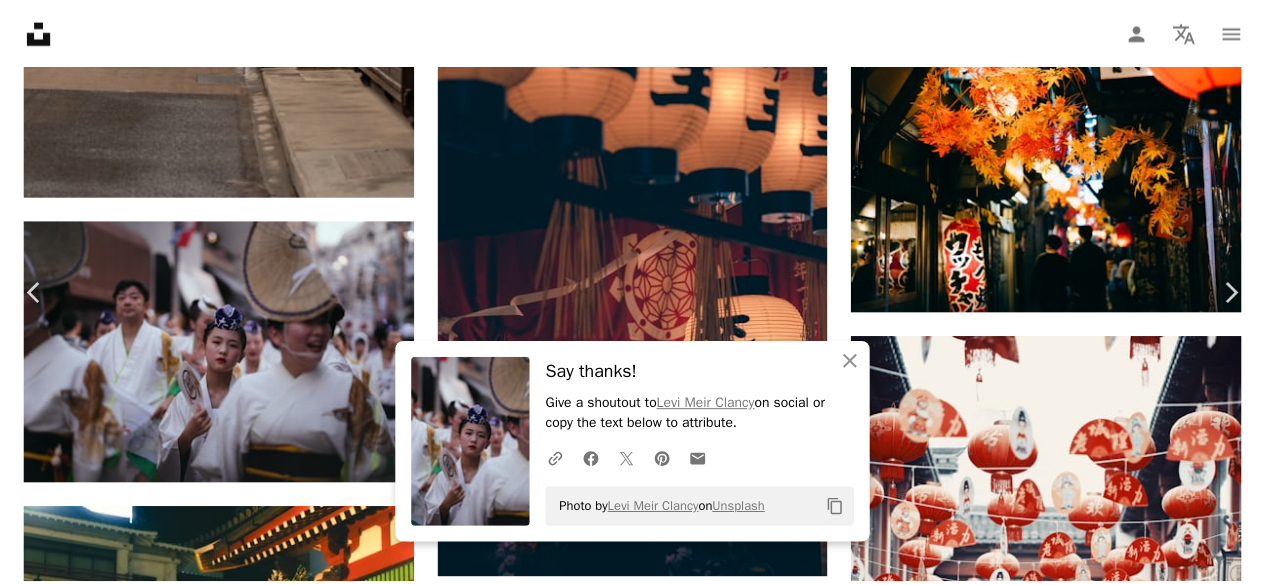 scroll, scrollTop: 682, scrollLeft: 0, axis: vertical 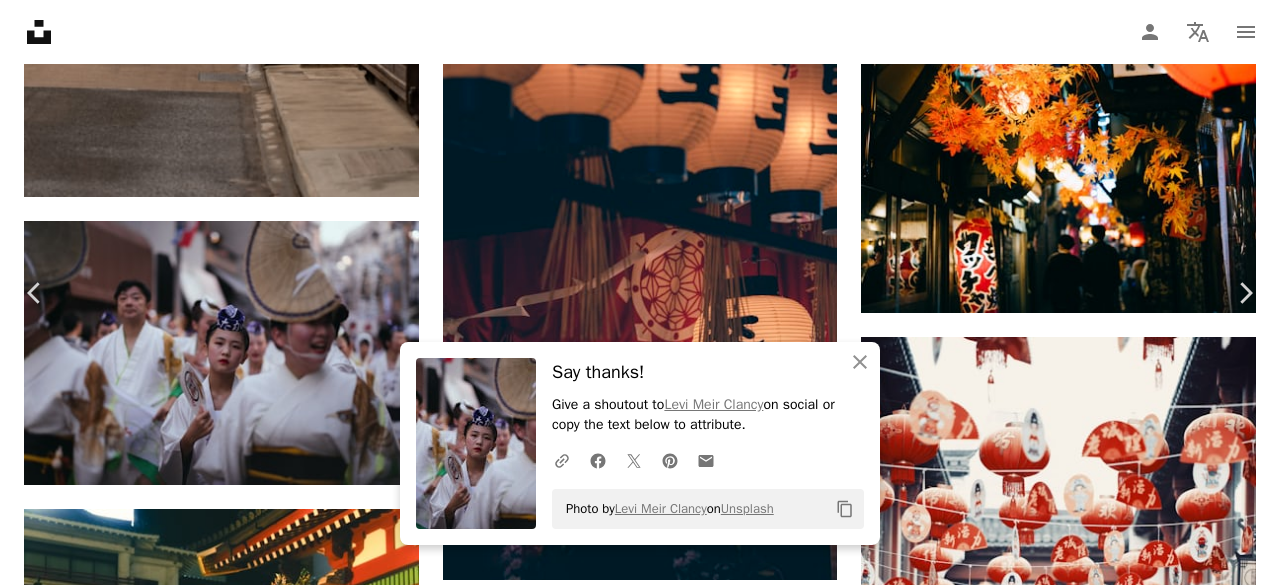 click on "An X shape" at bounding box center (20, 20) 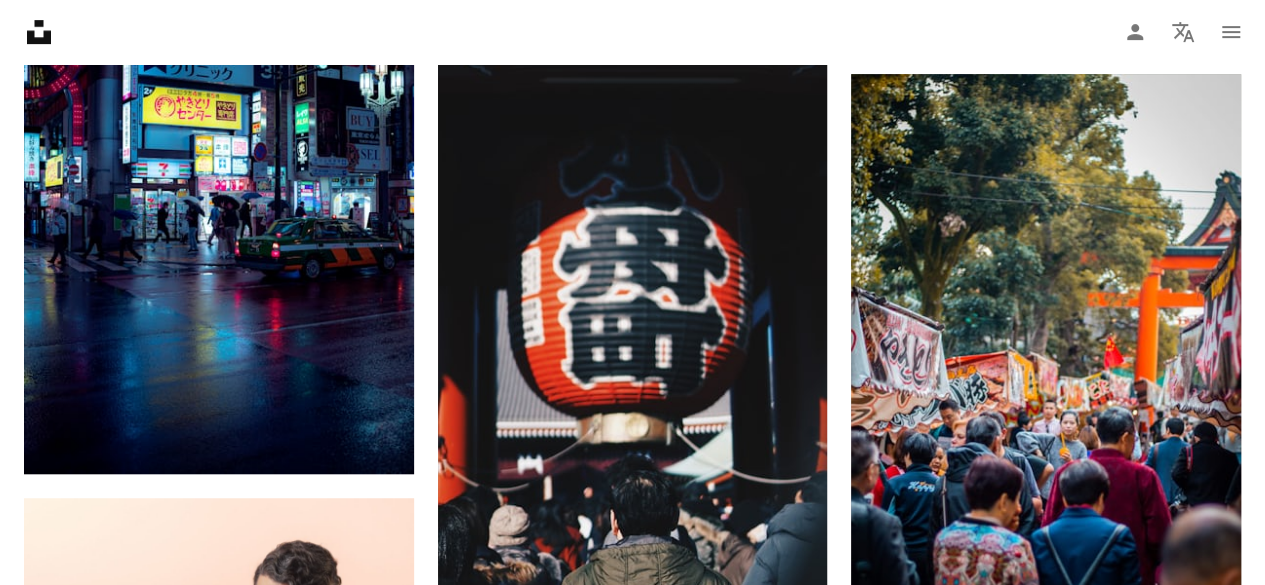 scroll, scrollTop: 4324, scrollLeft: 0, axis: vertical 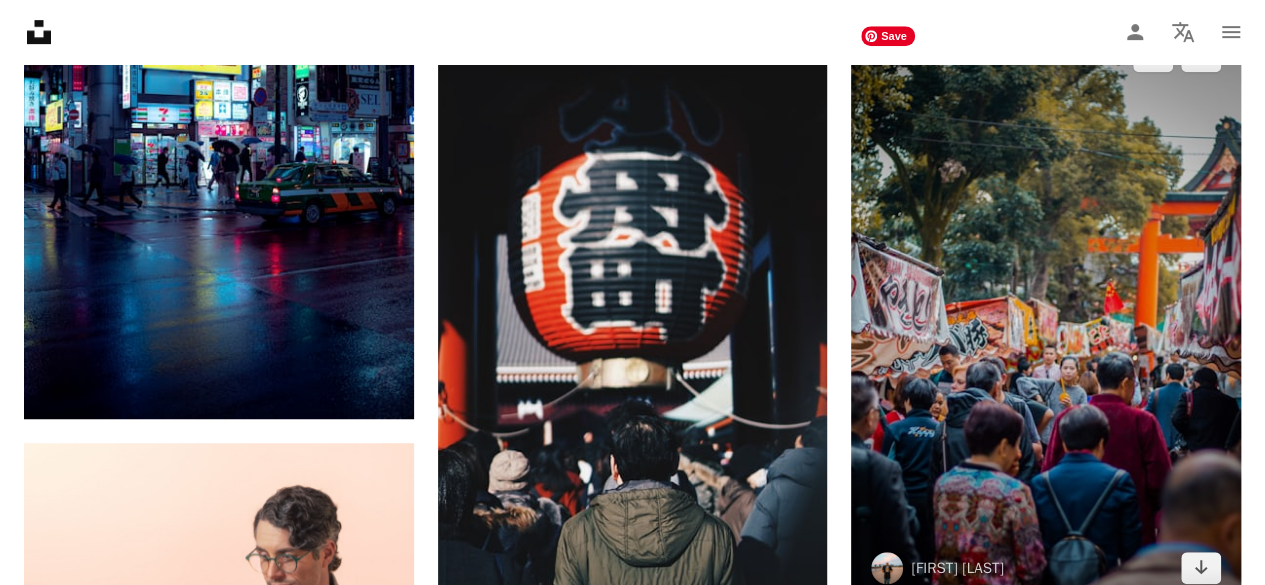 click at bounding box center [1046, 312] 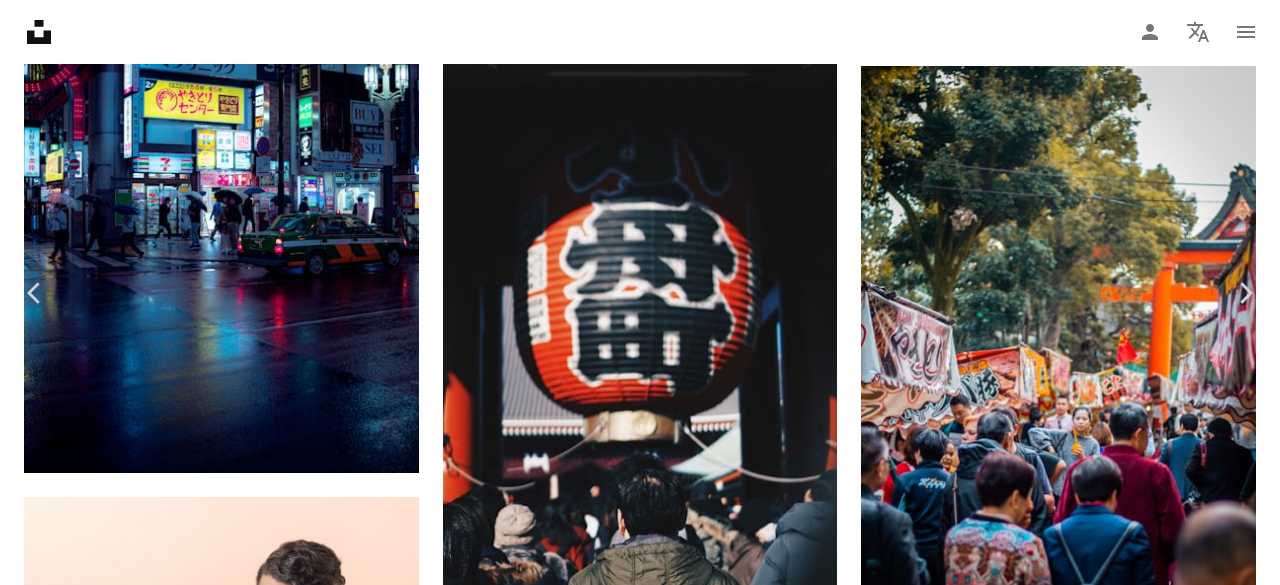 click on "Download free" at bounding box center [1081, 3434] 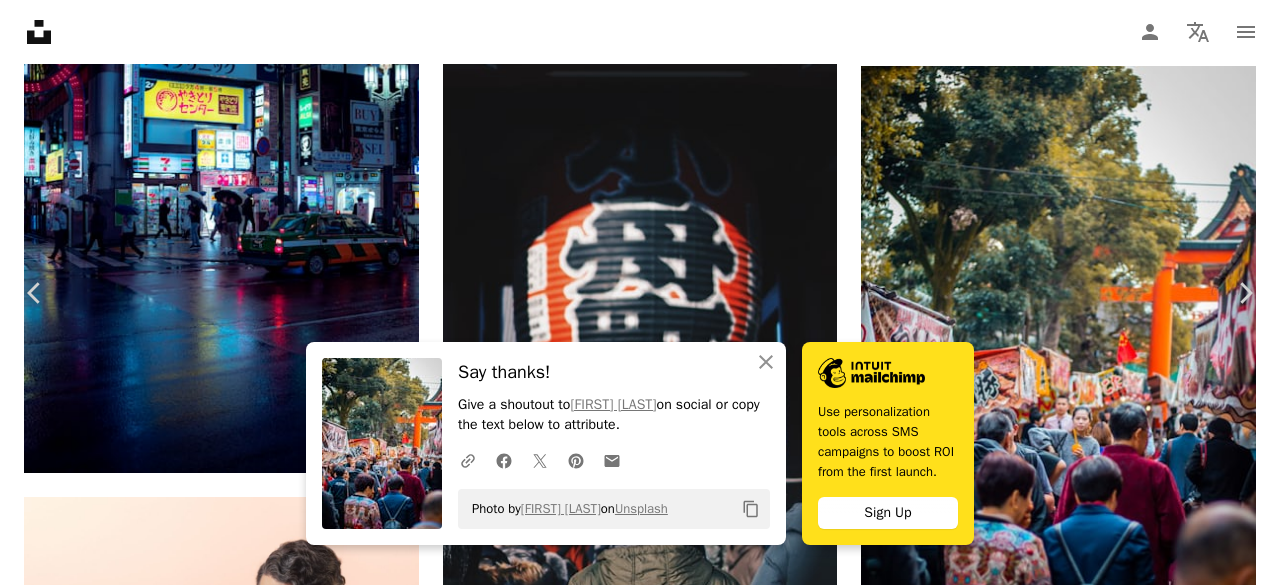 click on "An X shape" at bounding box center [20, 20] 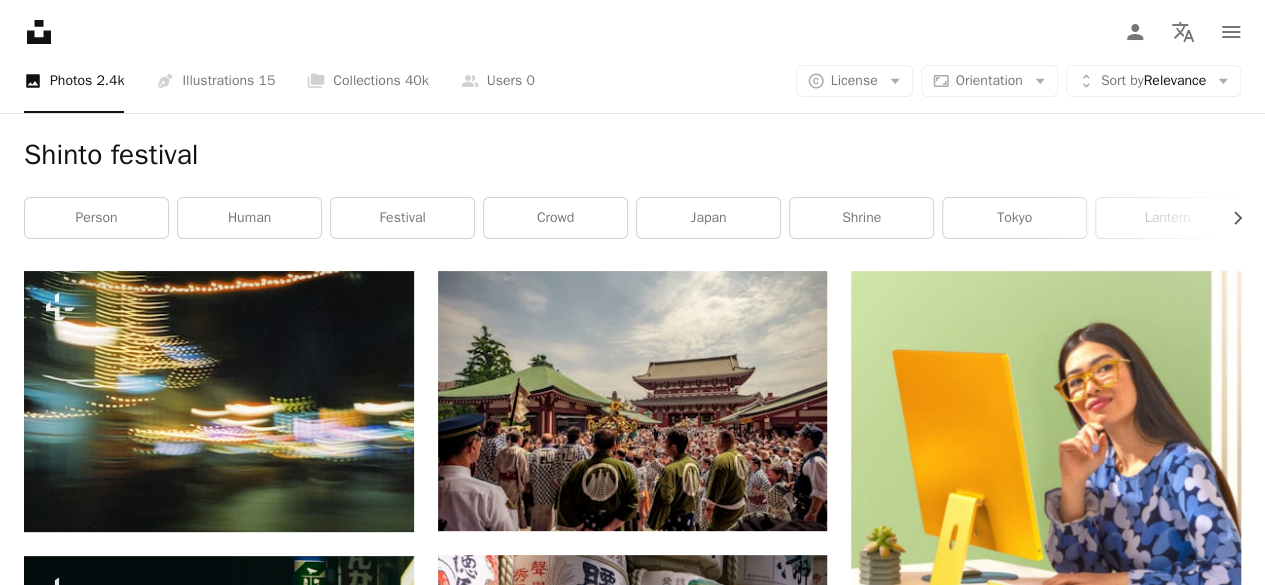scroll, scrollTop: 0, scrollLeft: 0, axis: both 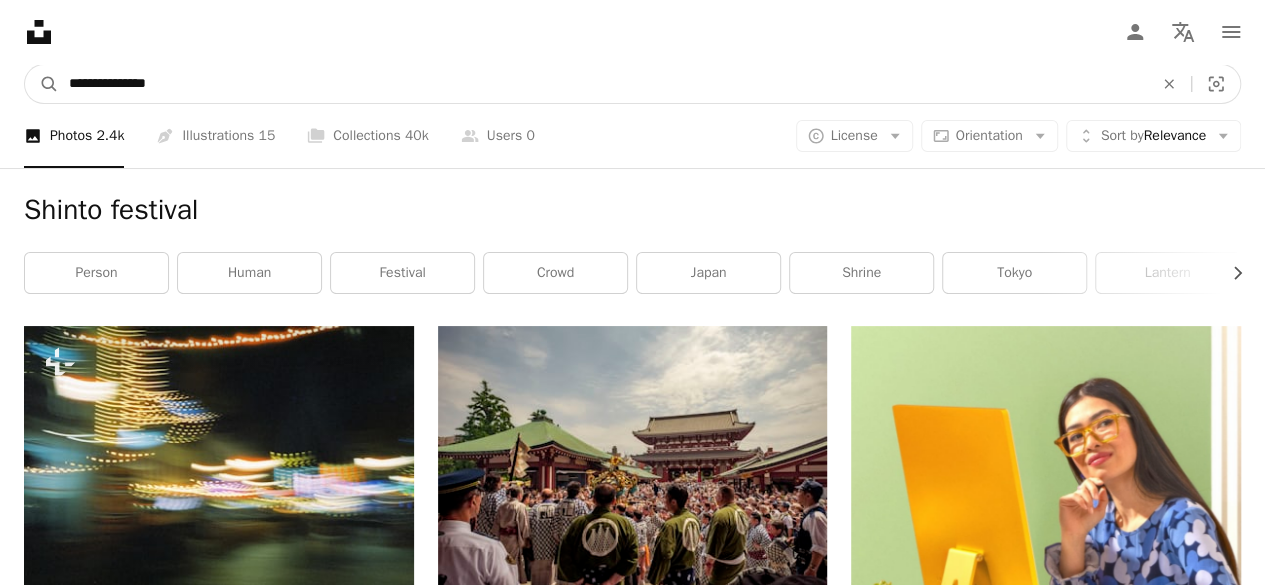 click on "**********" at bounding box center [603, 84] 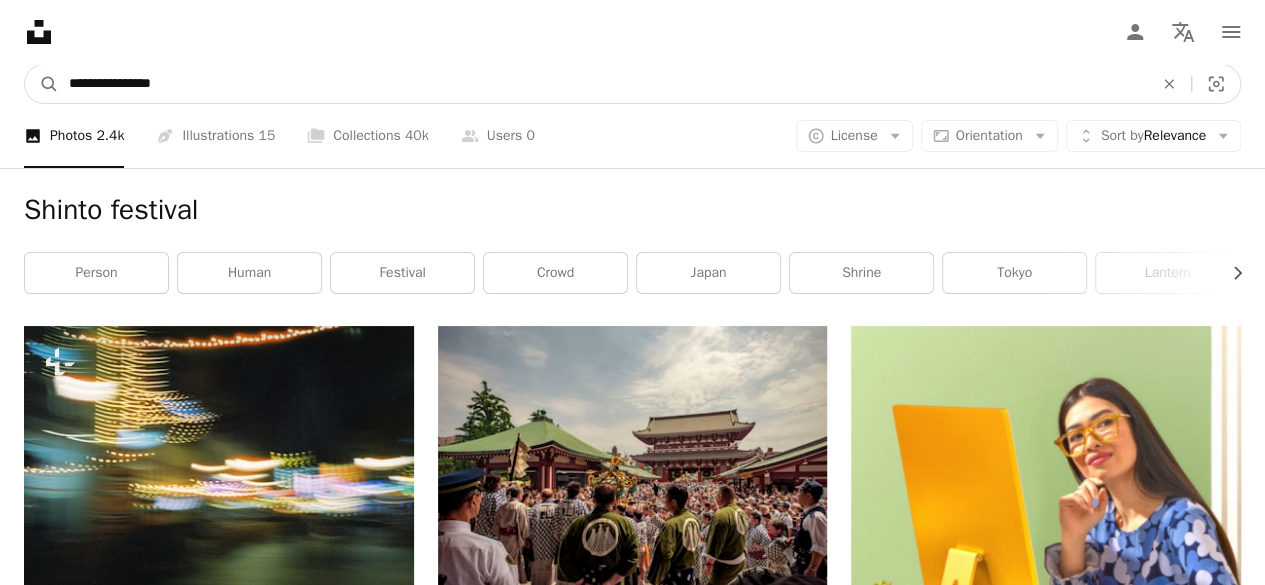 type on "**********" 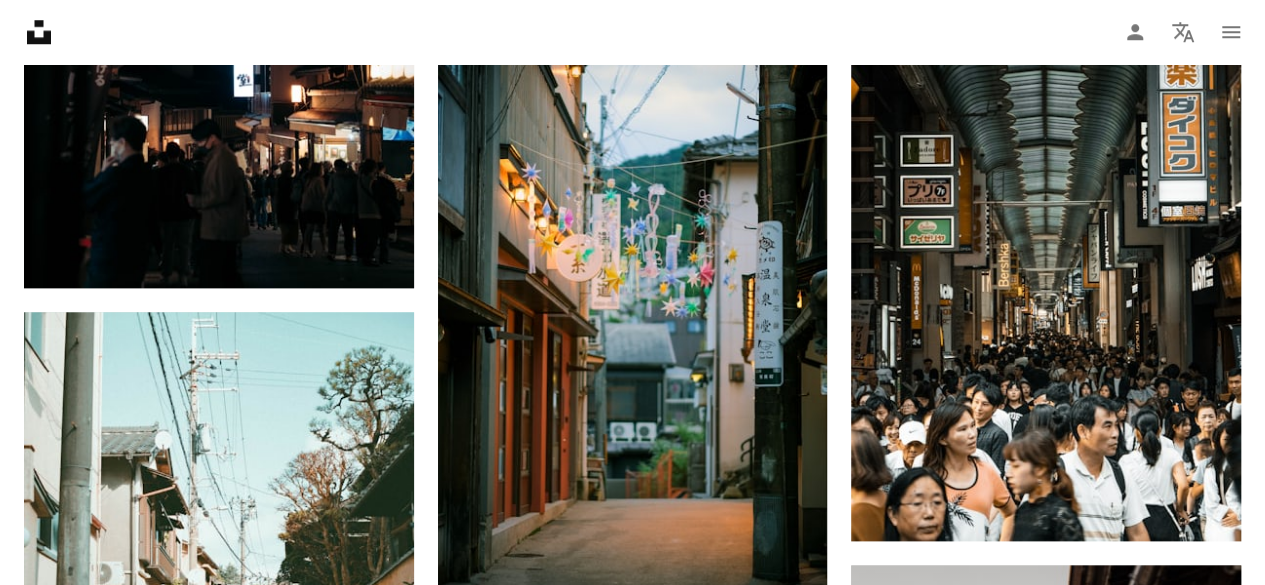 scroll, scrollTop: 893, scrollLeft: 0, axis: vertical 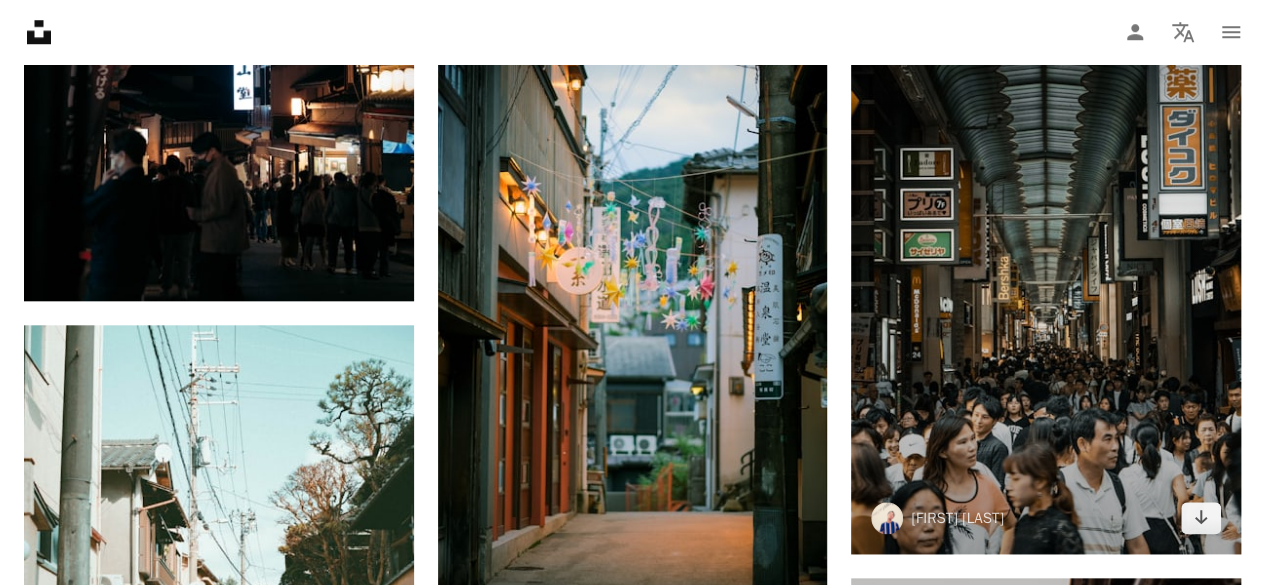 click at bounding box center [1046, 261] 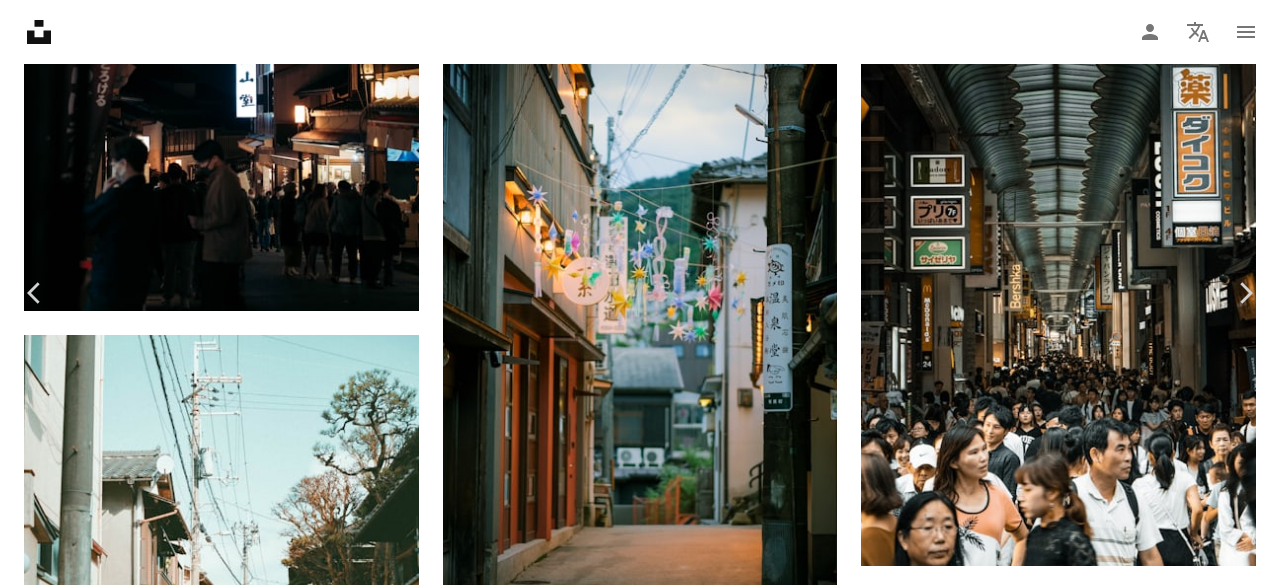 click on "Download free" at bounding box center [1081, 4489] 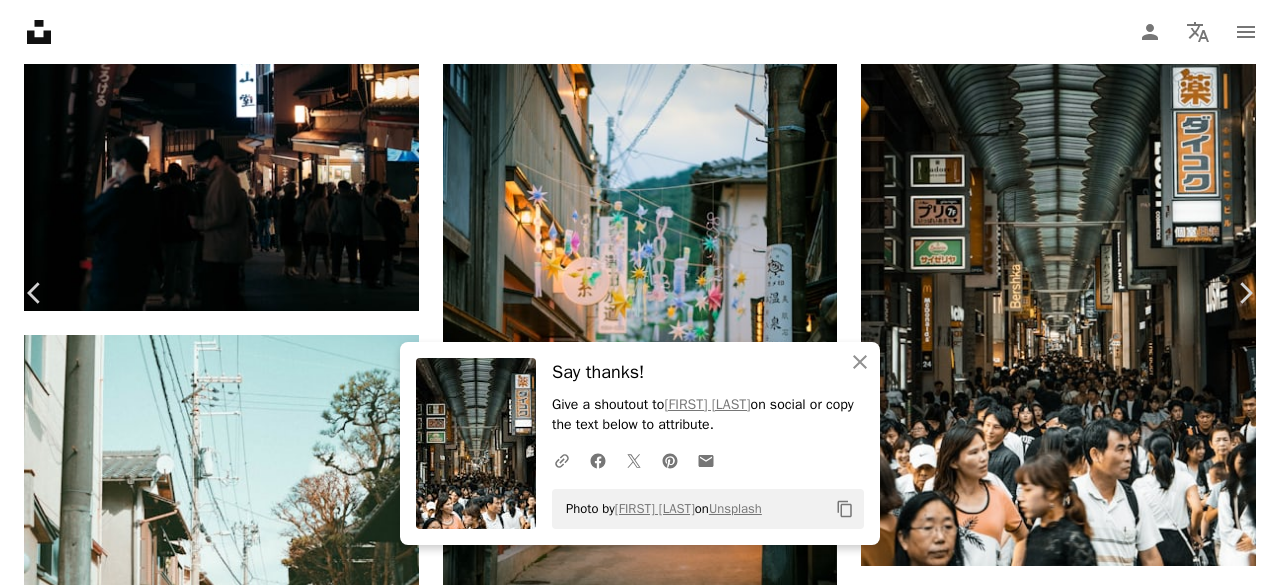 click on "An X shape" at bounding box center [20, 20] 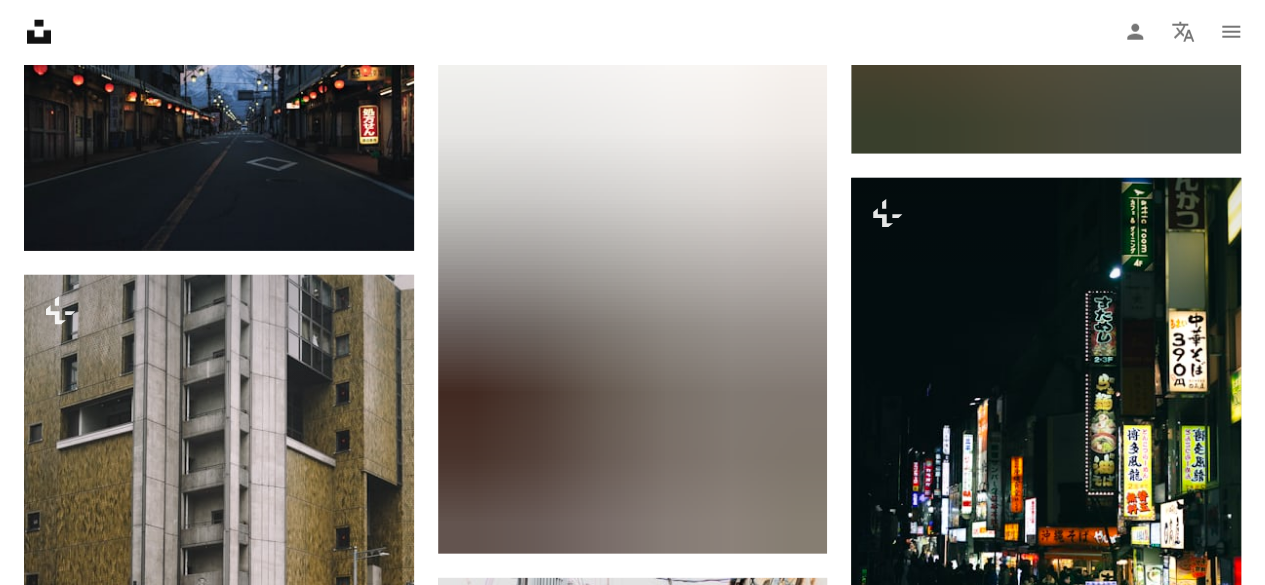 scroll, scrollTop: 2720, scrollLeft: 0, axis: vertical 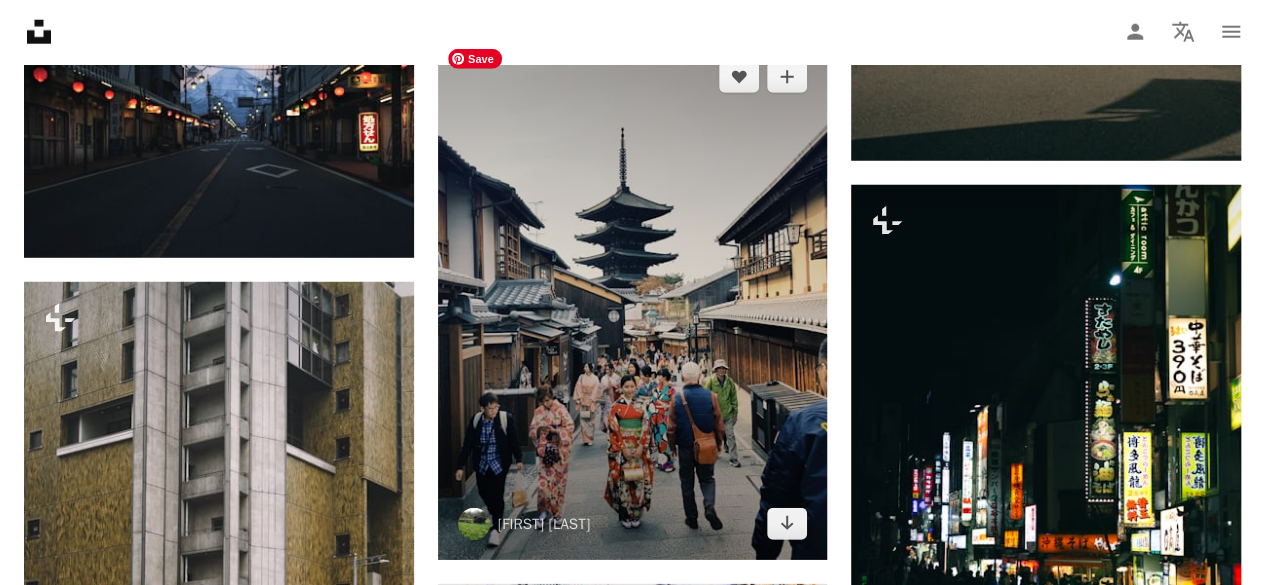 click at bounding box center (633, 300) 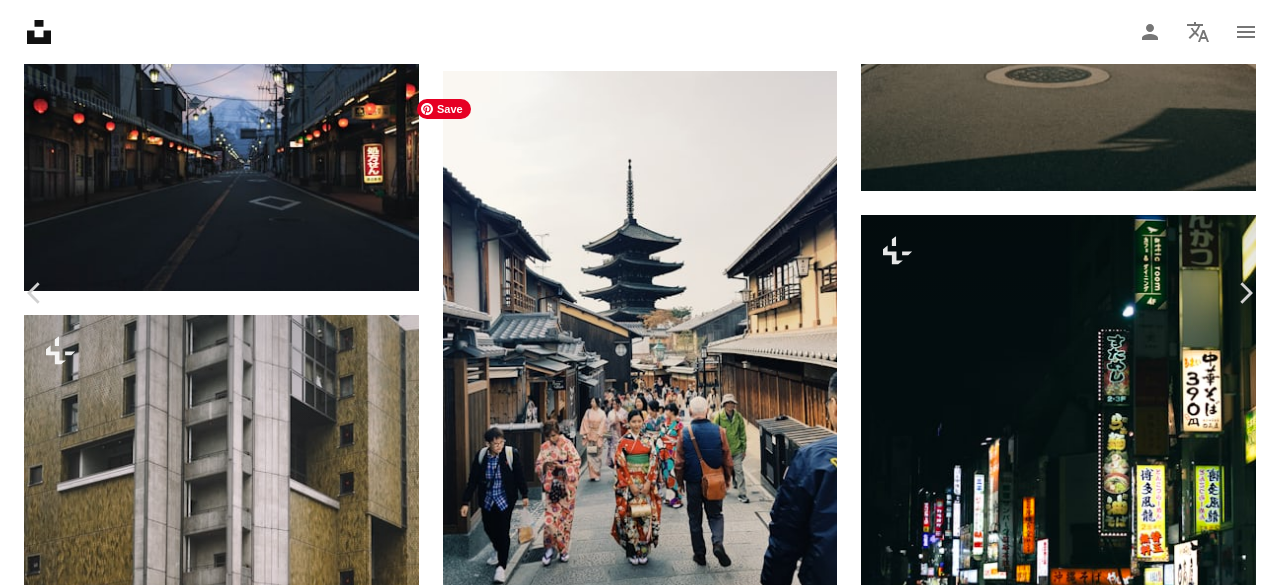 click on "Download free" at bounding box center [1081, 2661] 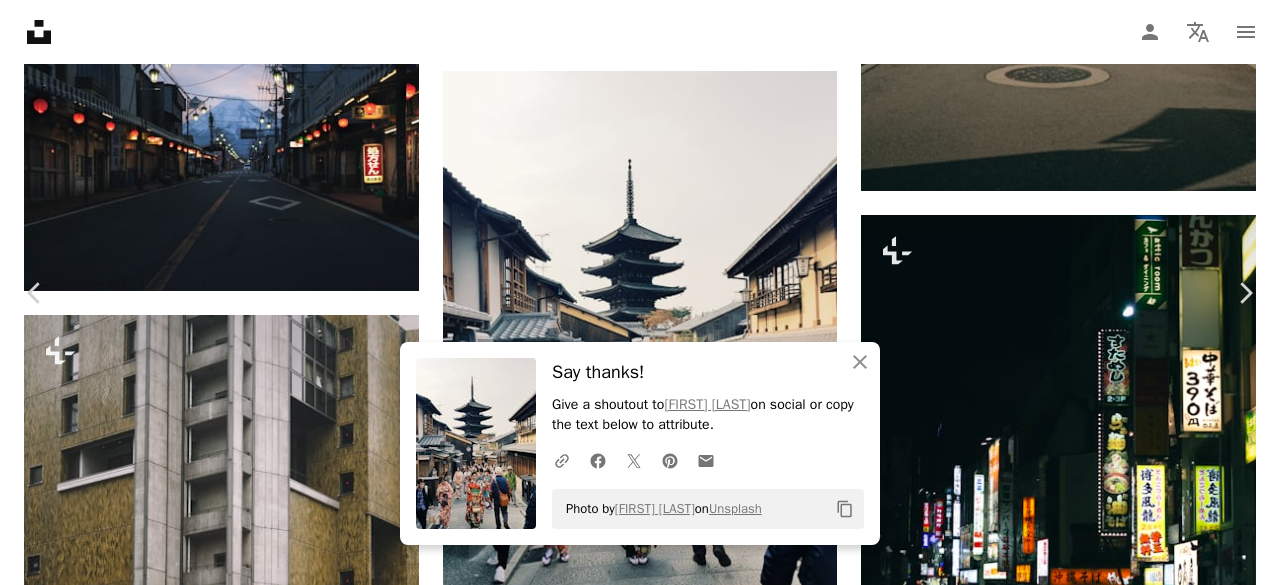 click on "An X shape" at bounding box center (20, 20) 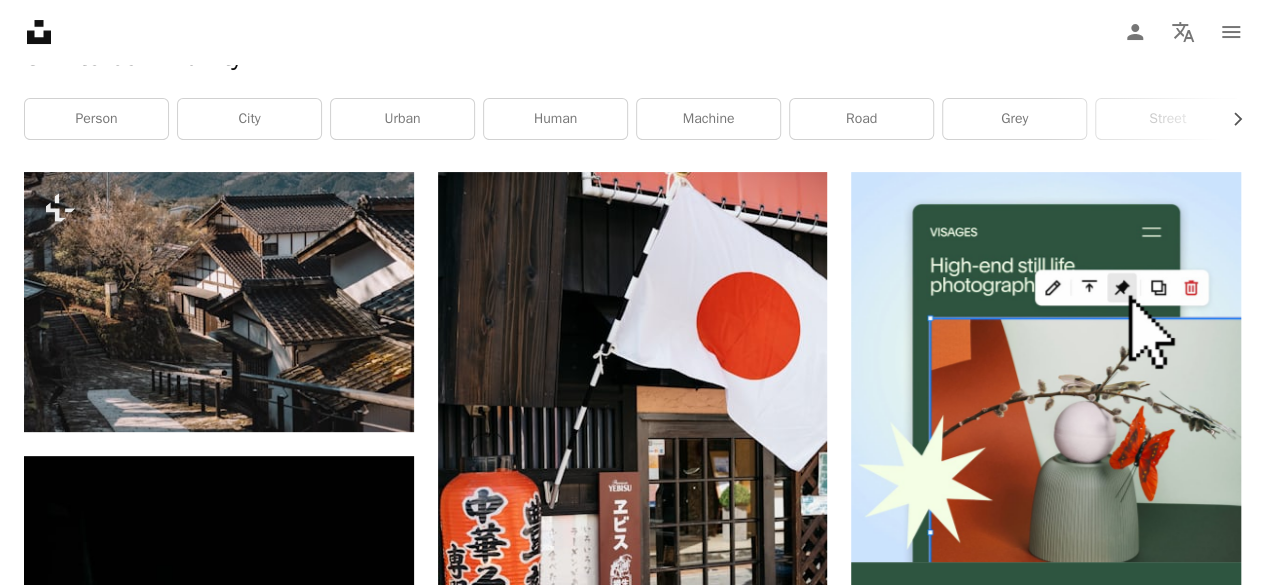 scroll, scrollTop: 0, scrollLeft: 0, axis: both 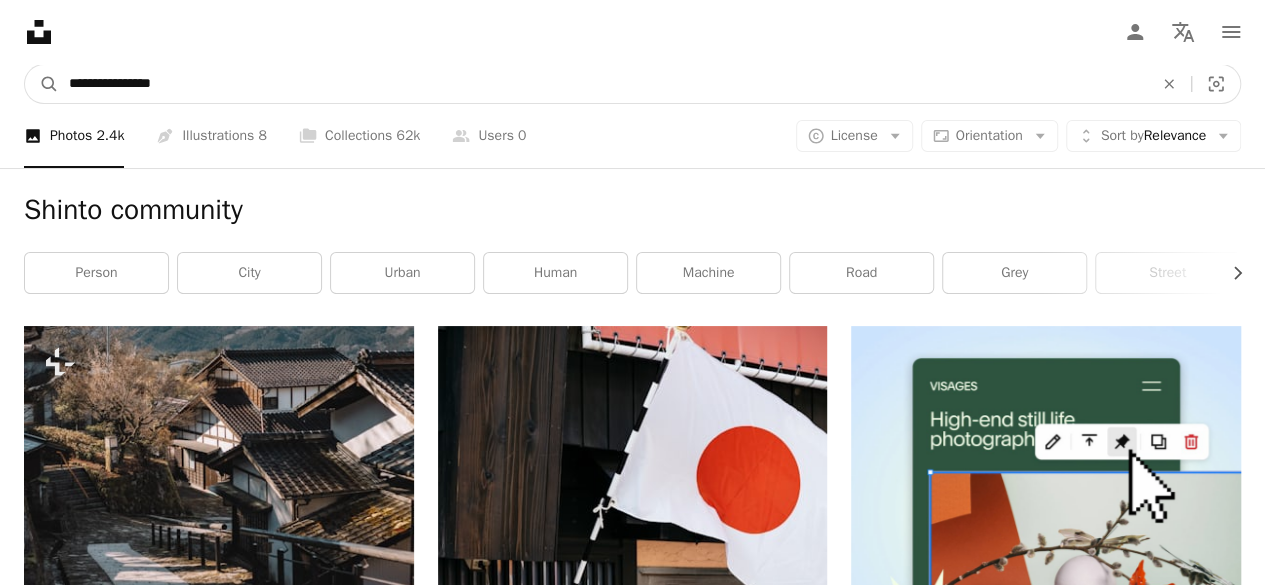 click on "**********" at bounding box center (603, 84) 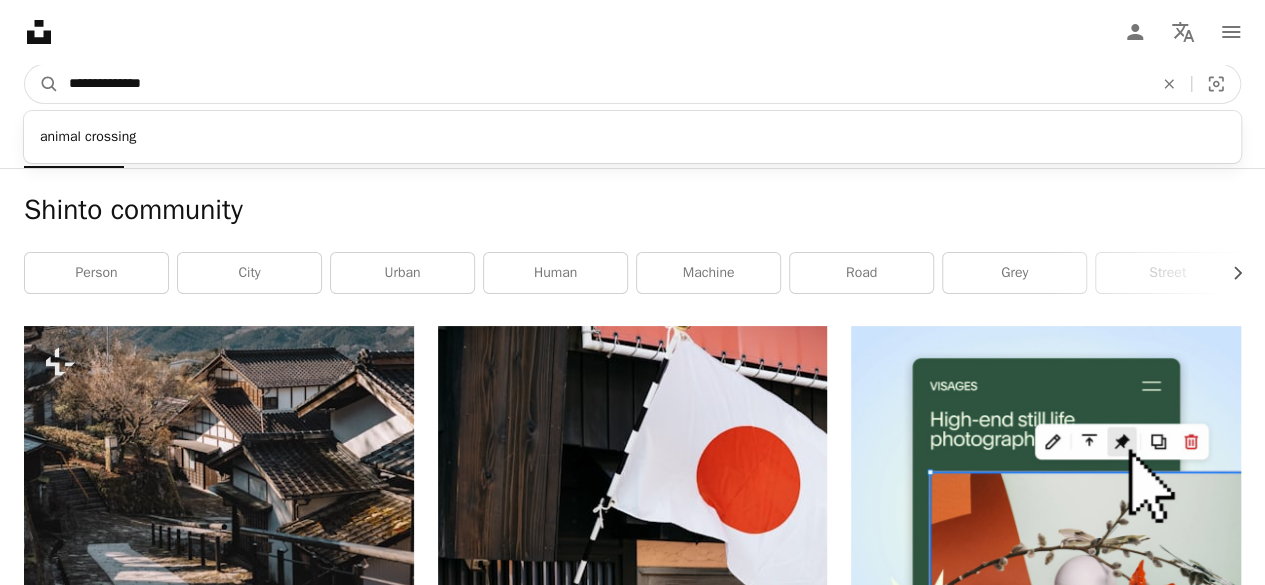 type on "**********" 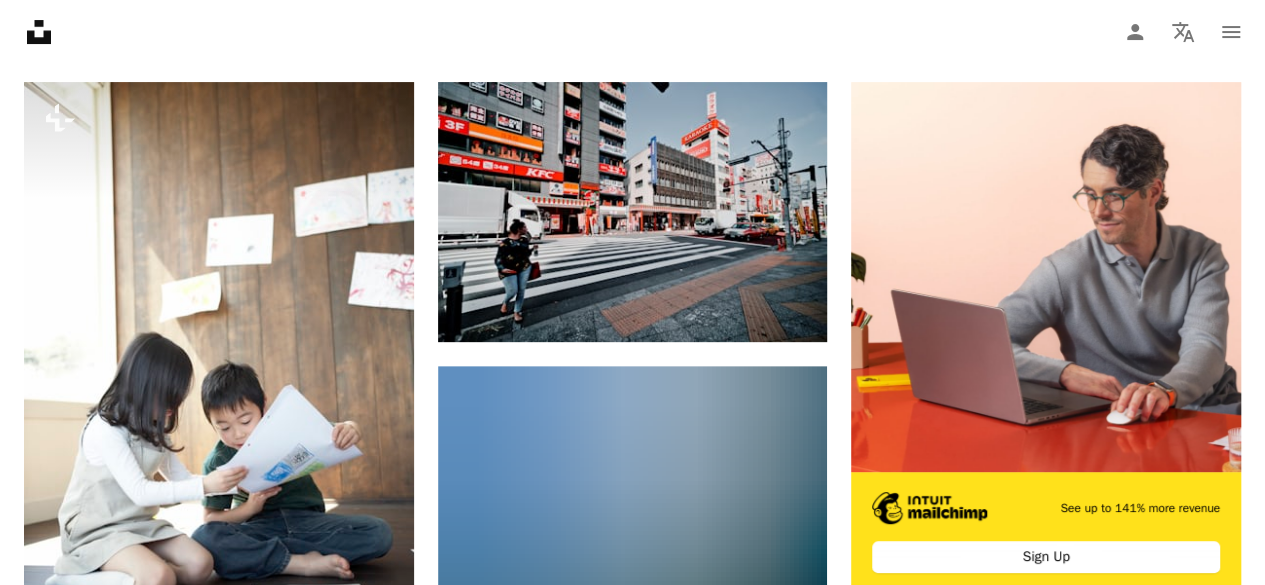scroll, scrollTop: 0, scrollLeft: 0, axis: both 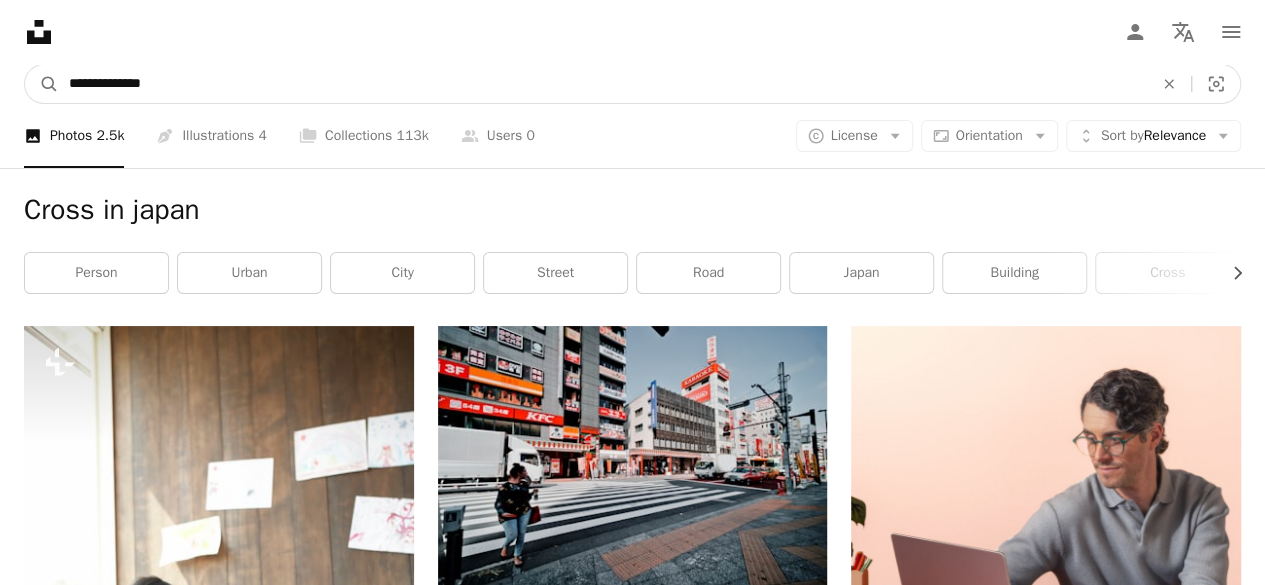 click on "**********" at bounding box center [603, 84] 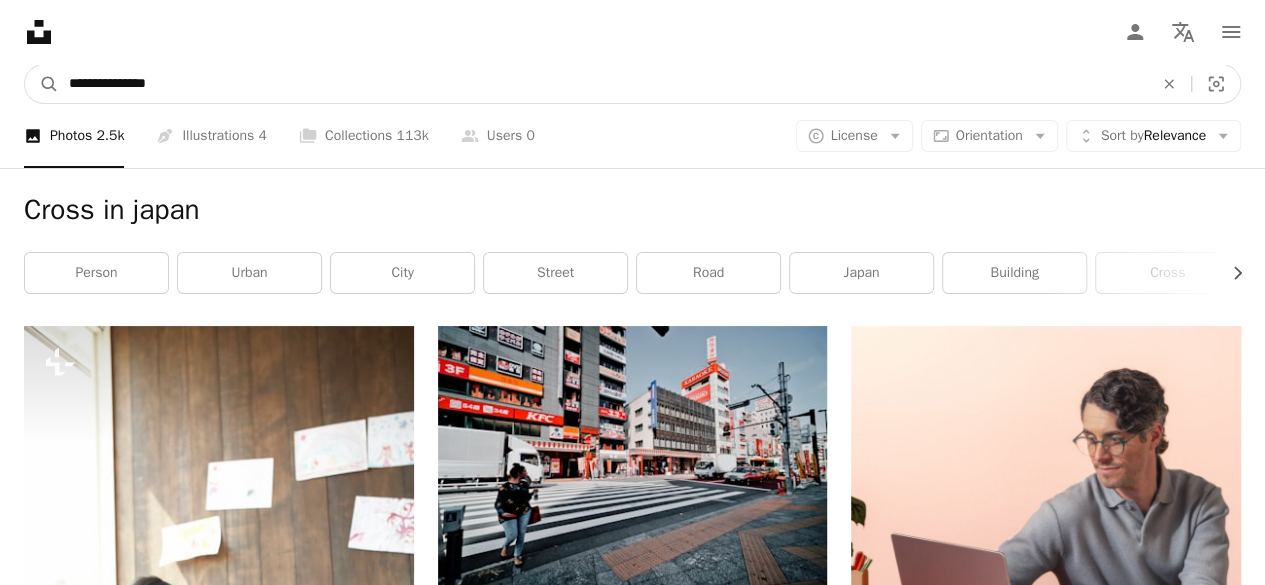 type on "**********" 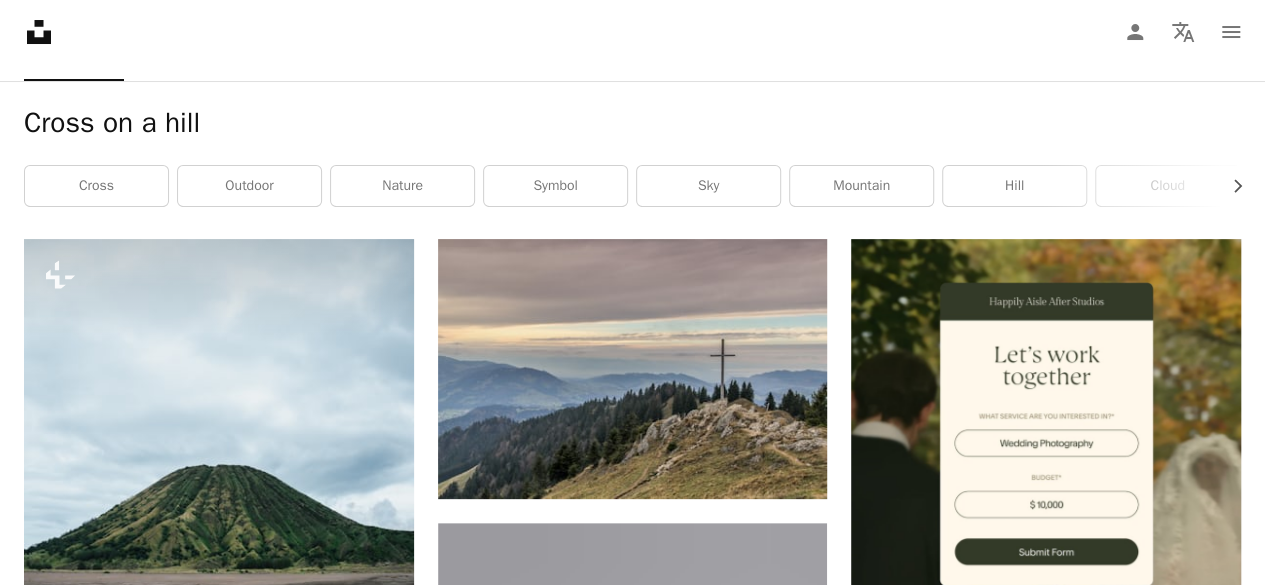 scroll, scrollTop: 0, scrollLeft: 0, axis: both 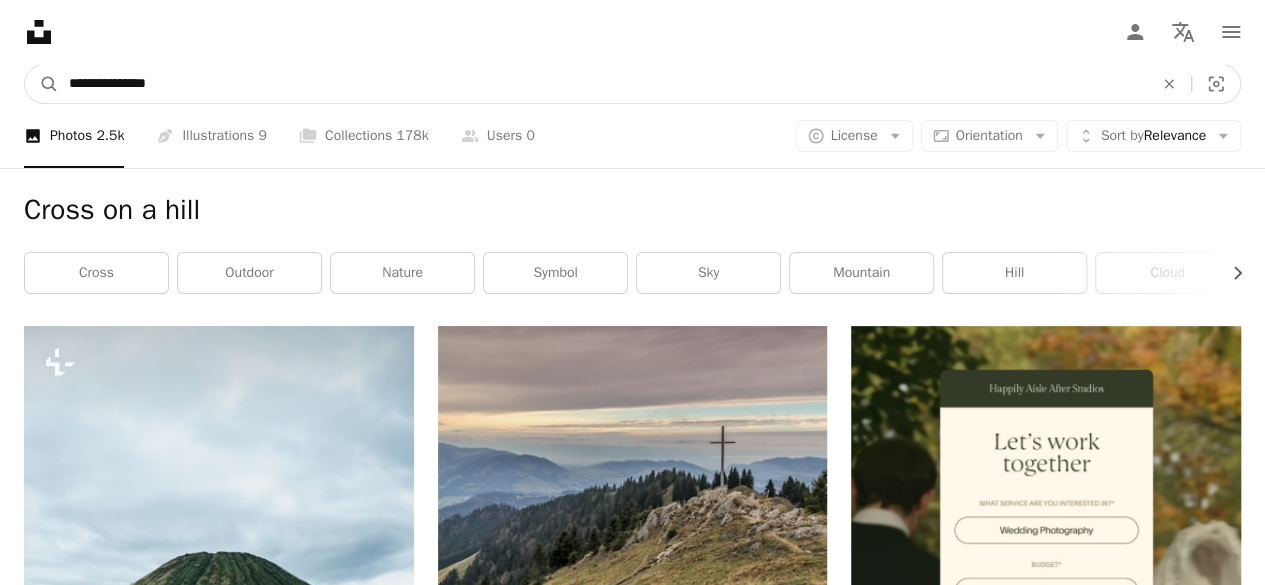 click on "**********" at bounding box center (603, 84) 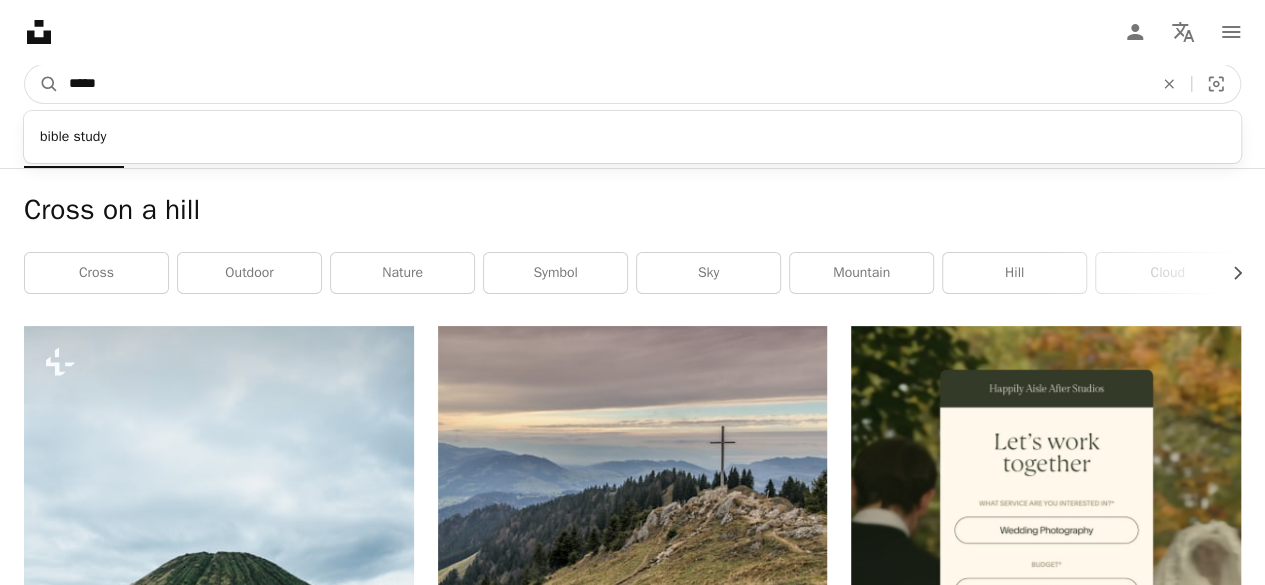 type on "*****" 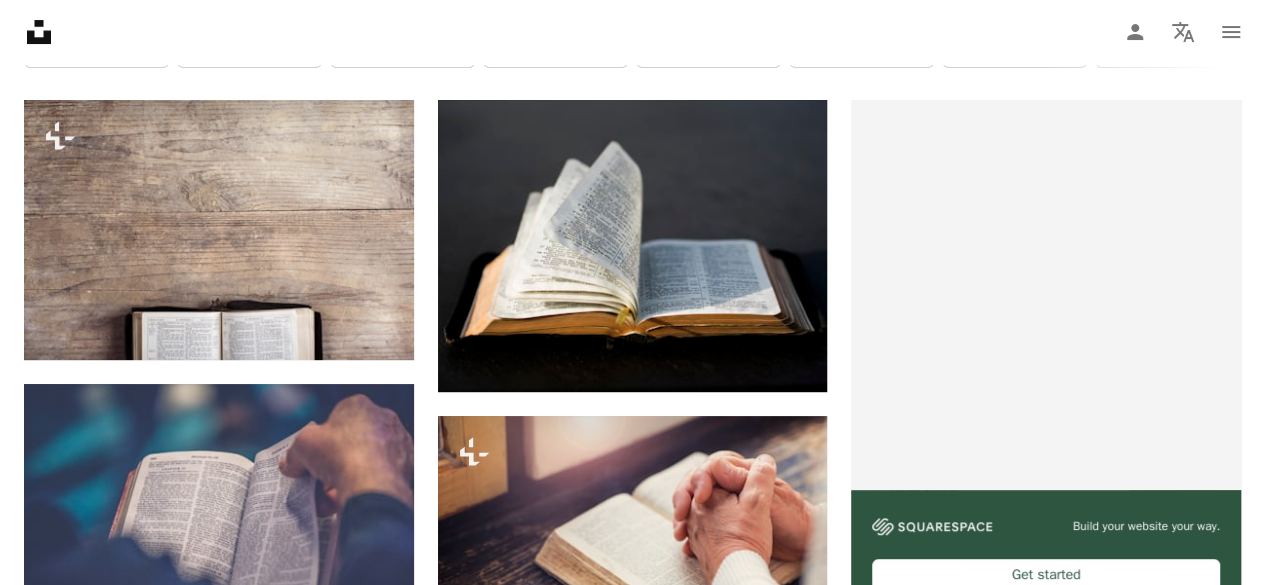 scroll, scrollTop: 216, scrollLeft: 0, axis: vertical 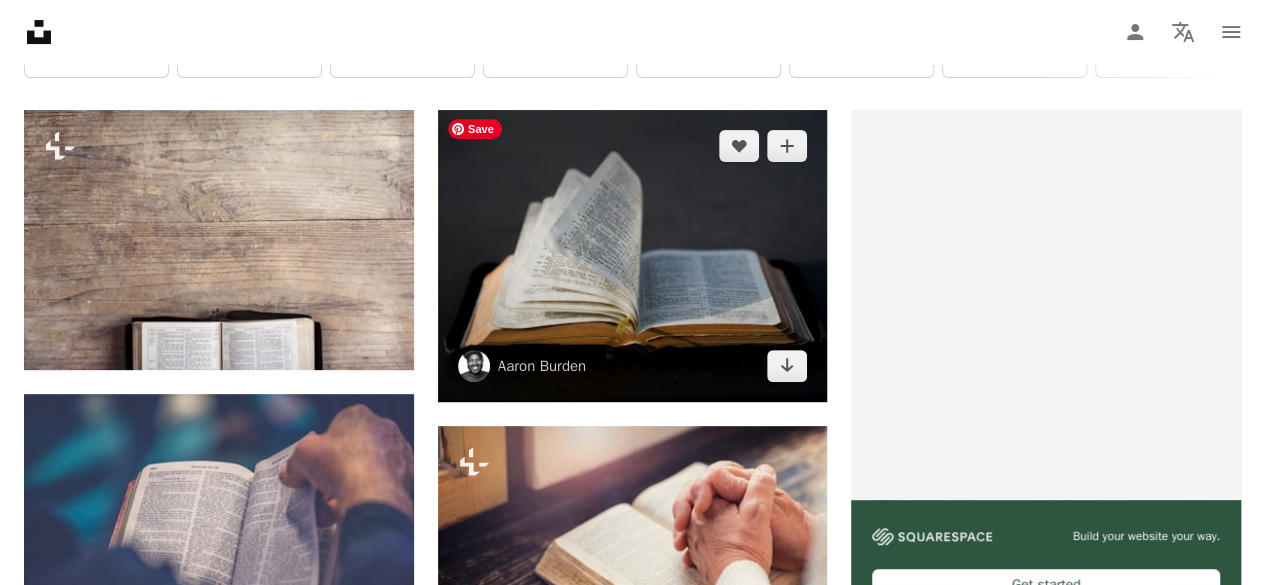click at bounding box center (633, 256) 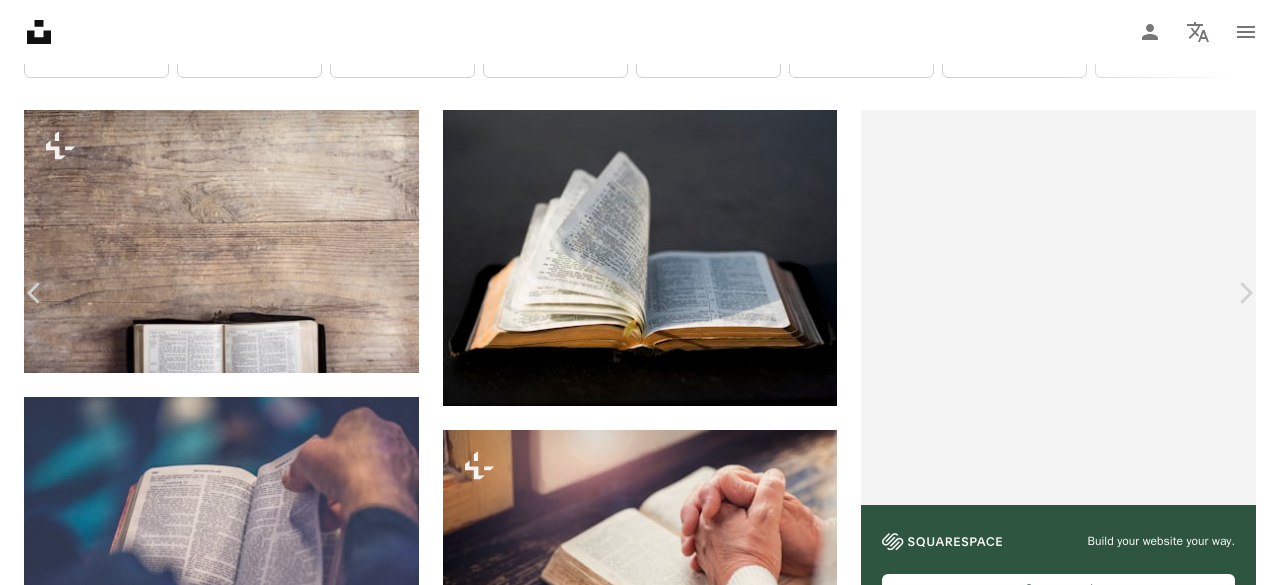 click on "Download free" at bounding box center (1081, 4272) 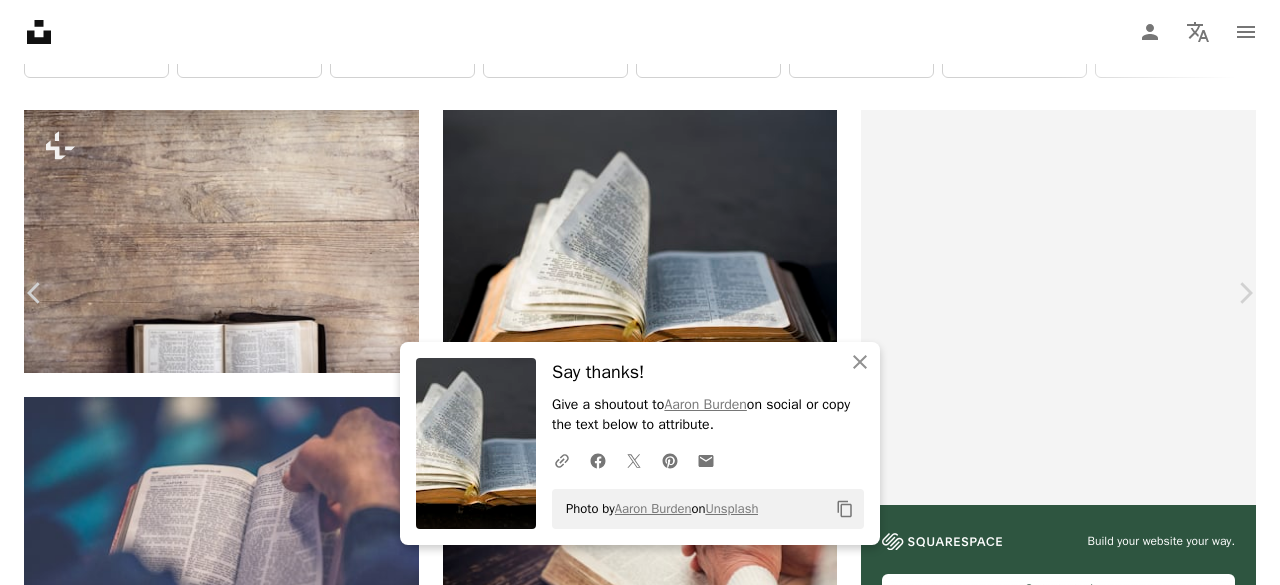click on "An X shape" at bounding box center [20, 20] 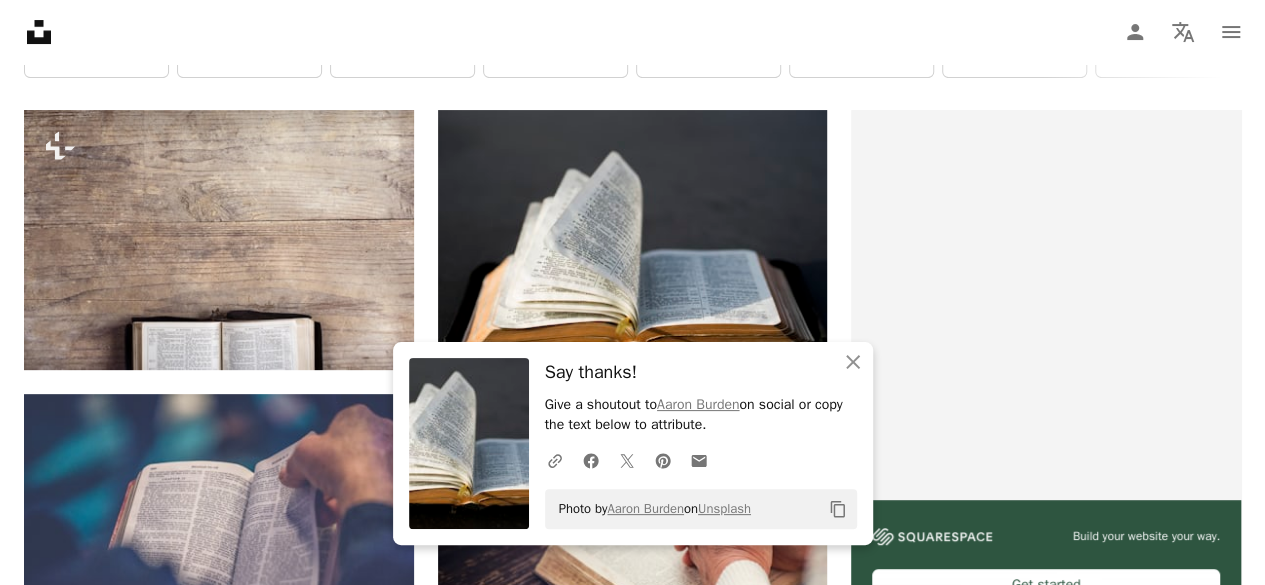 scroll, scrollTop: 0, scrollLeft: 0, axis: both 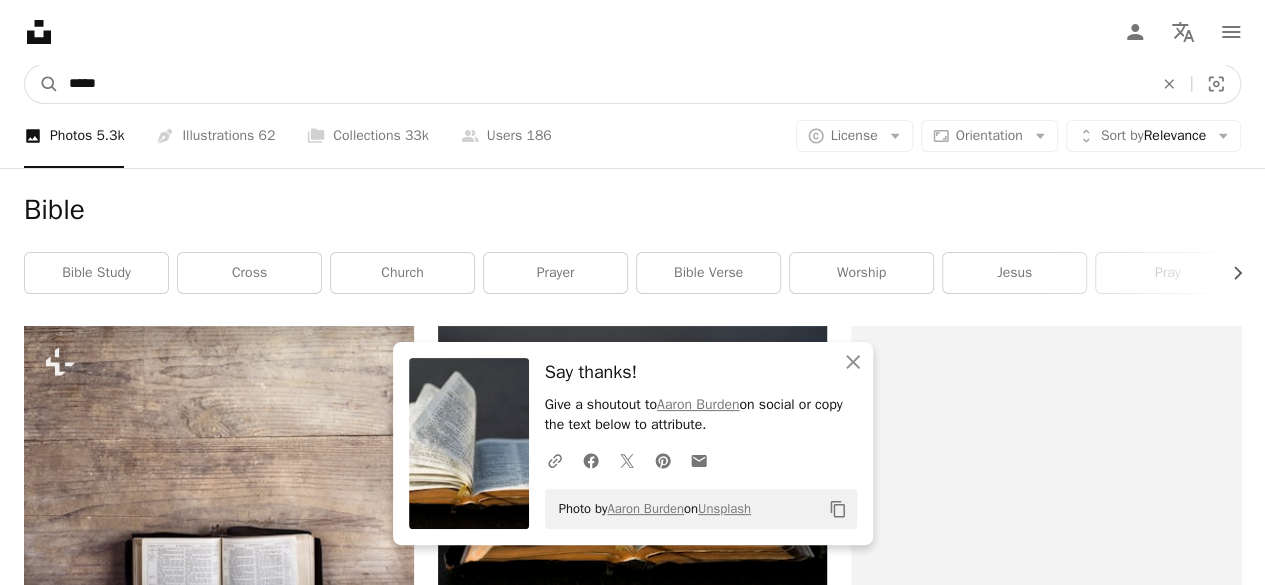 click on "*****" at bounding box center [603, 84] 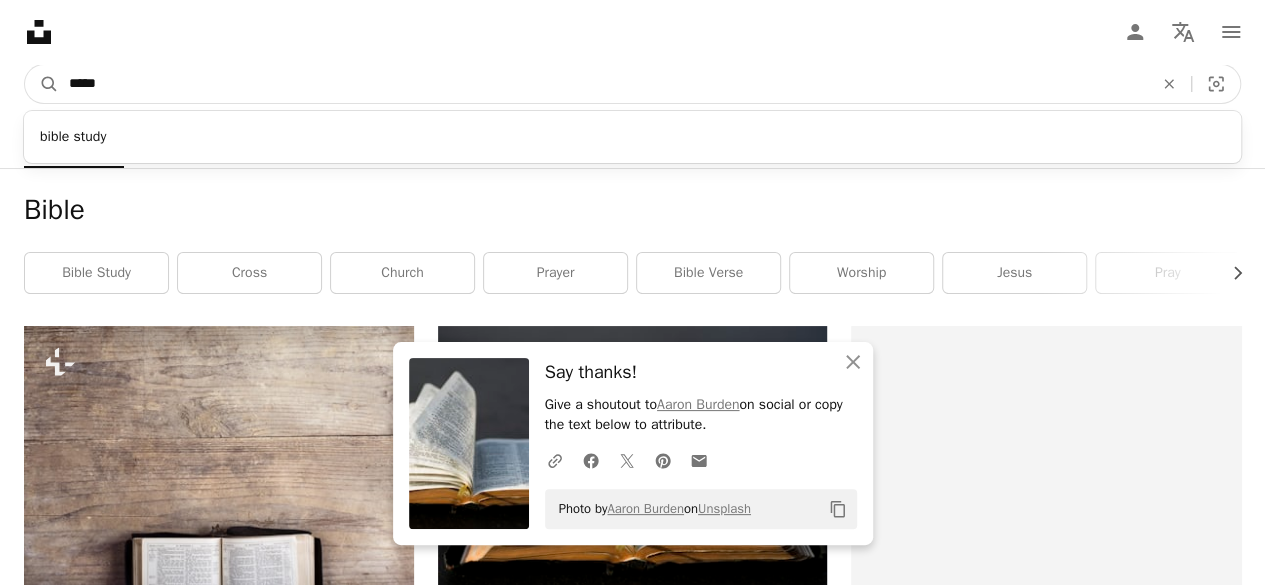 click on "*****" at bounding box center [603, 84] 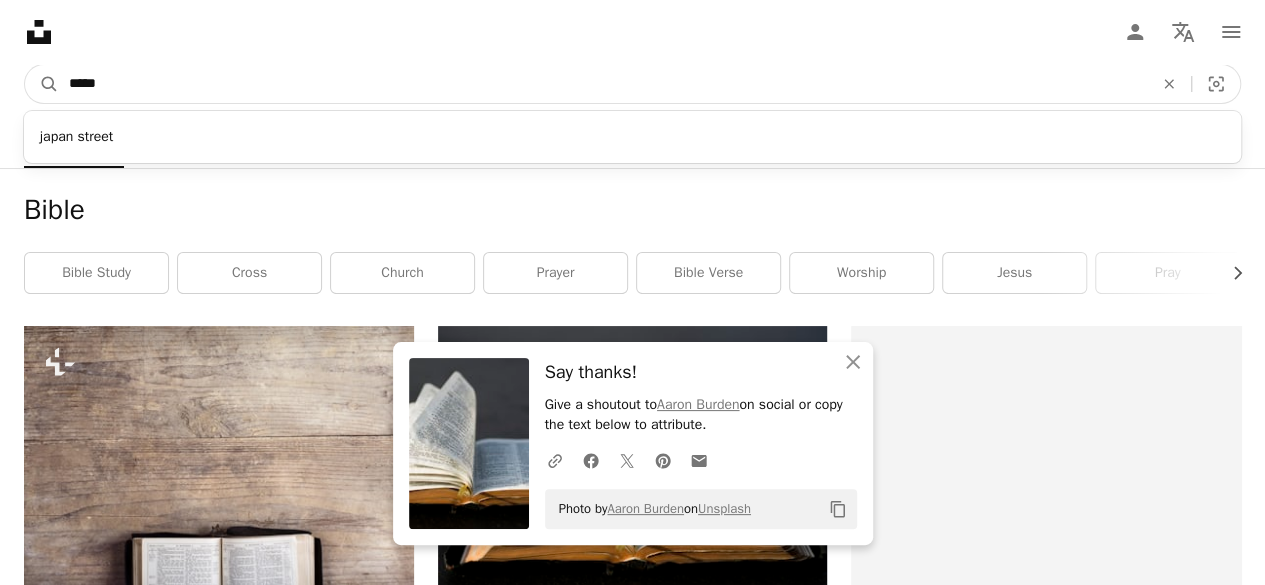 type on "*****" 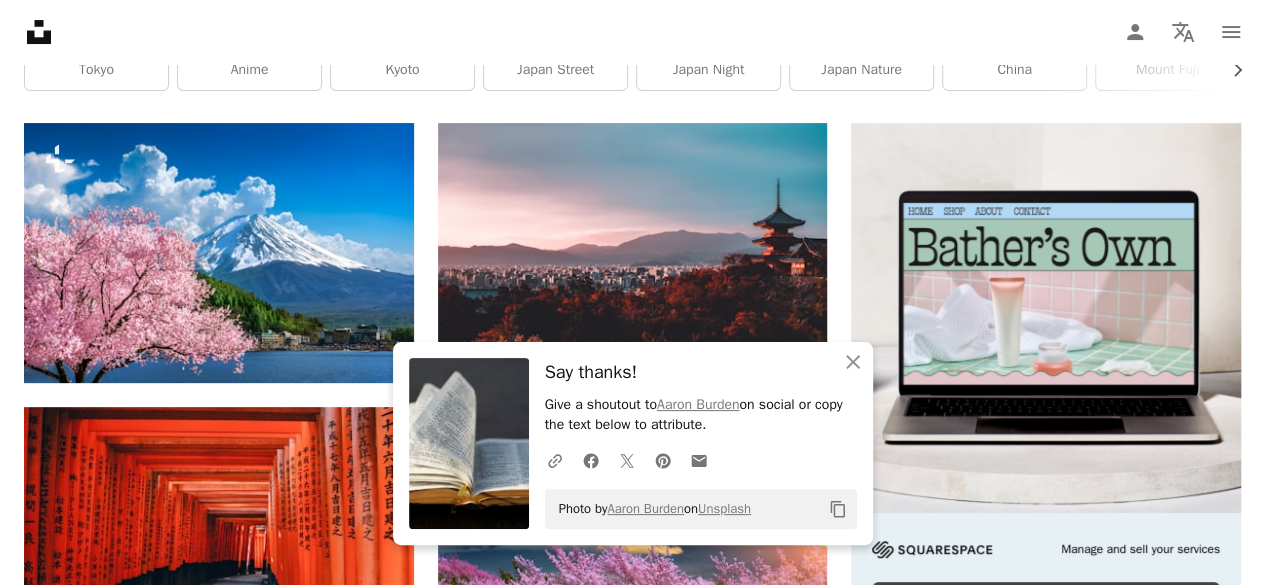 scroll, scrollTop: 150, scrollLeft: 0, axis: vertical 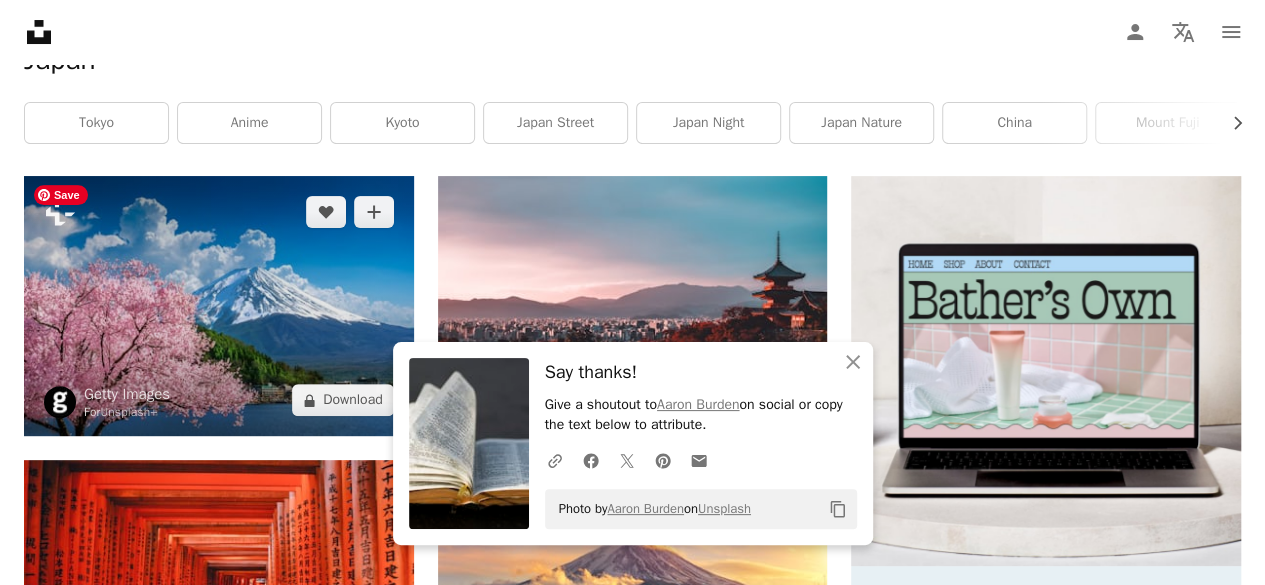click at bounding box center [219, 306] 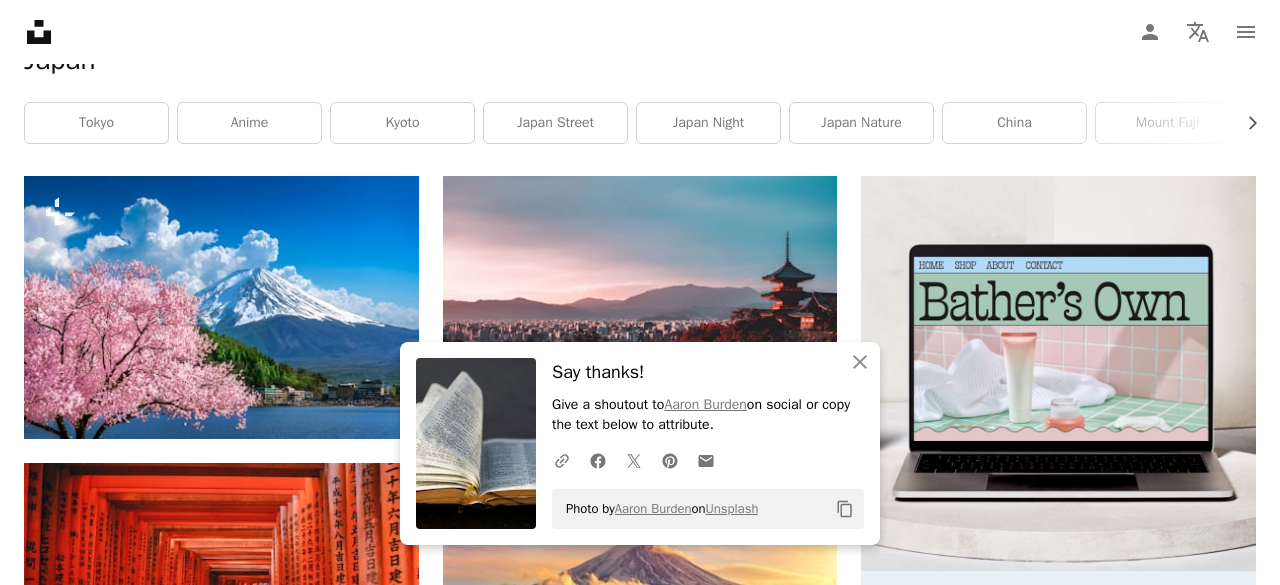 click on "An X shape" at bounding box center (20, 20) 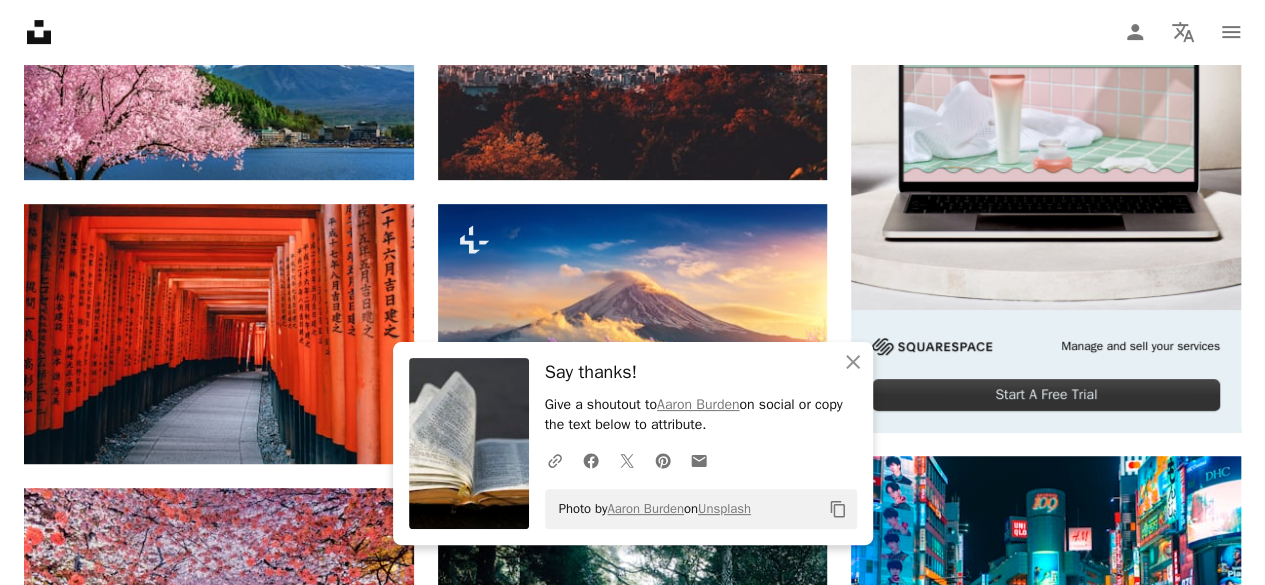 scroll, scrollTop: 494, scrollLeft: 0, axis: vertical 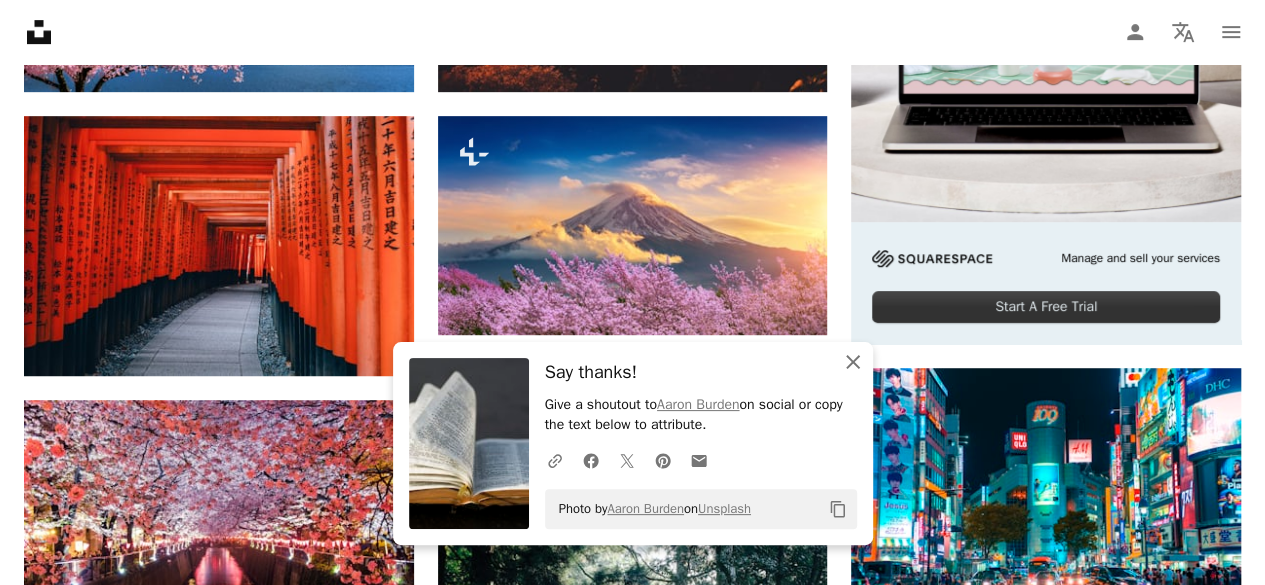 click 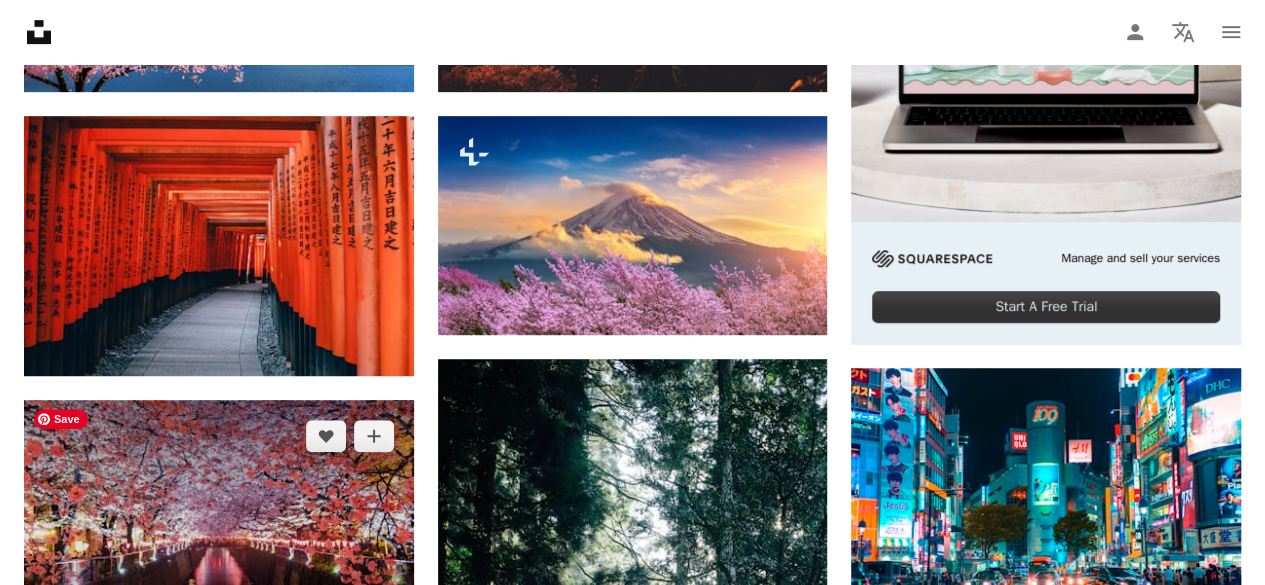 click at bounding box center (219, 530) 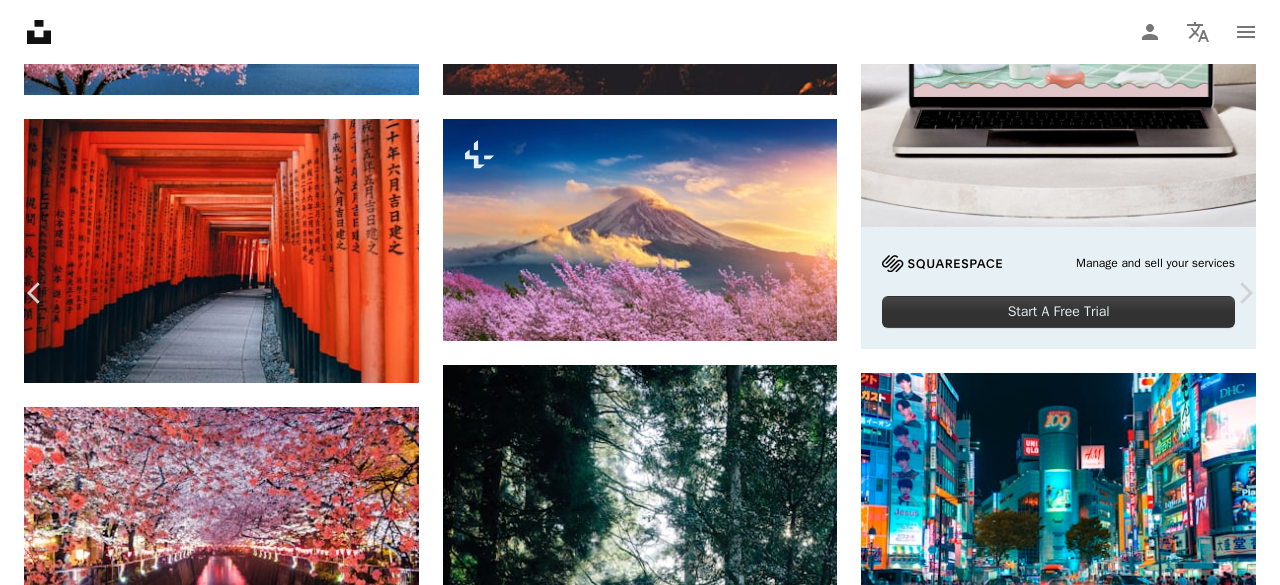 click on "Download free" at bounding box center [1081, 14281] 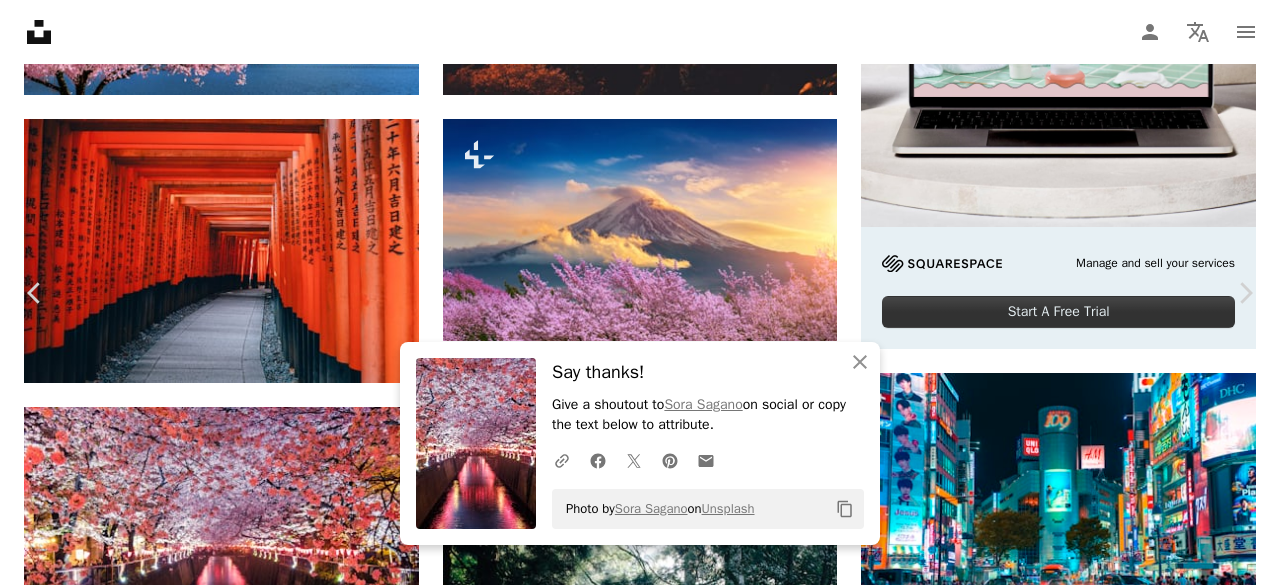 click on "An X shape" at bounding box center (20, 20) 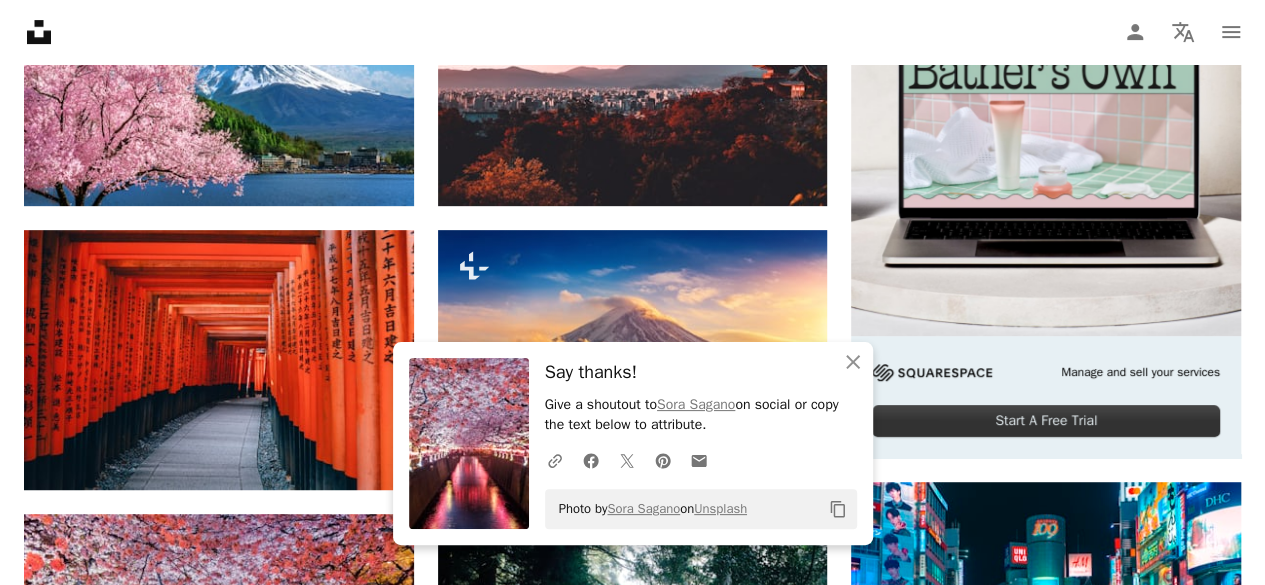 scroll, scrollTop: 0, scrollLeft: 0, axis: both 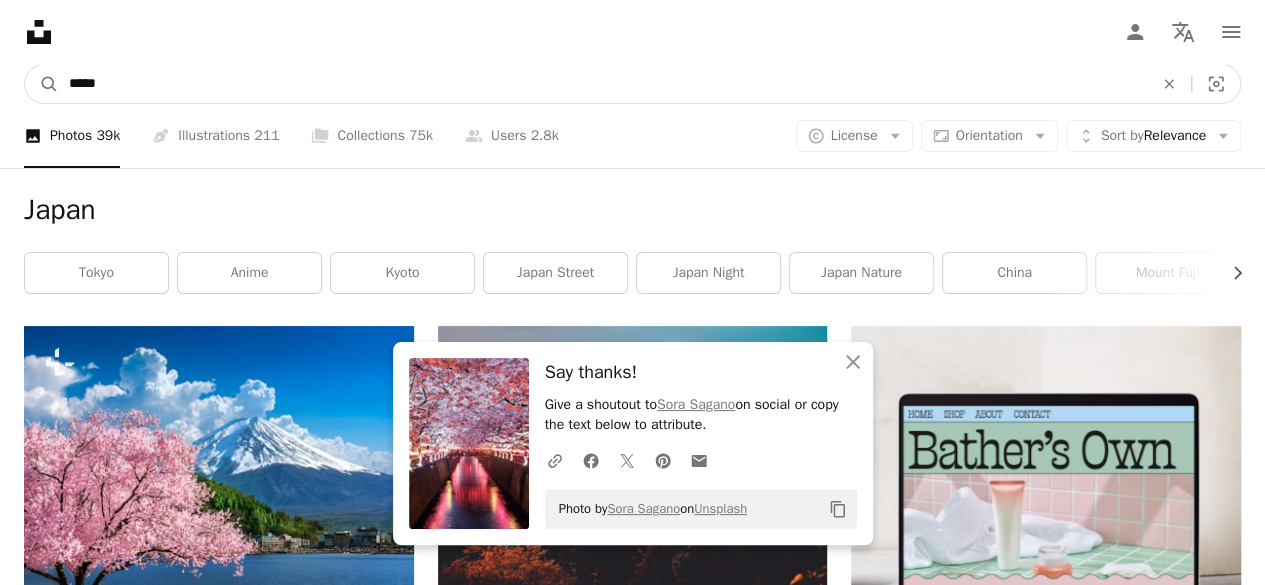 click on "*****" at bounding box center (603, 84) 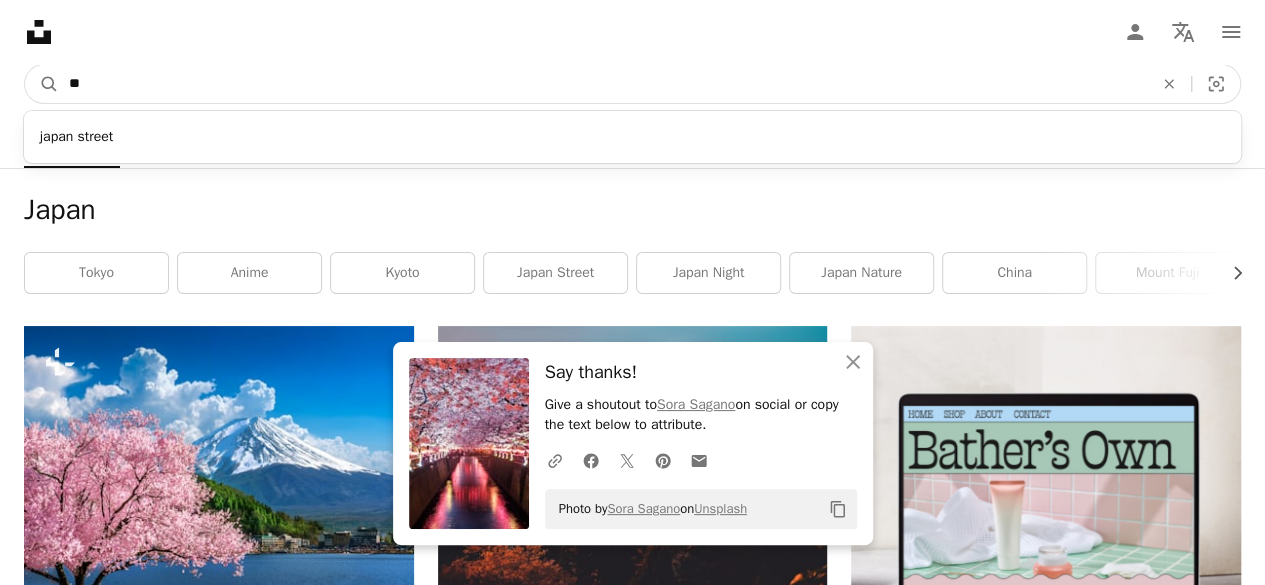 type on "*" 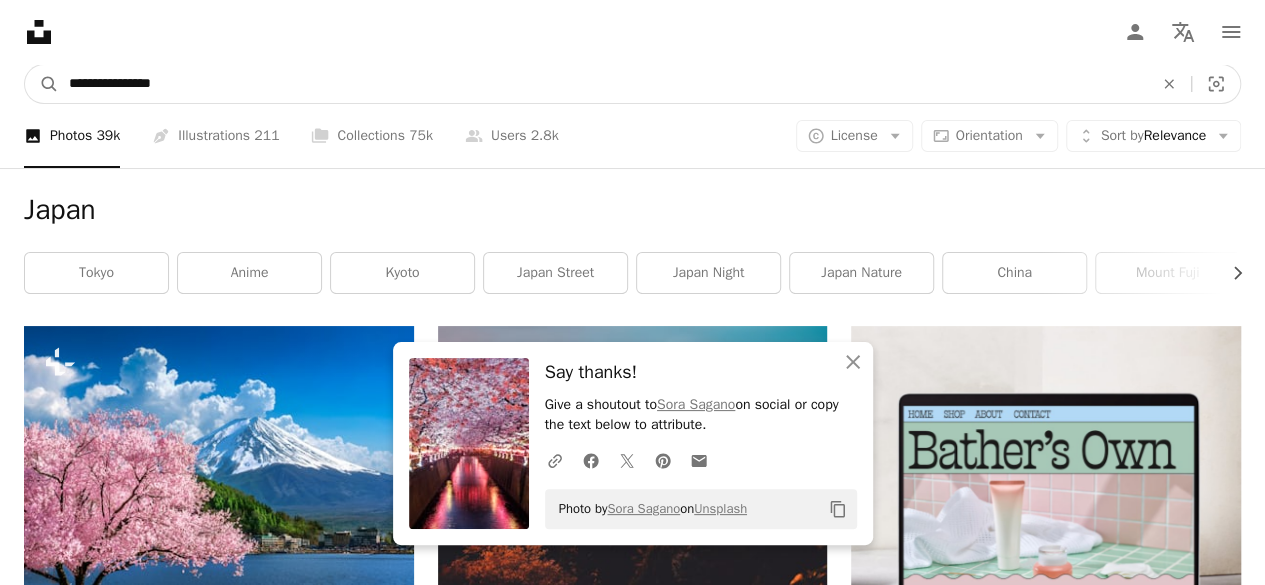 type on "**********" 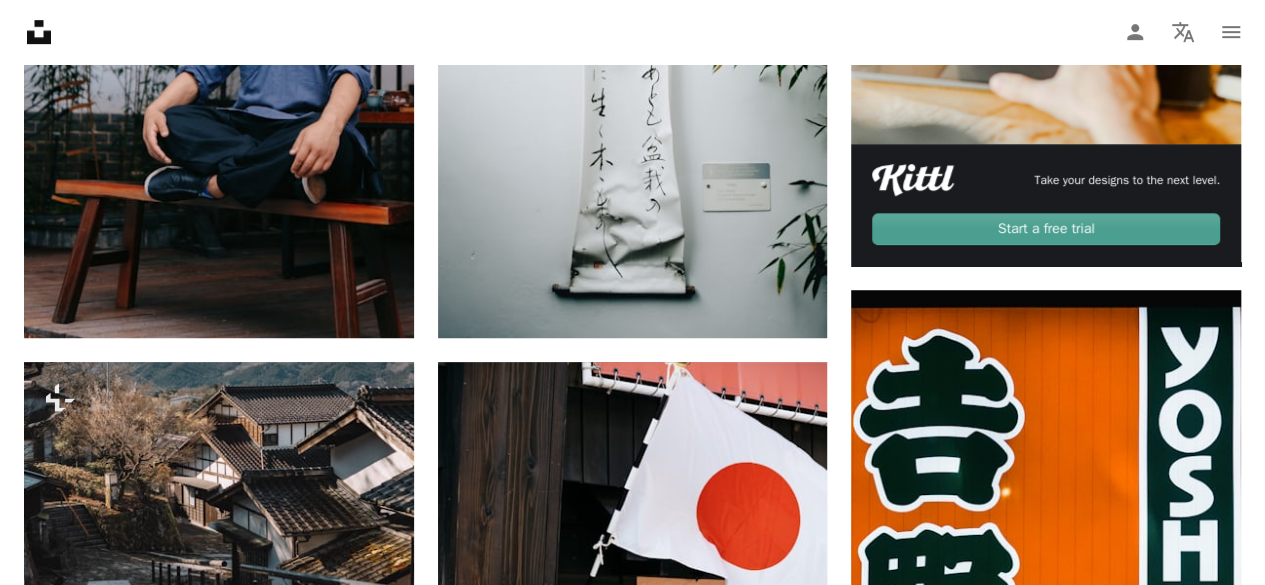 scroll, scrollTop: 0, scrollLeft: 0, axis: both 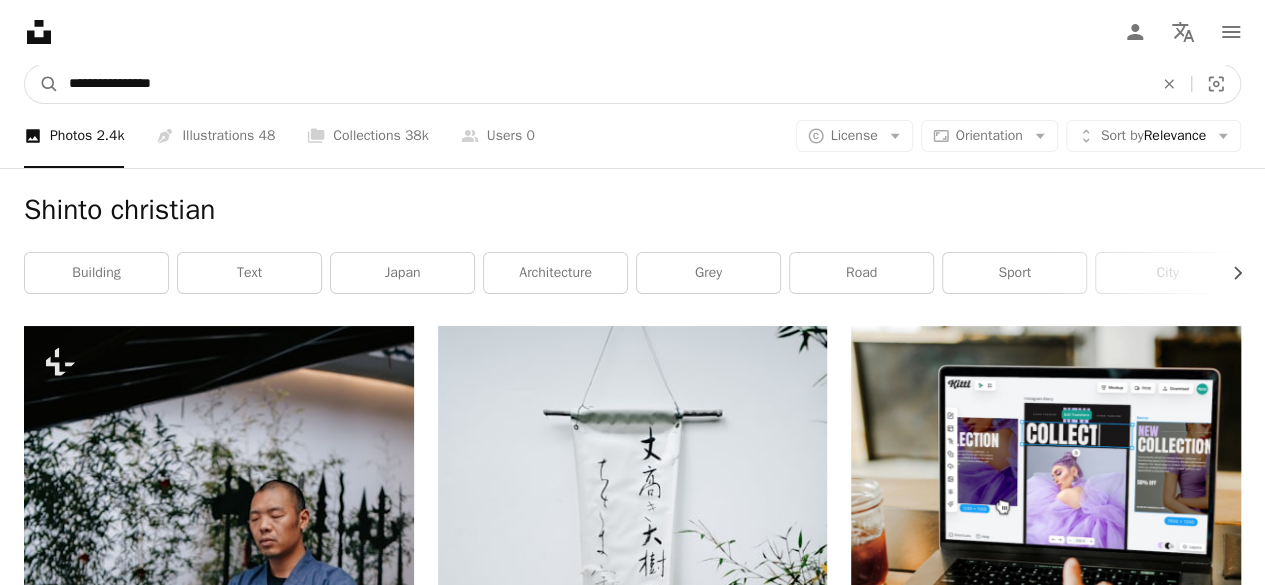 click on "**********" at bounding box center (603, 84) 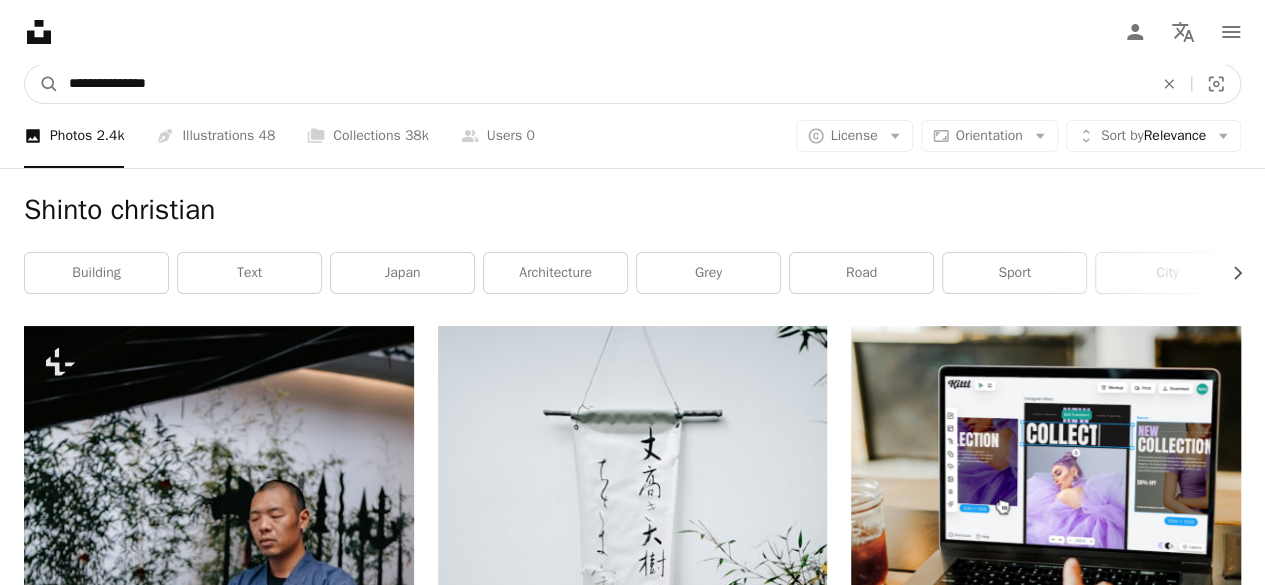 type on "**********" 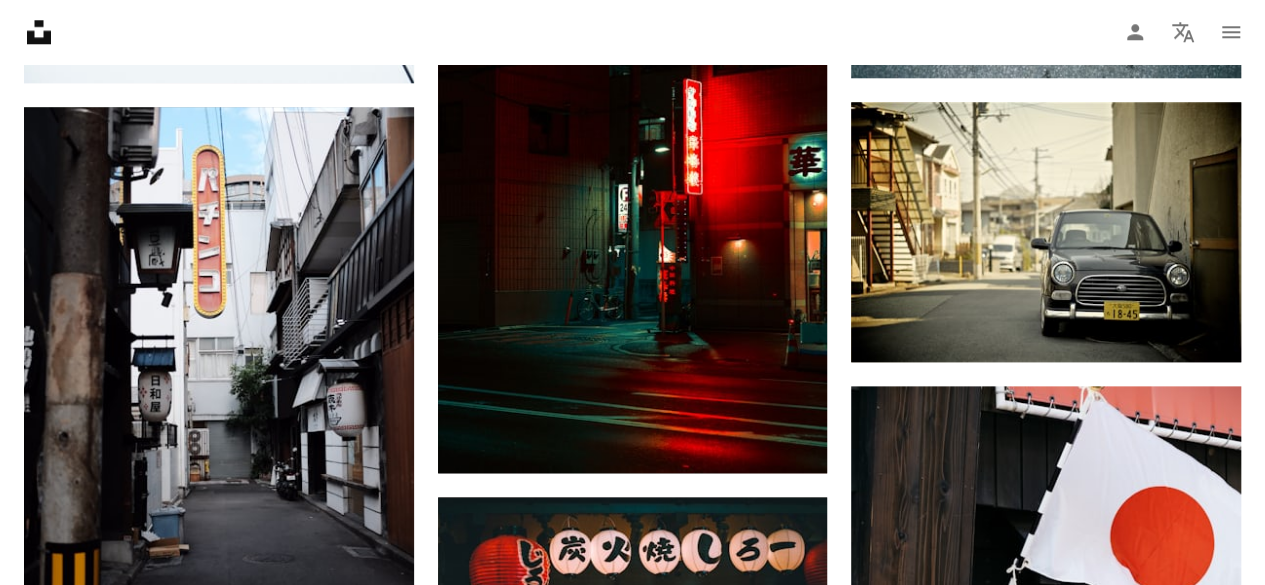 scroll, scrollTop: 0, scrollLeft: 0, axis: both 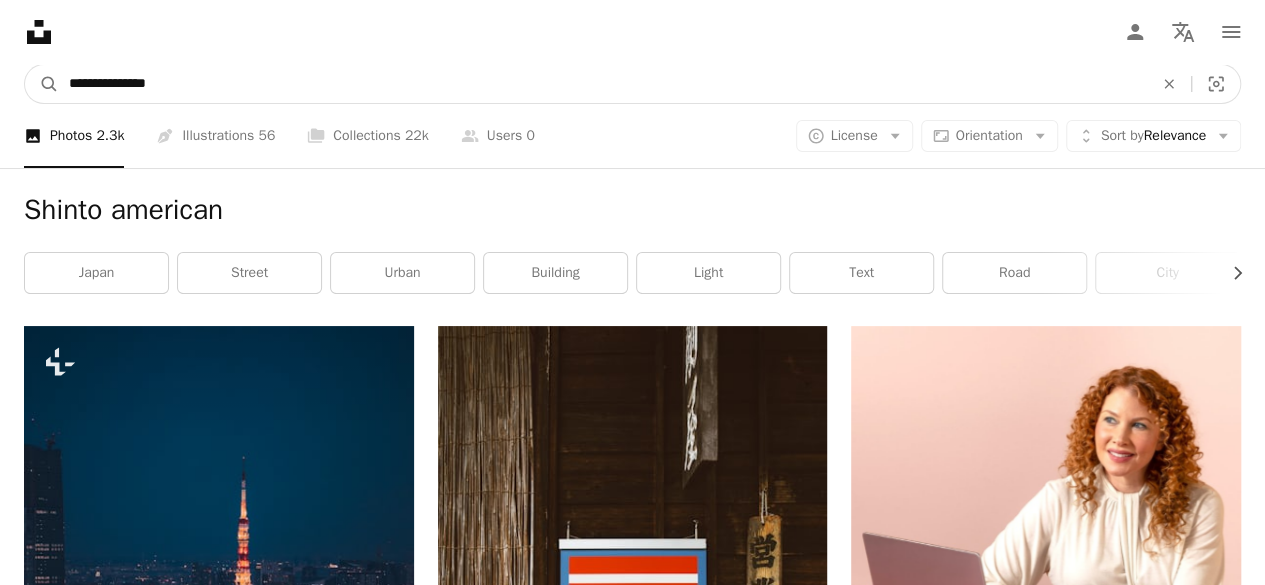 click on "**********" at bounding box center (603, 84) 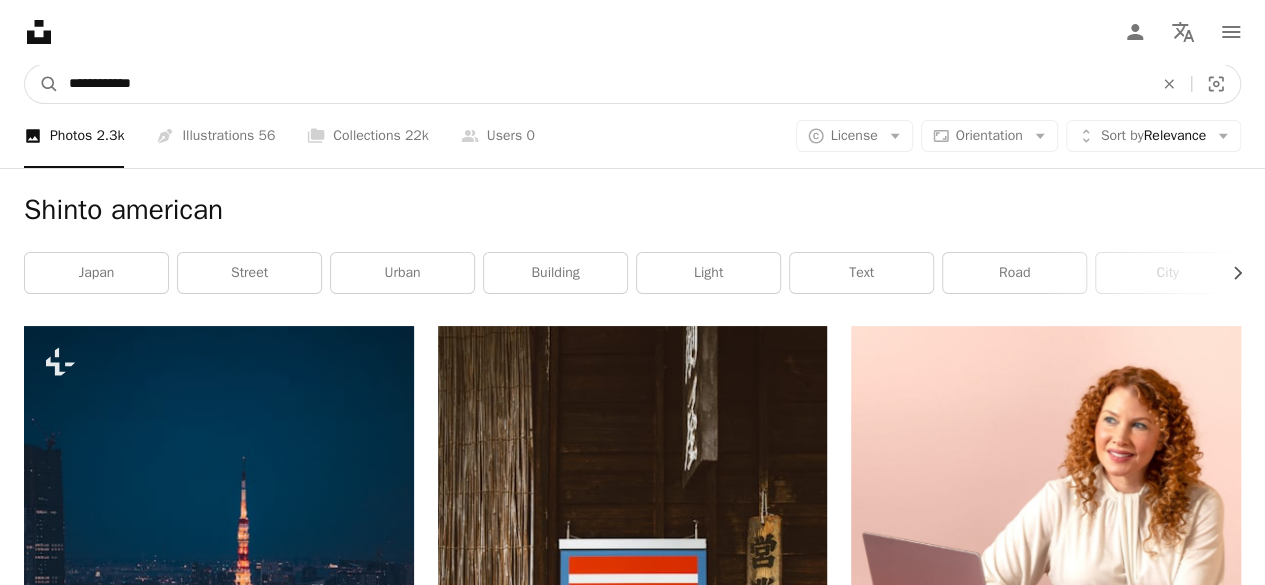 type on "**********" 